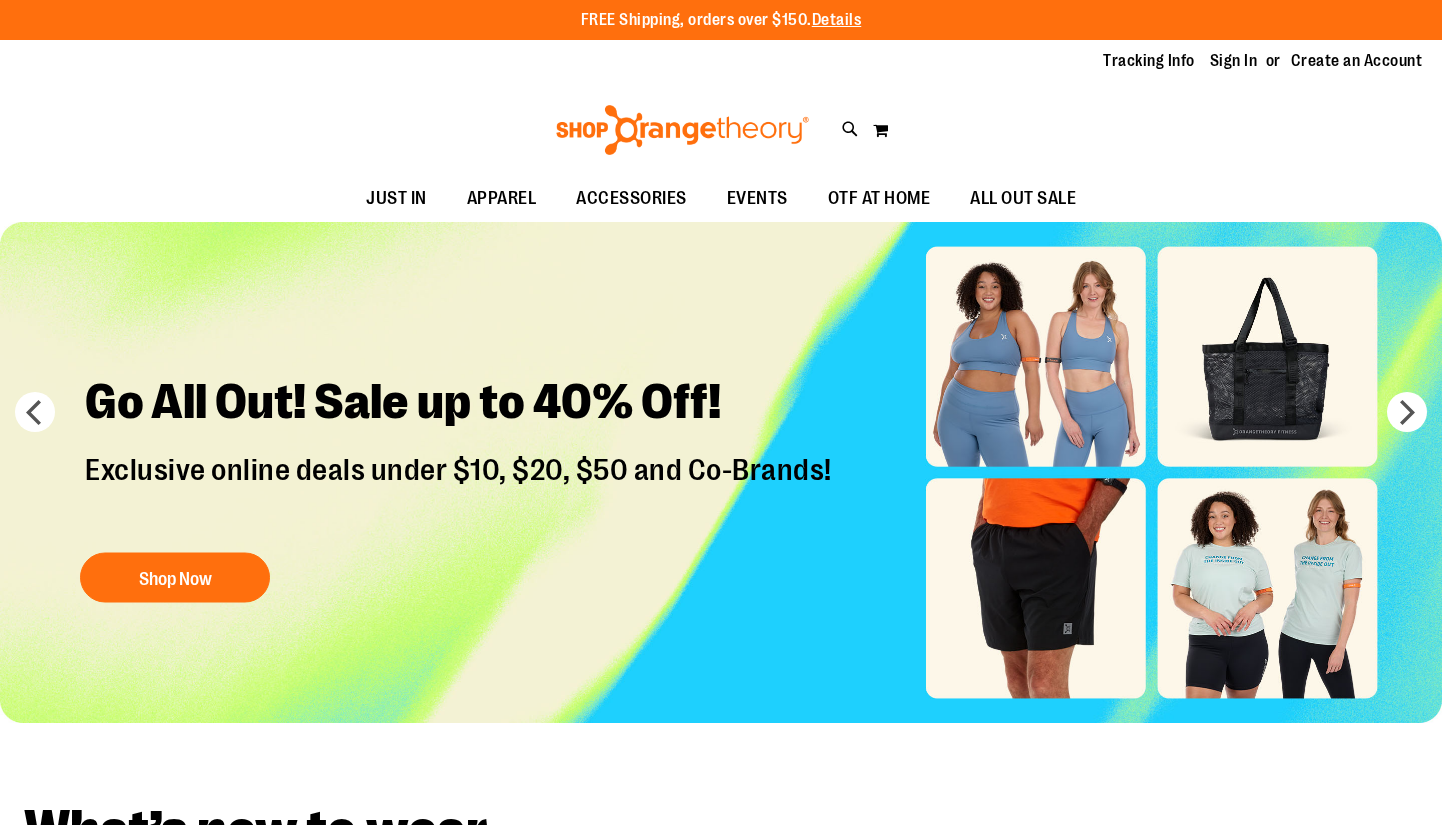 scroll, scrollTop: 0, scrollLeft: 0, axis: both 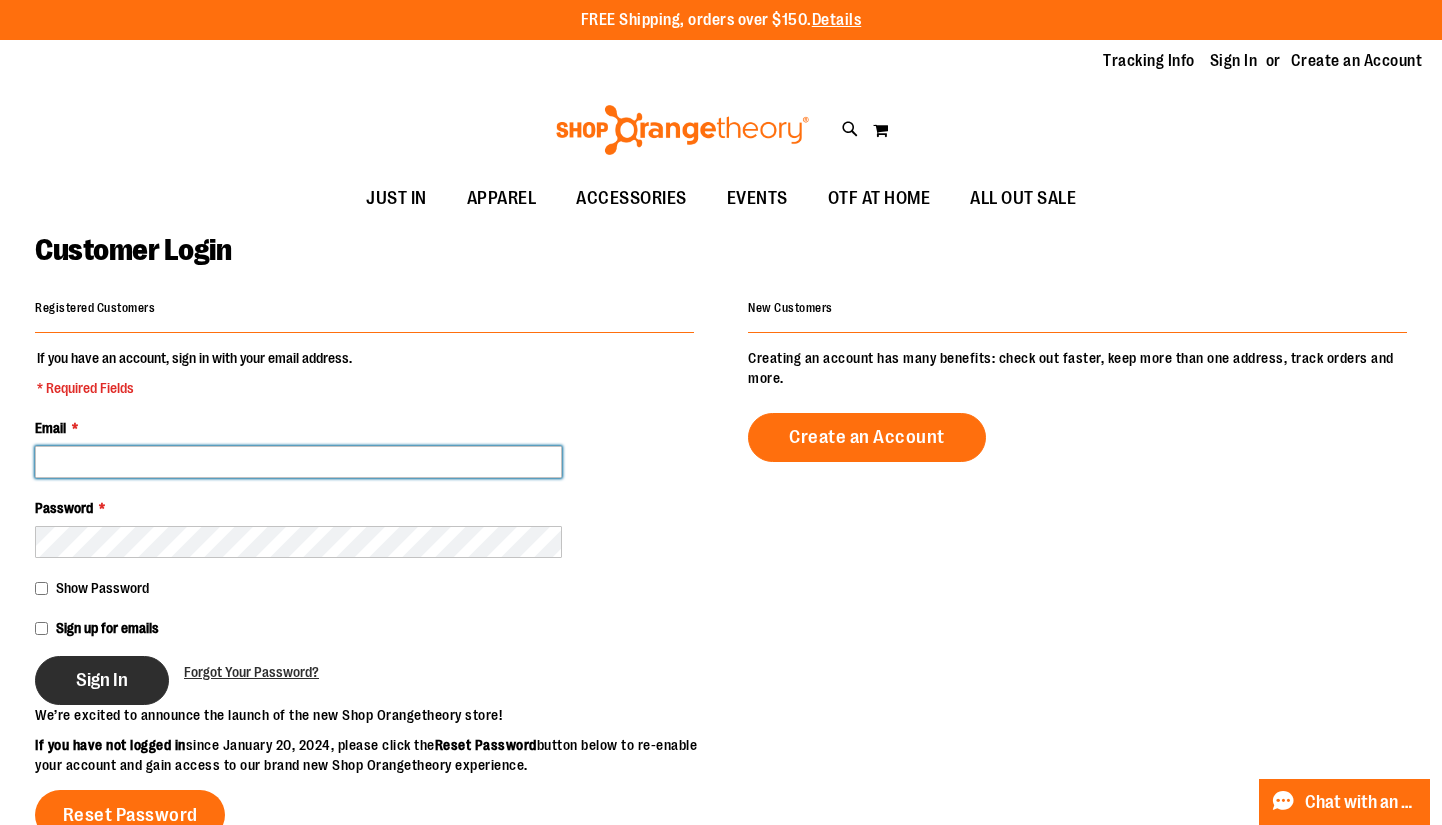 type on "**********" 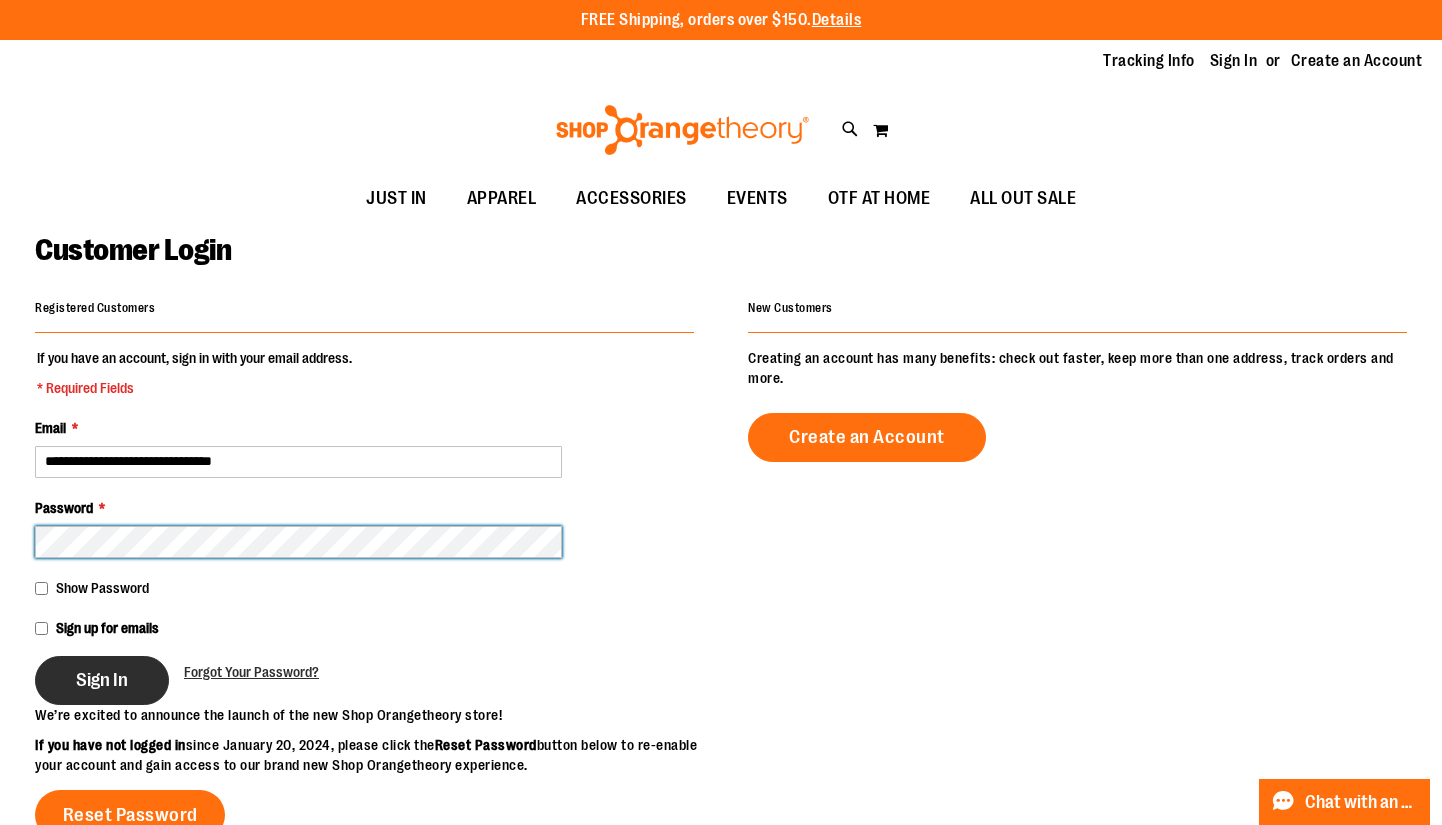 type on "**********" 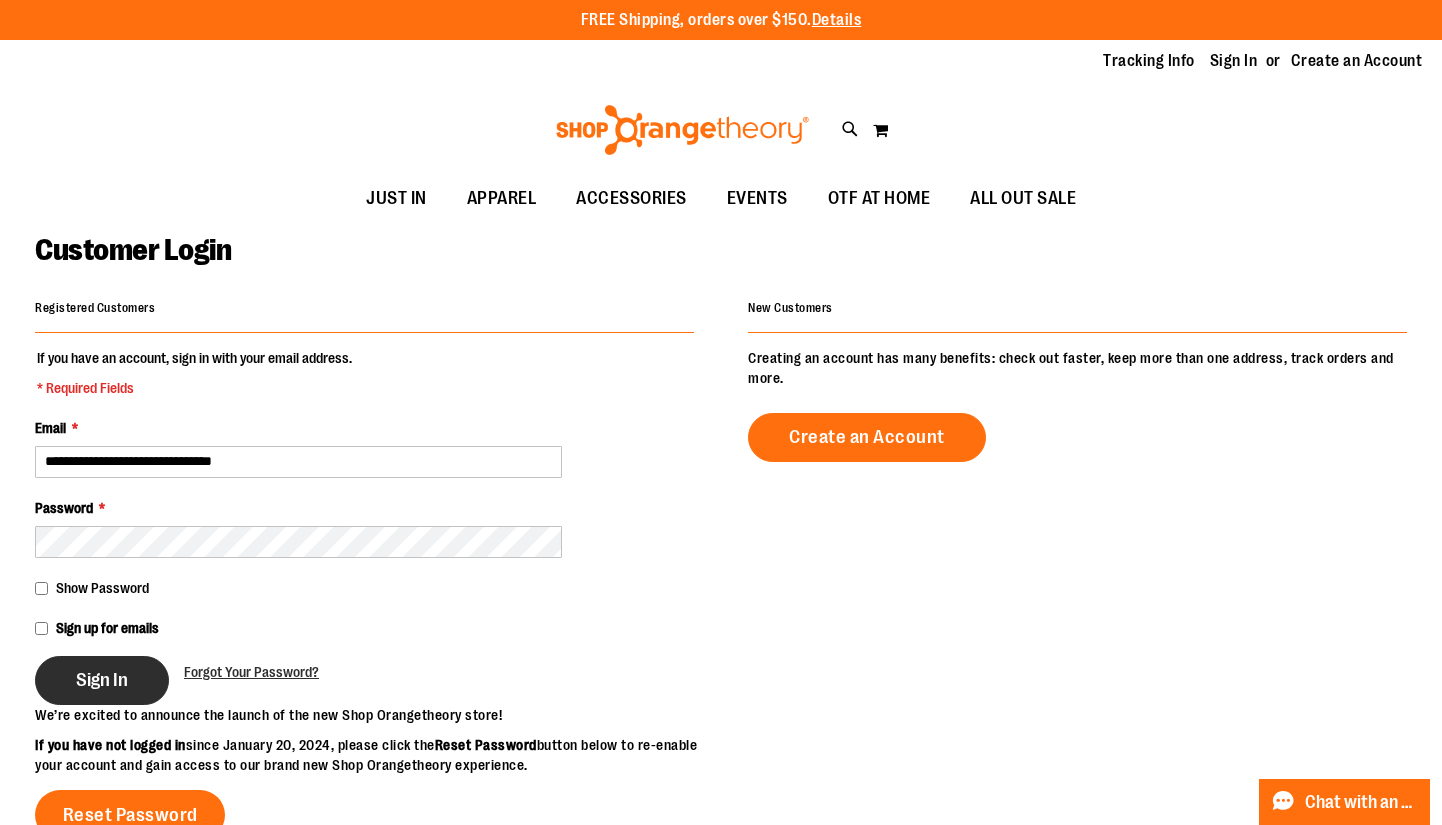 click on "Sign In" at bounding box center (102, 680) 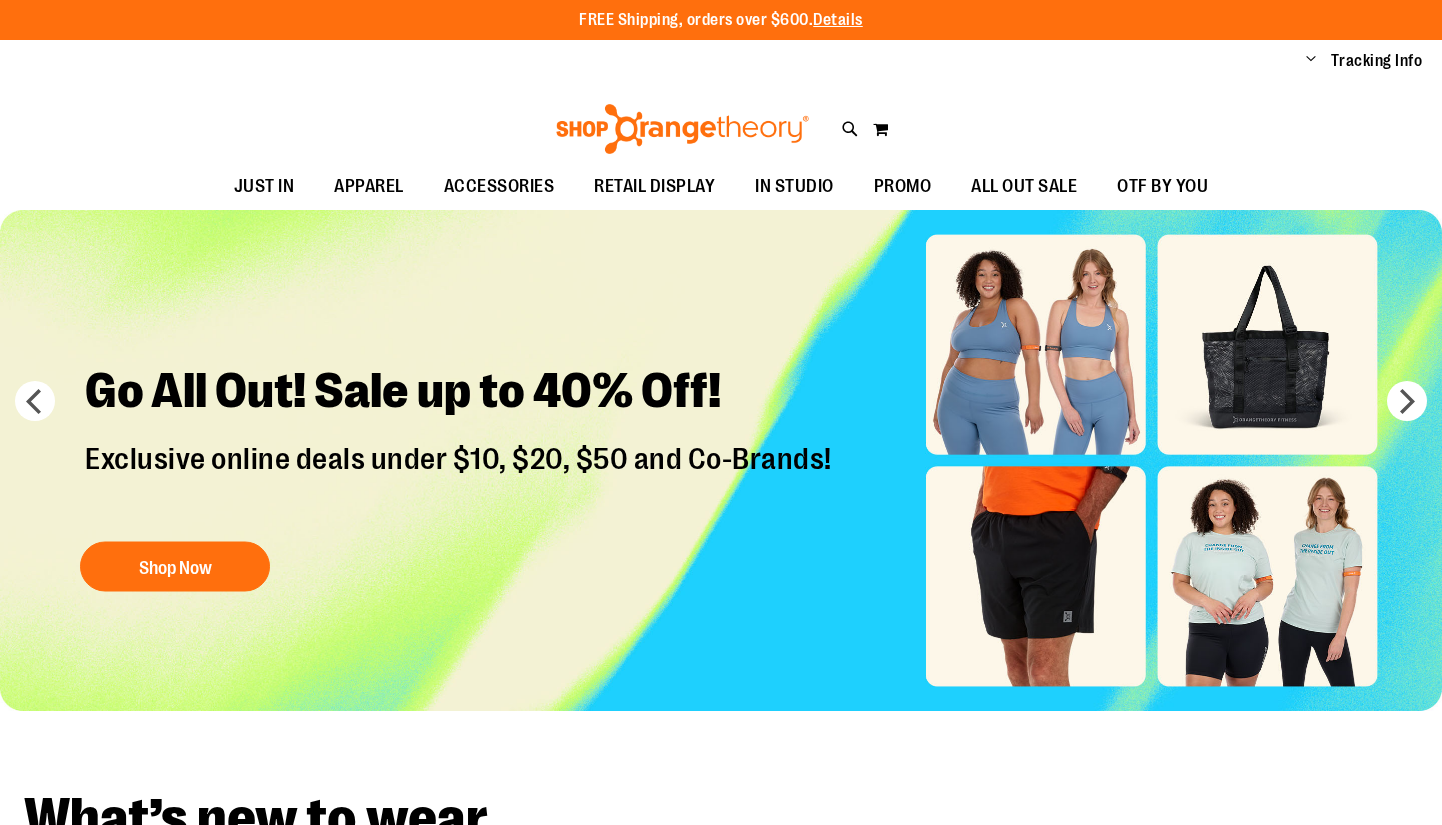 scroll, scrollTop: 0, scrollLeft: 0, axis: both 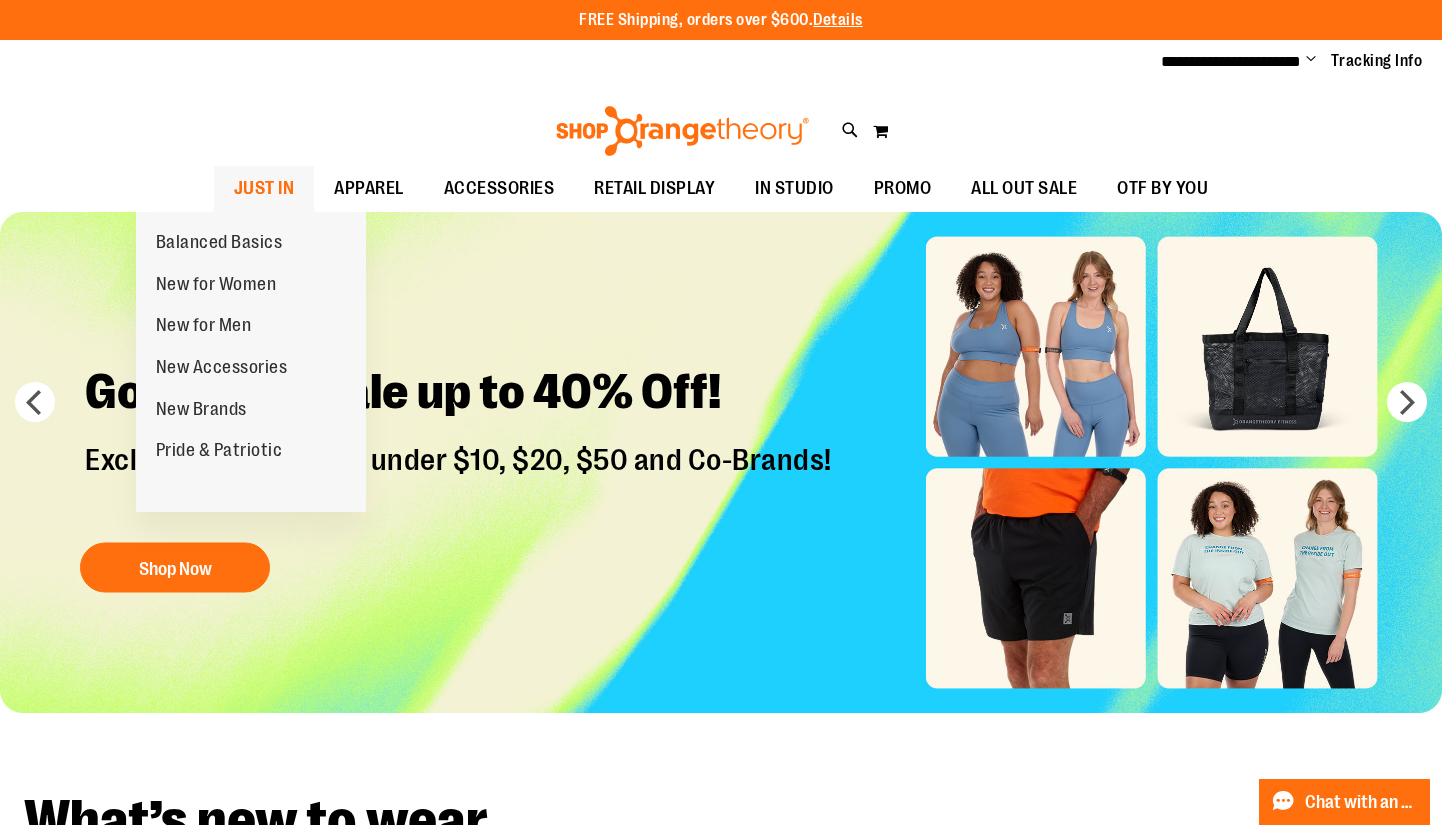 type on "**********" 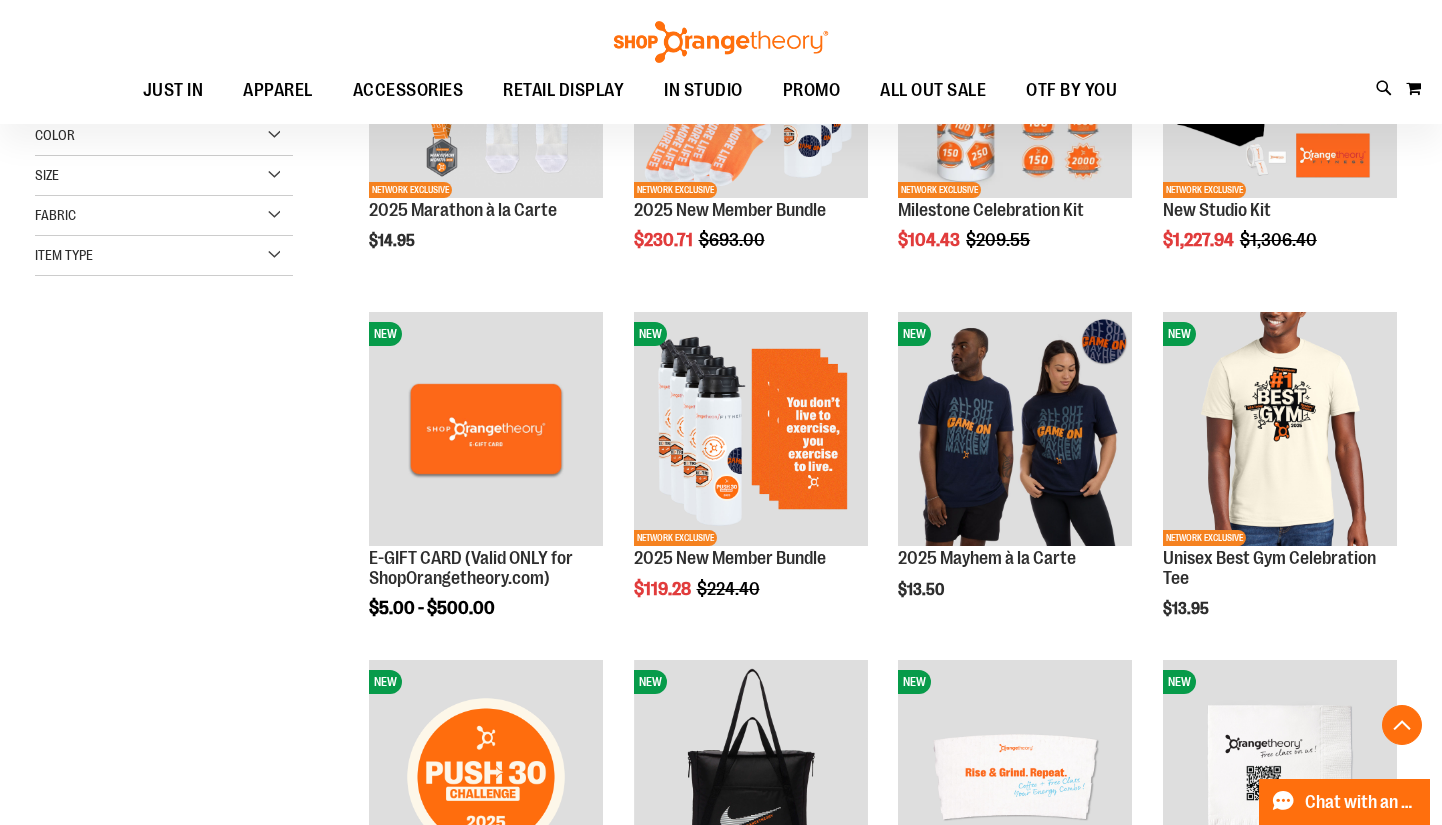 scroll, scrollTop: 438, scrollLeft: 0, axis: vertical 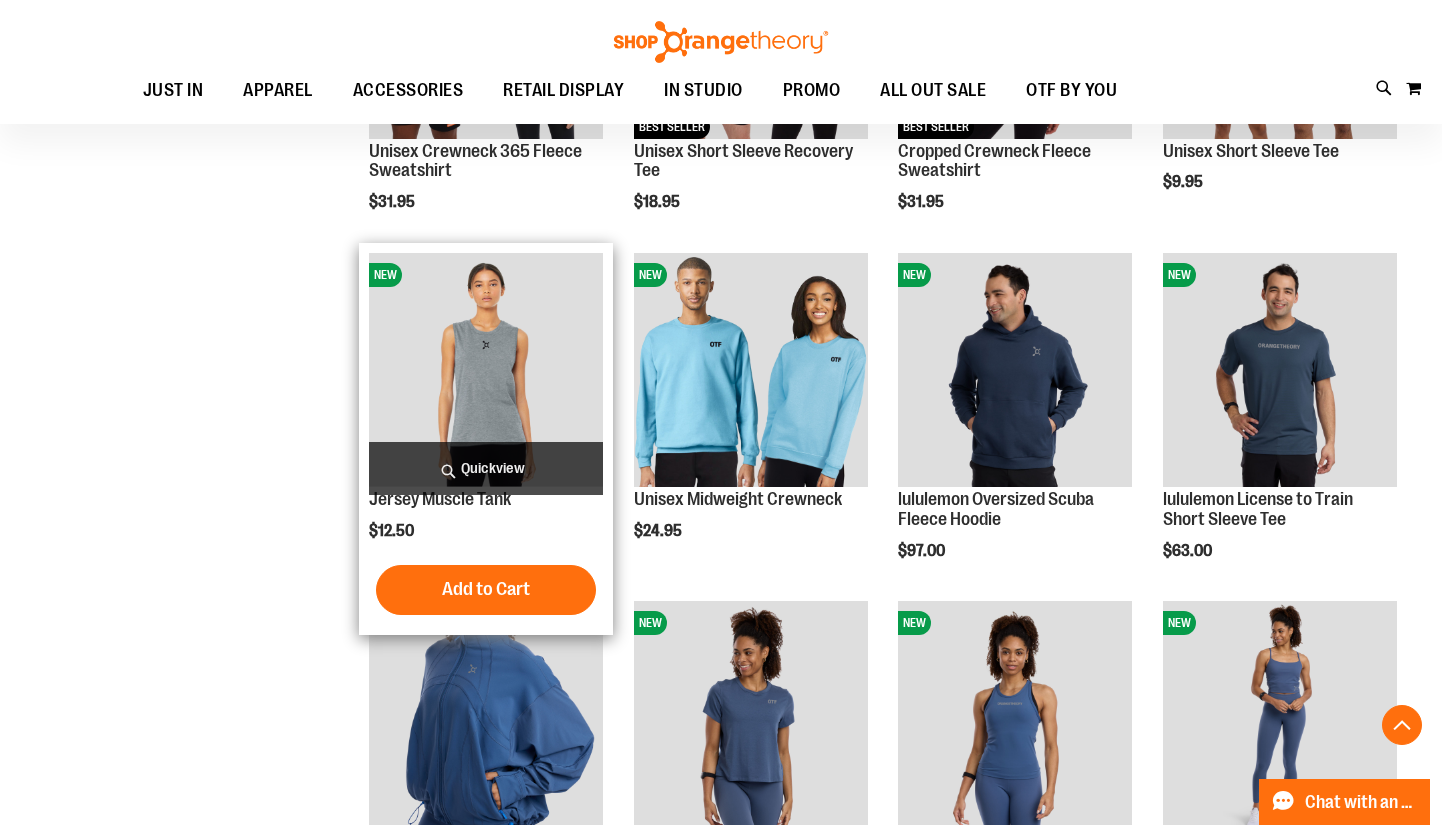 type on "**********" 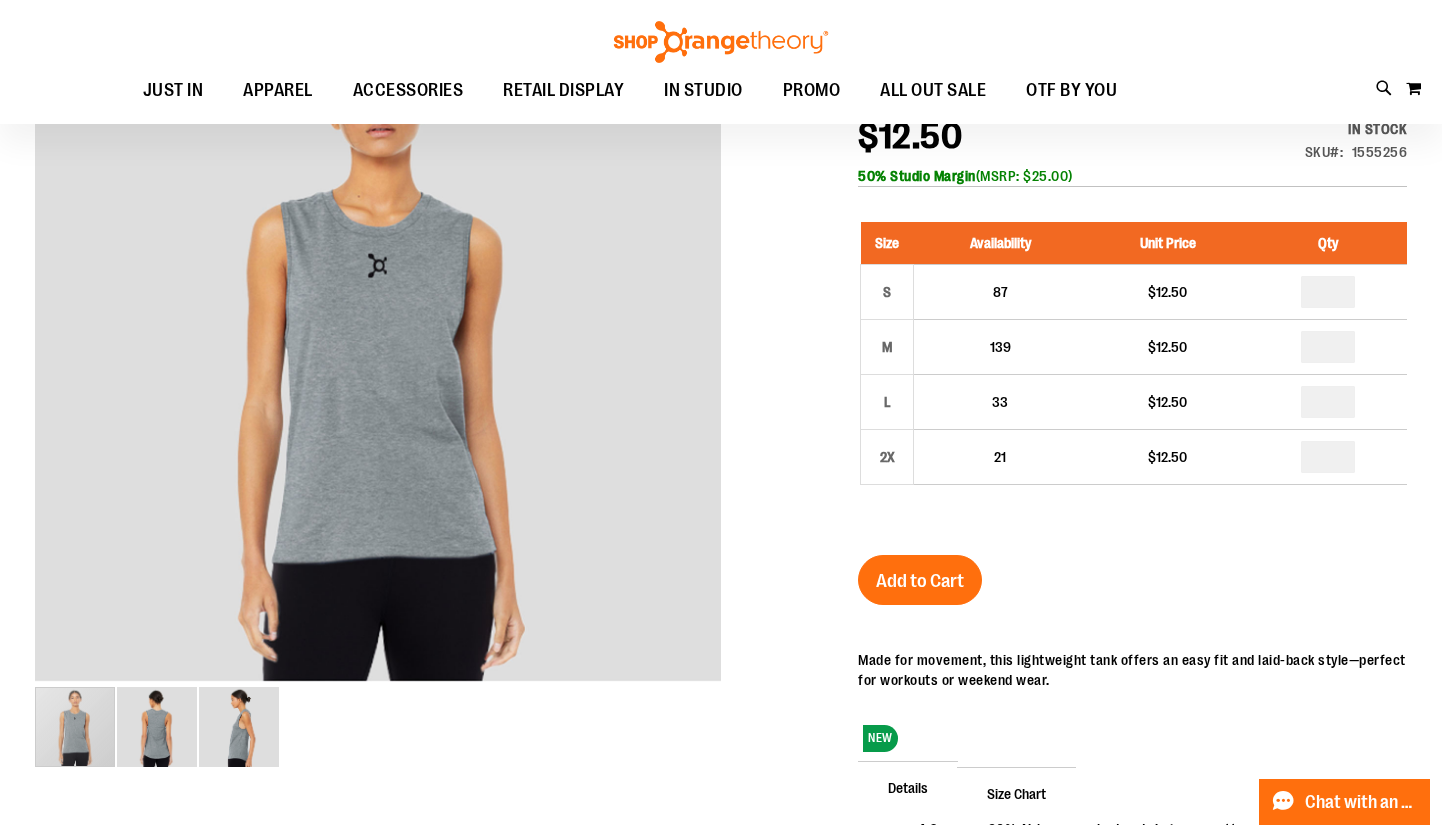 scroll, scrollTop: 314, scrollLeft: 0, axis: vertical 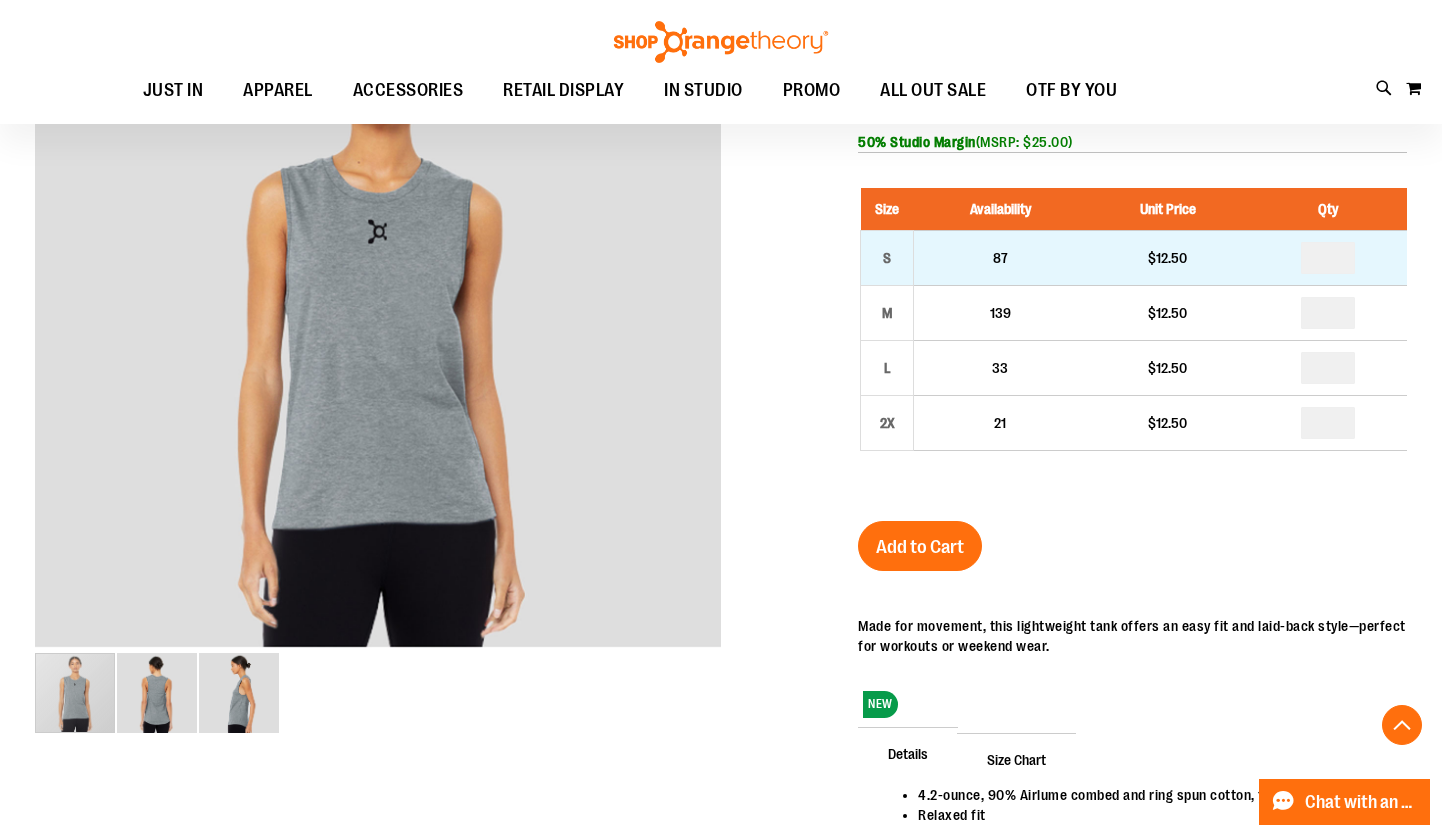type on "**********" 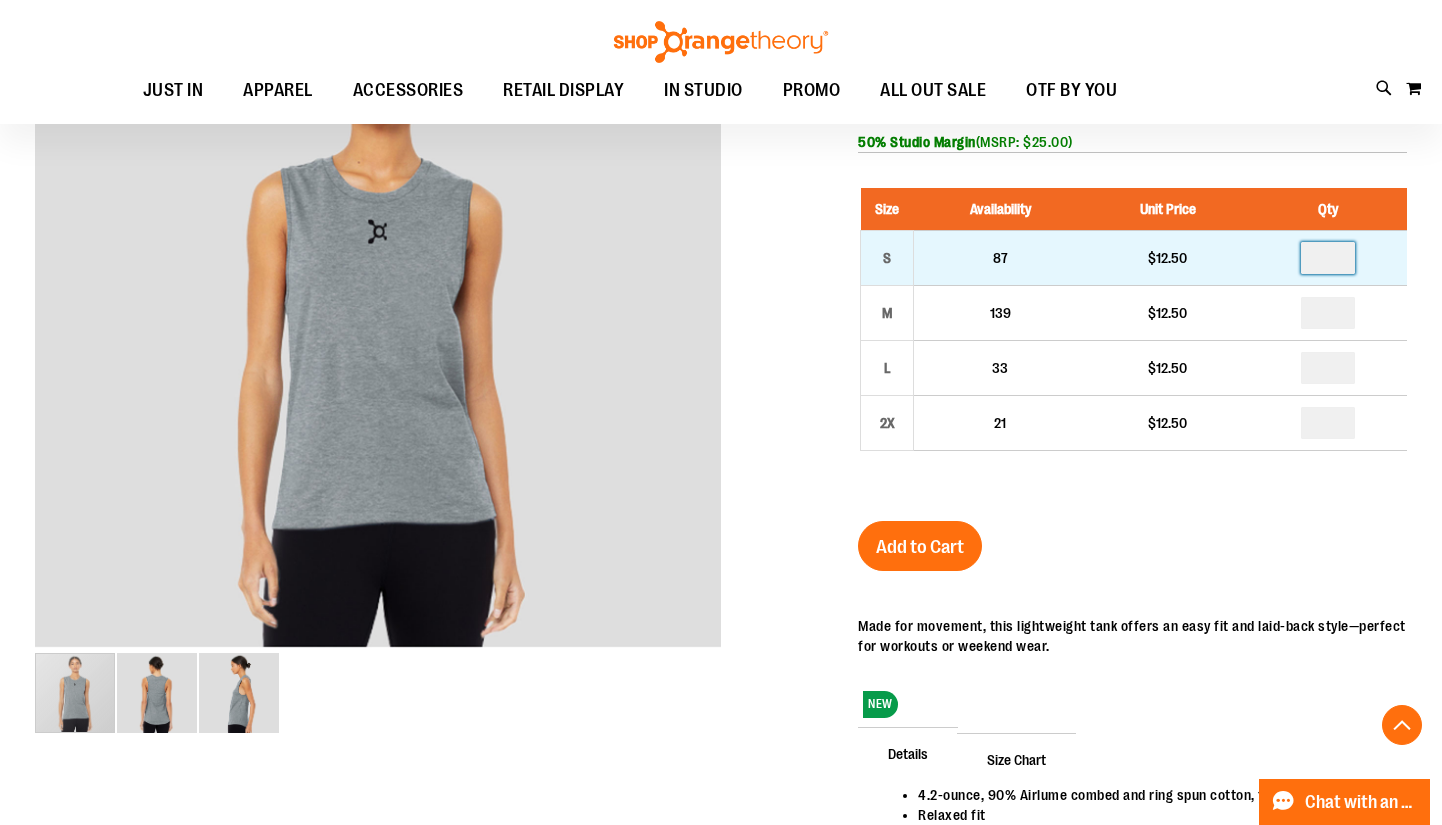 click at bounding box center (1328, 258) 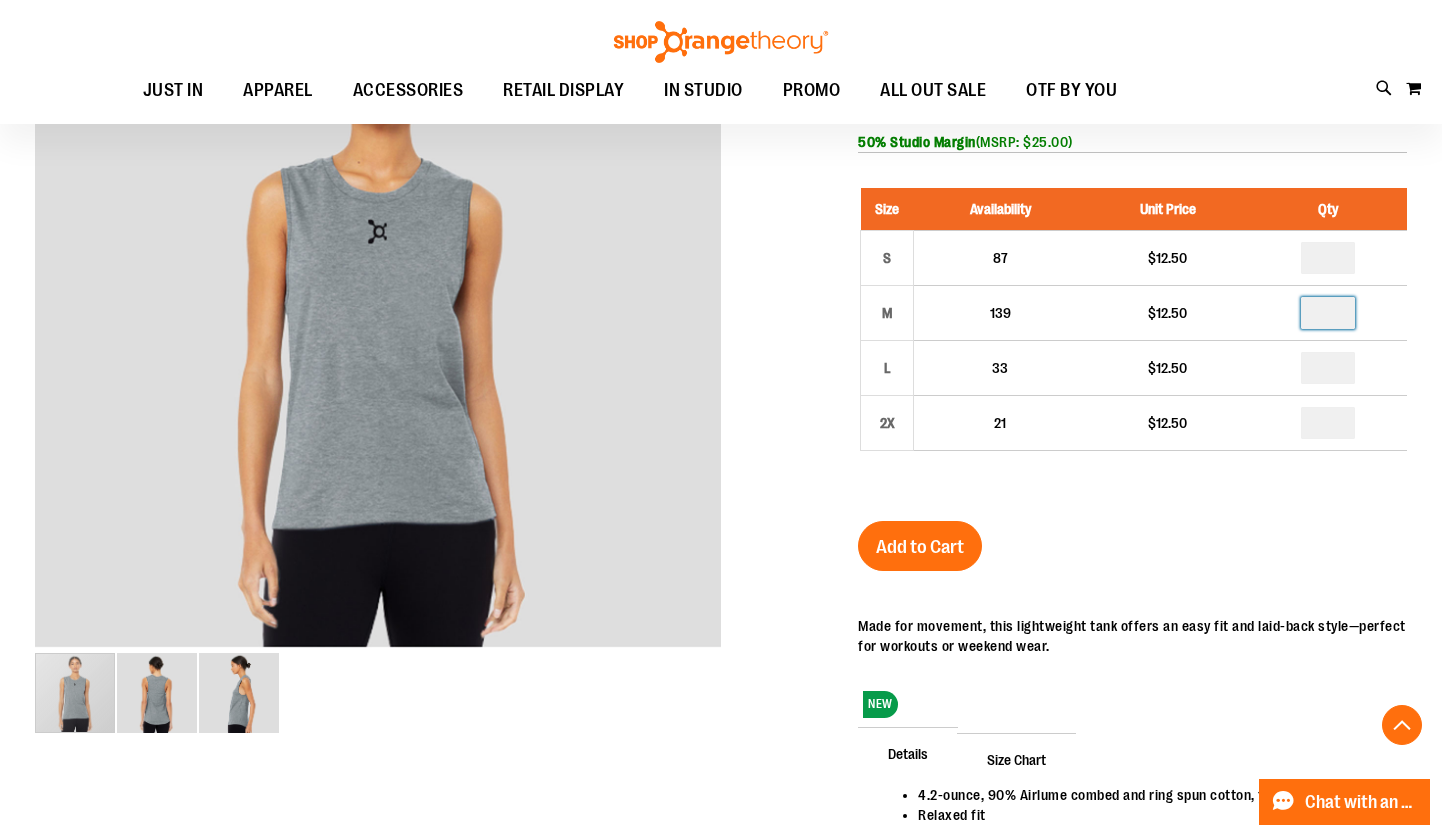 click at bounding box center [1328, 313] 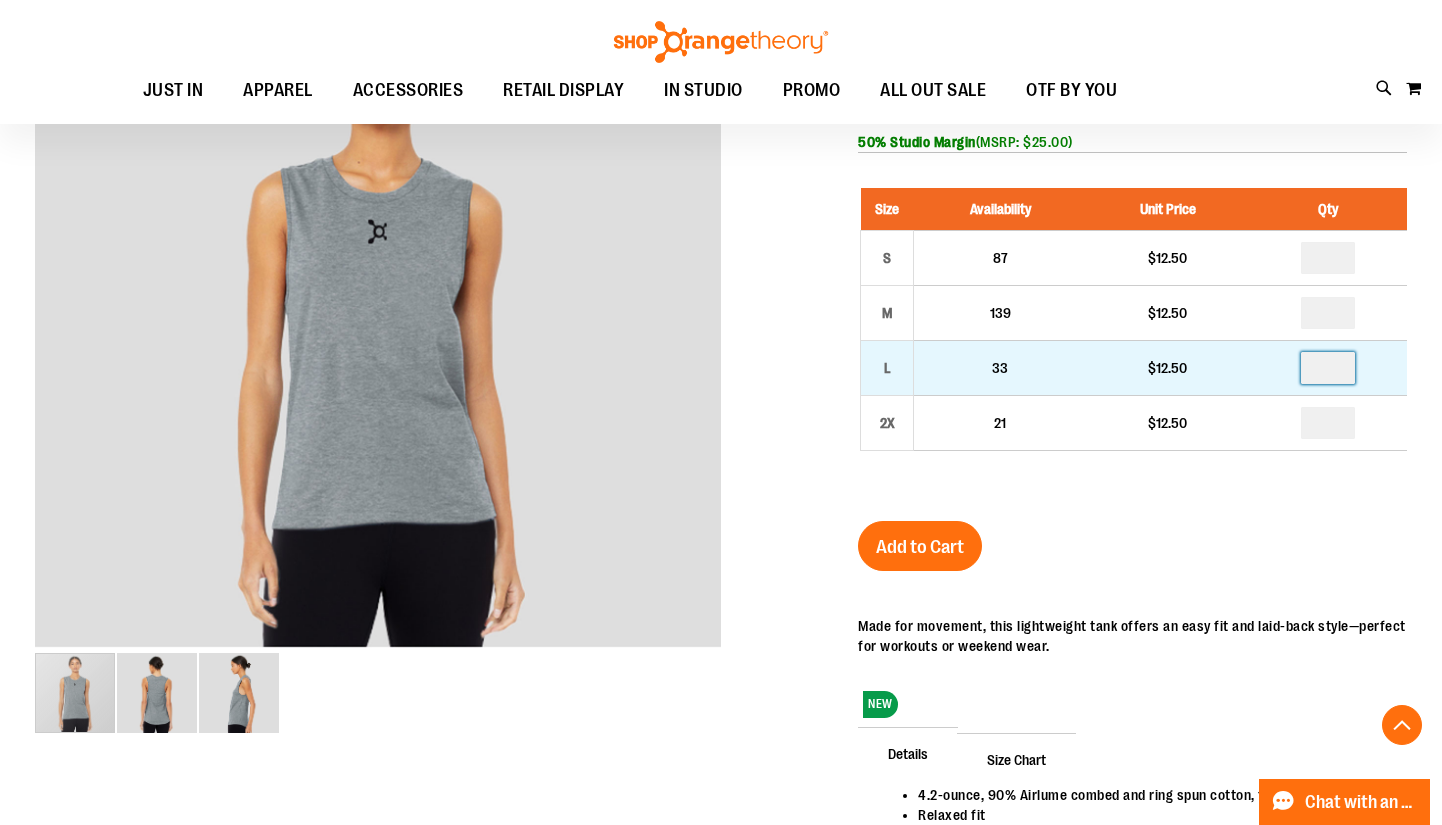 click at bounding box center [1328, 368] 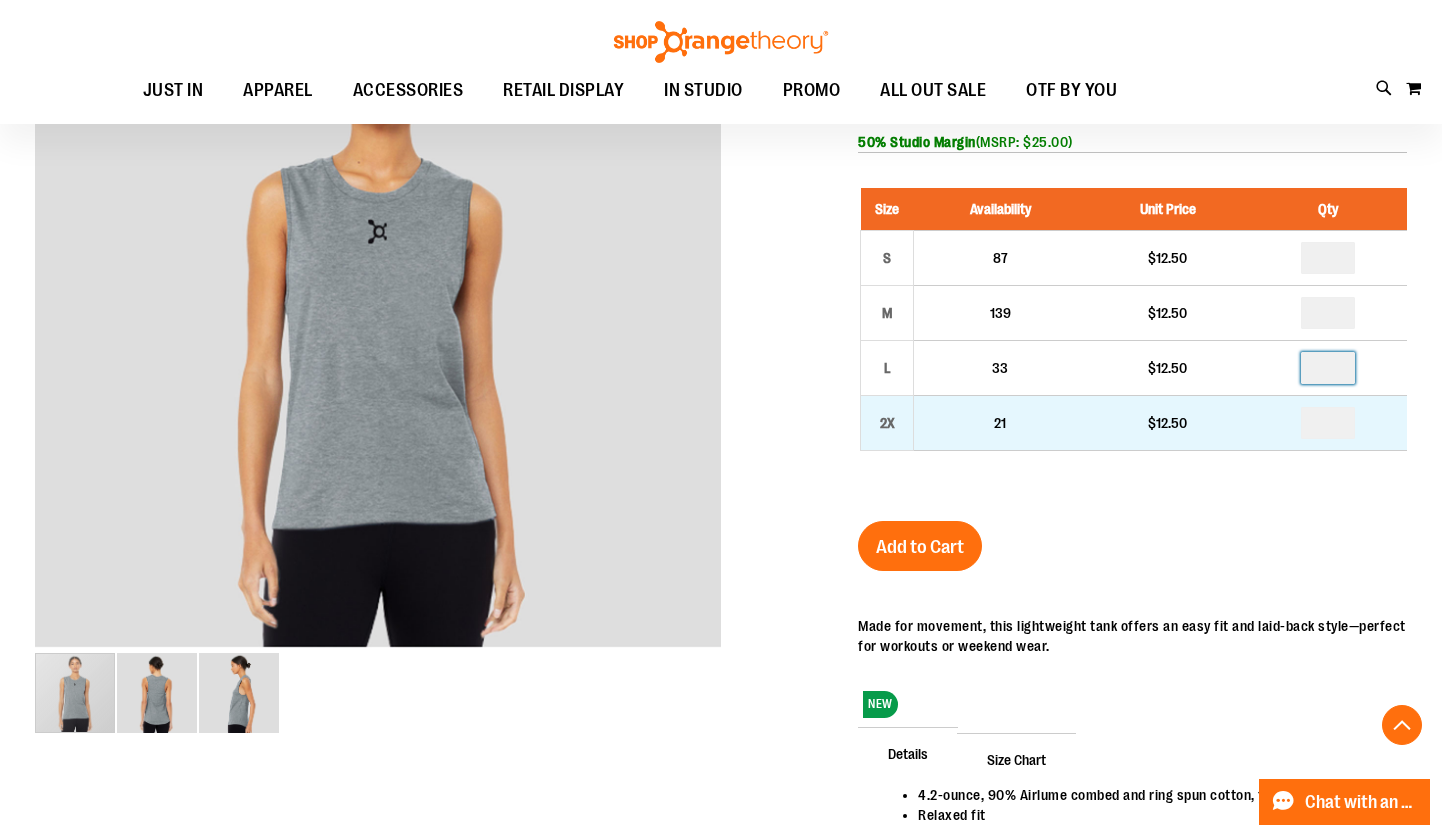 type on "*" 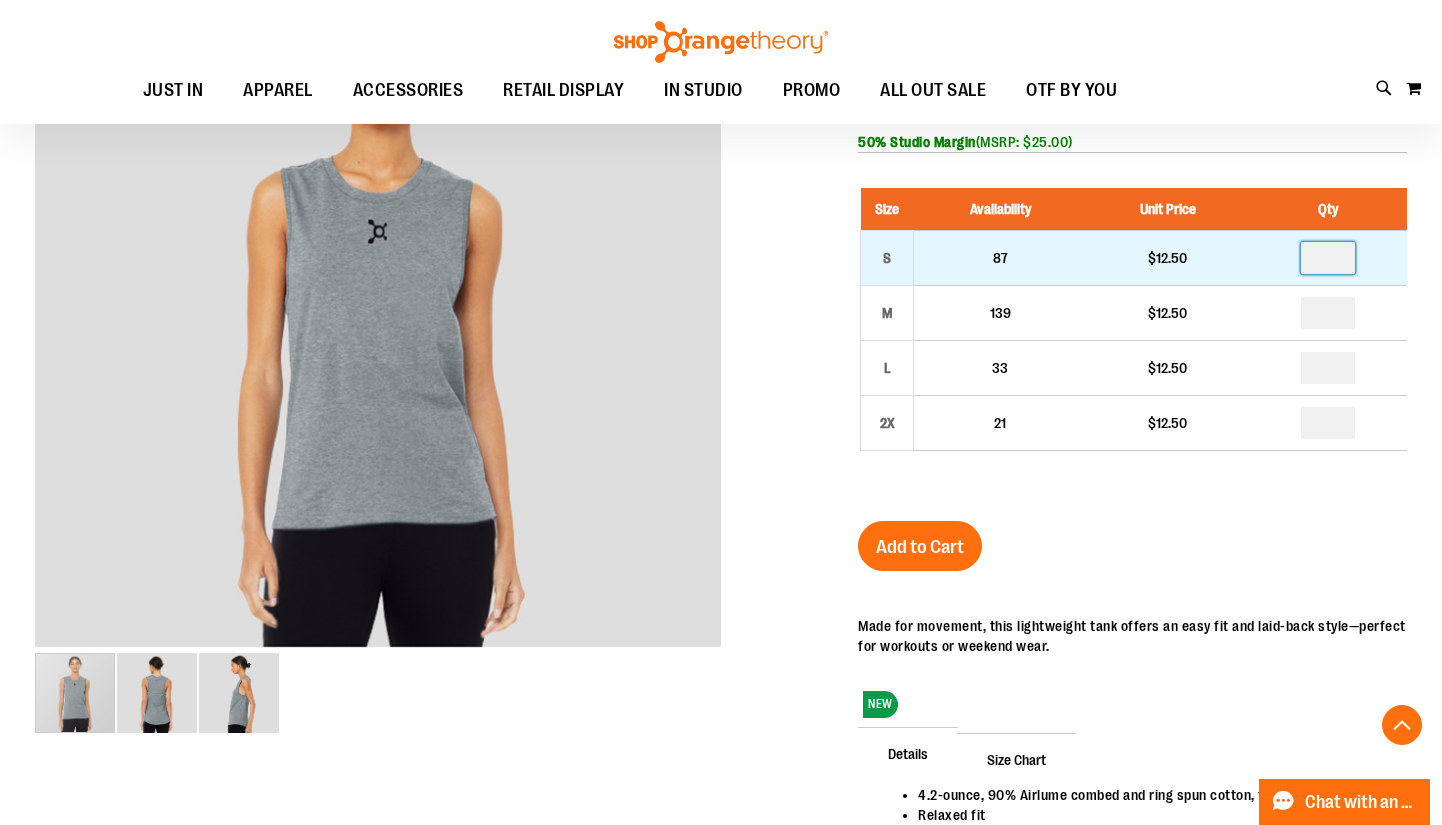 click on "*" at bounding box center [1328, 258] 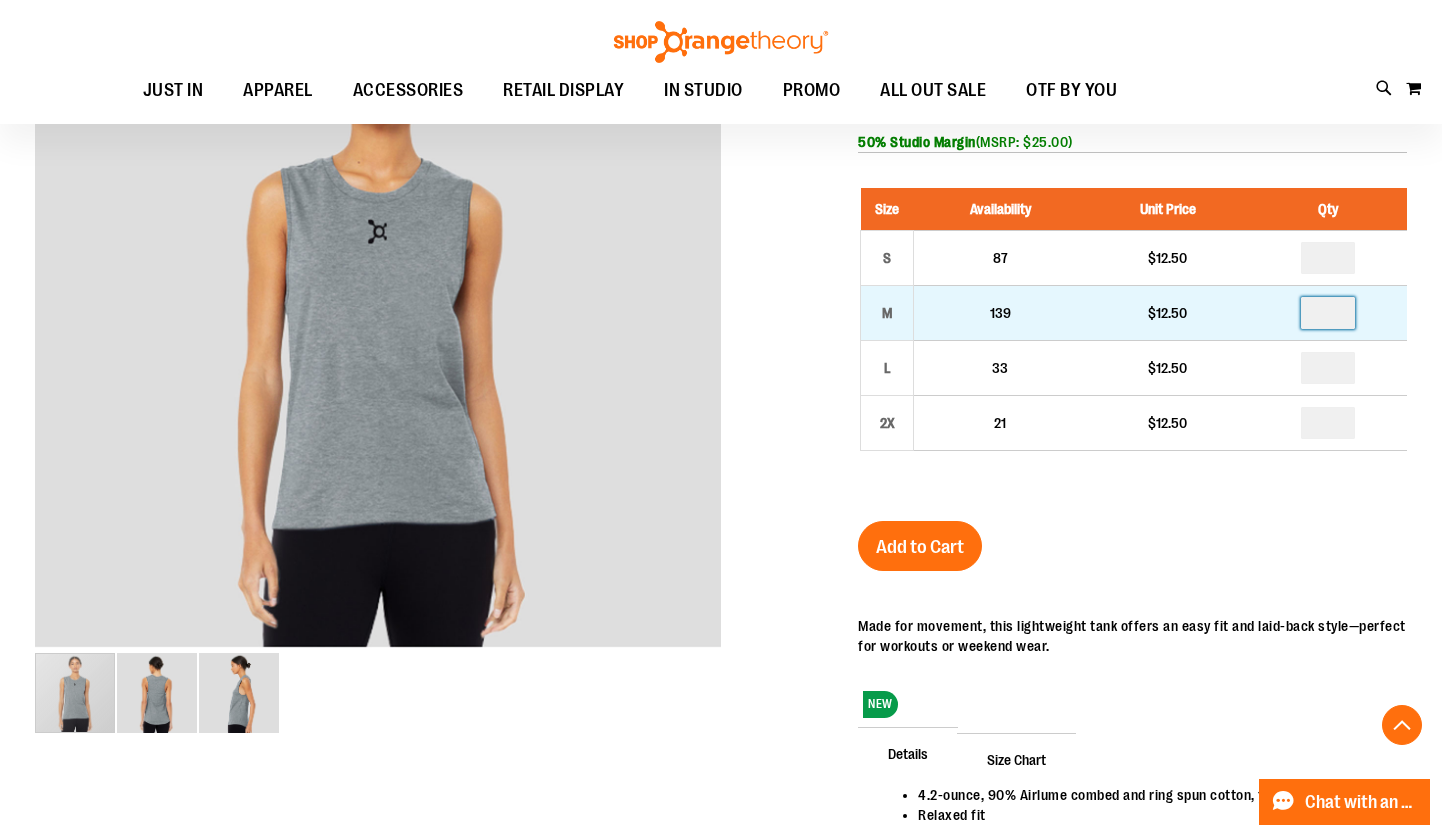click on "*" at bounding box center (1328, 313) 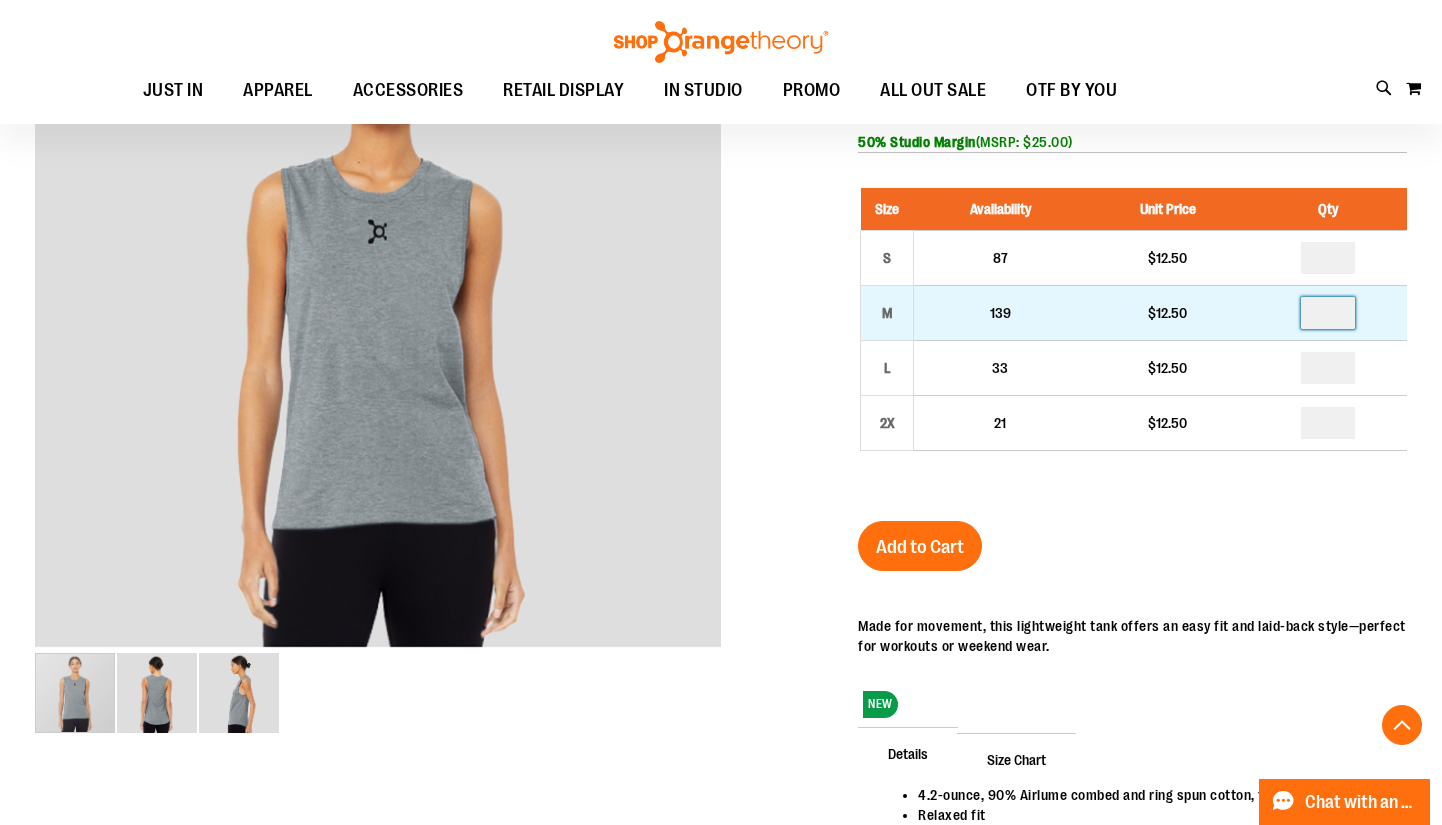 type on "*" 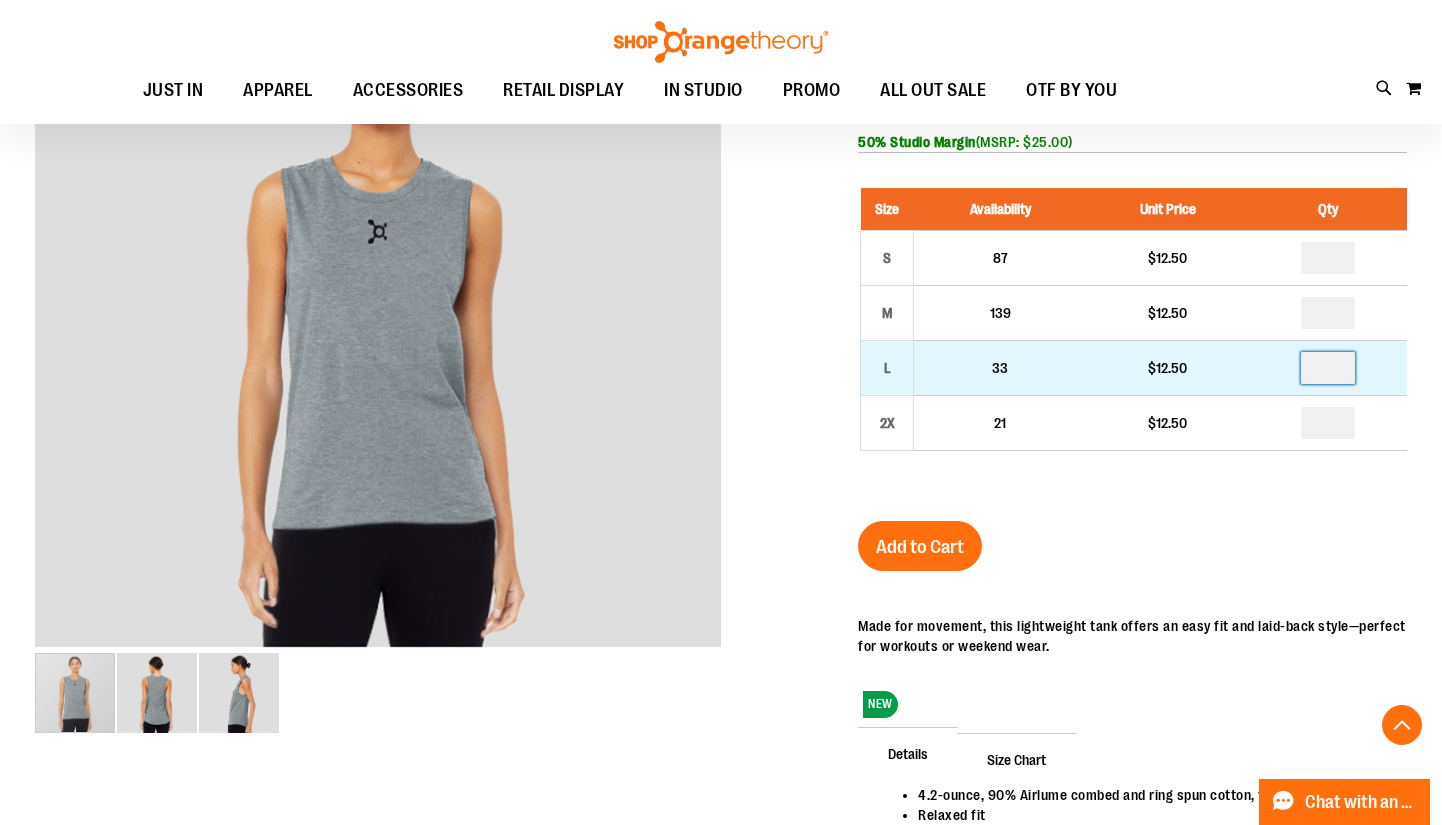 click on "*" at bounding box center [1328, 368] 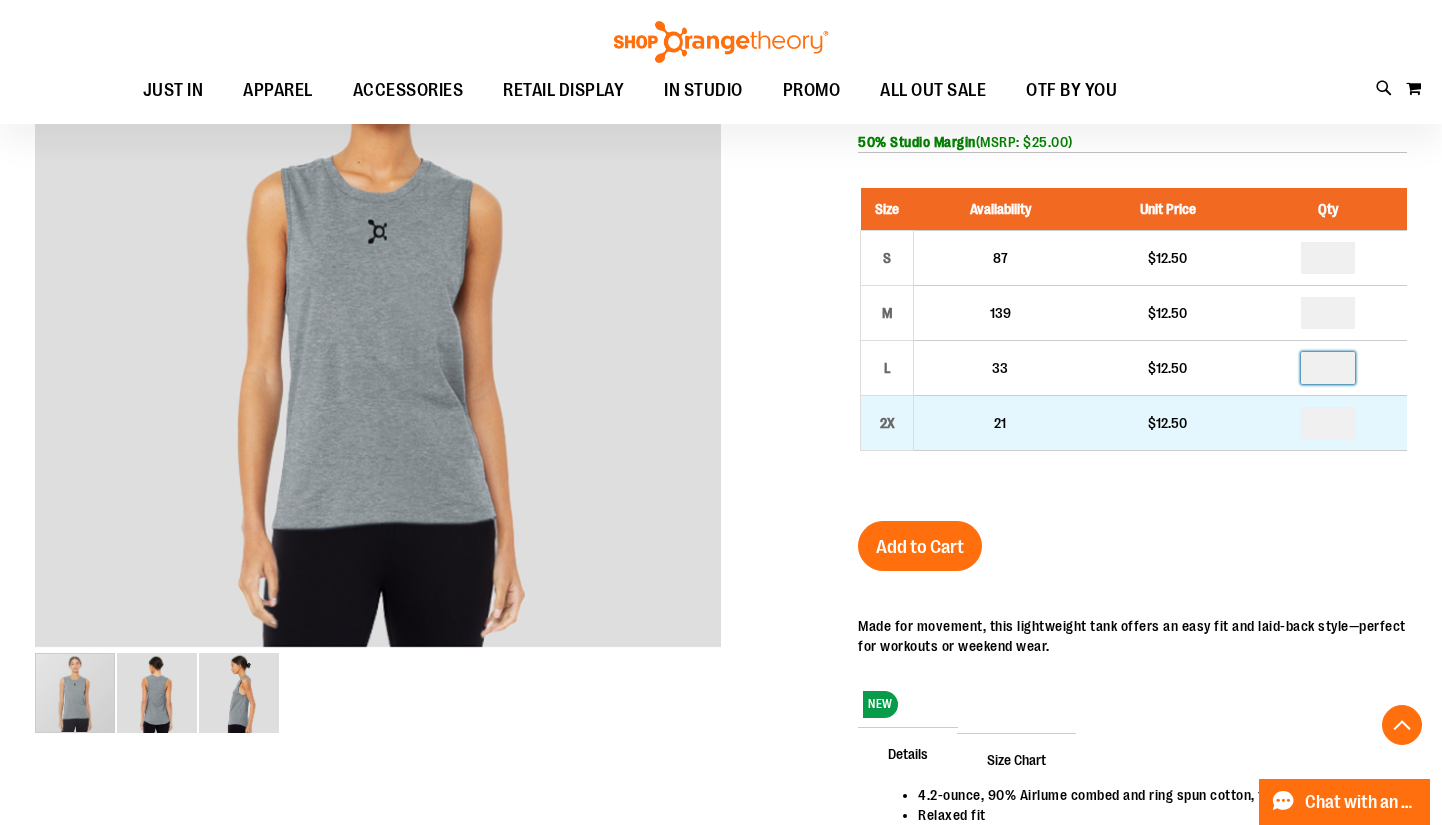 type on "*" 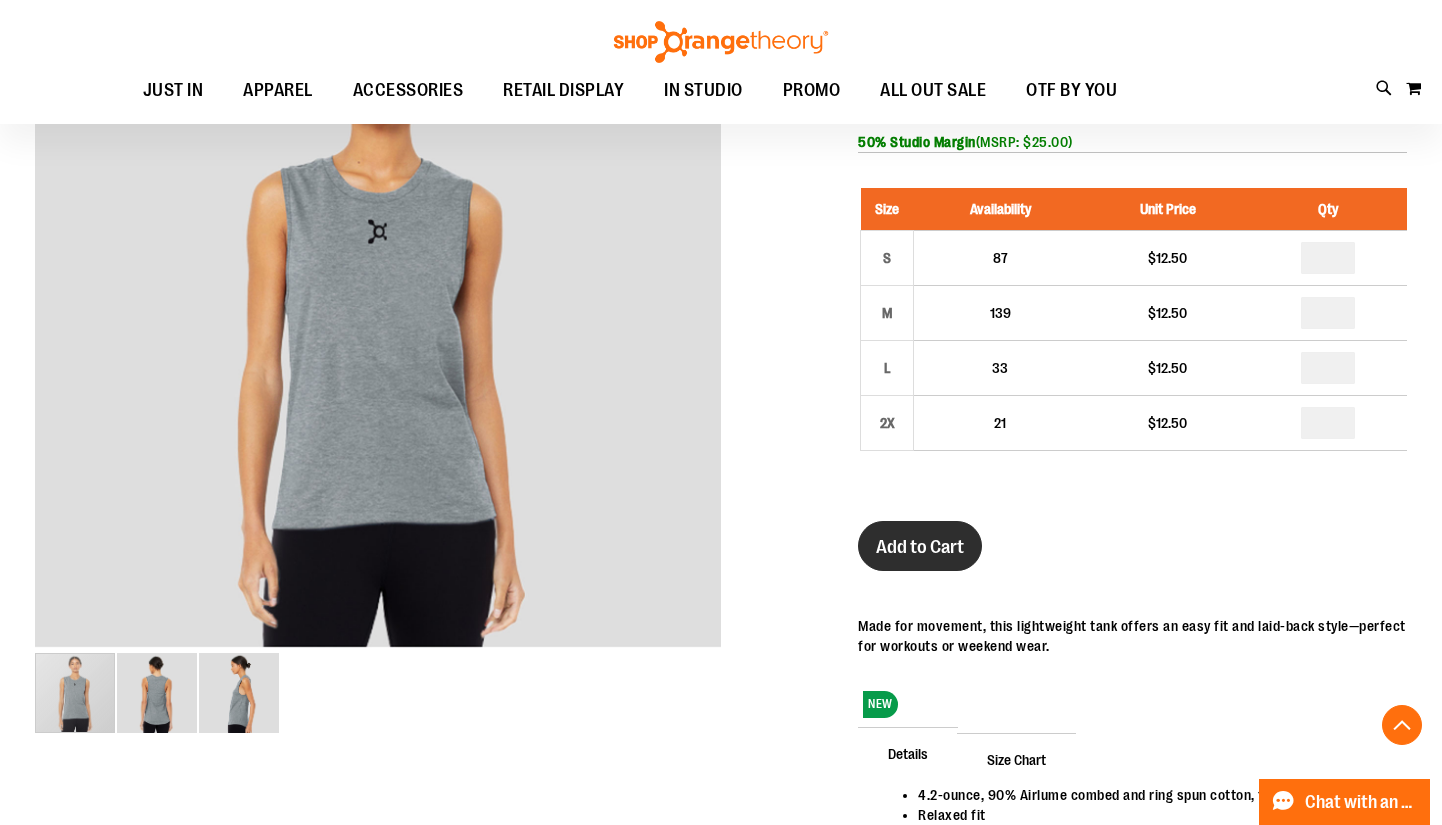 click on "Add to Cart" at bounding box center [920, 547] 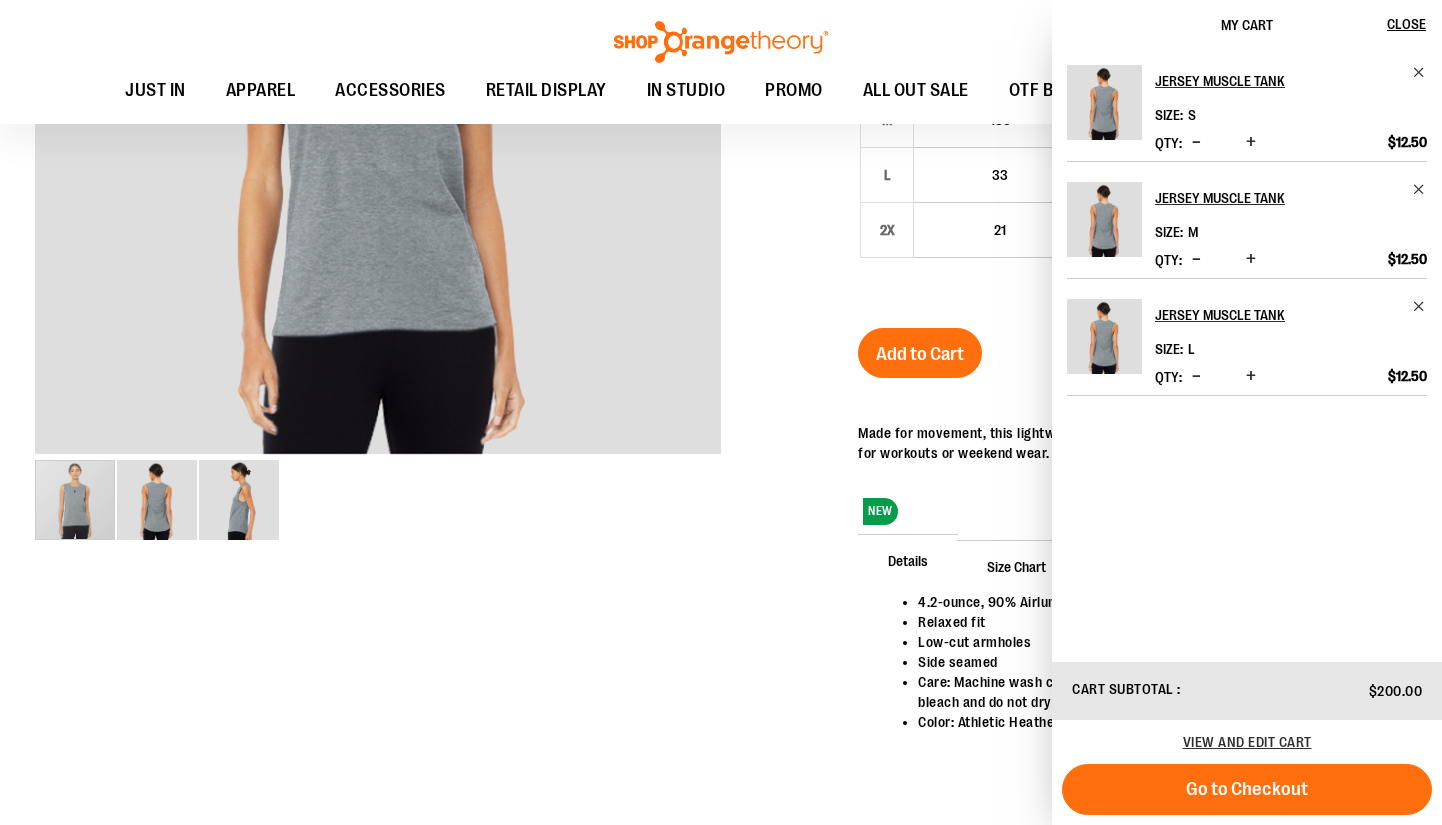 scroll, scrollTop: 509, scrollLeft: 0, axis: vertical 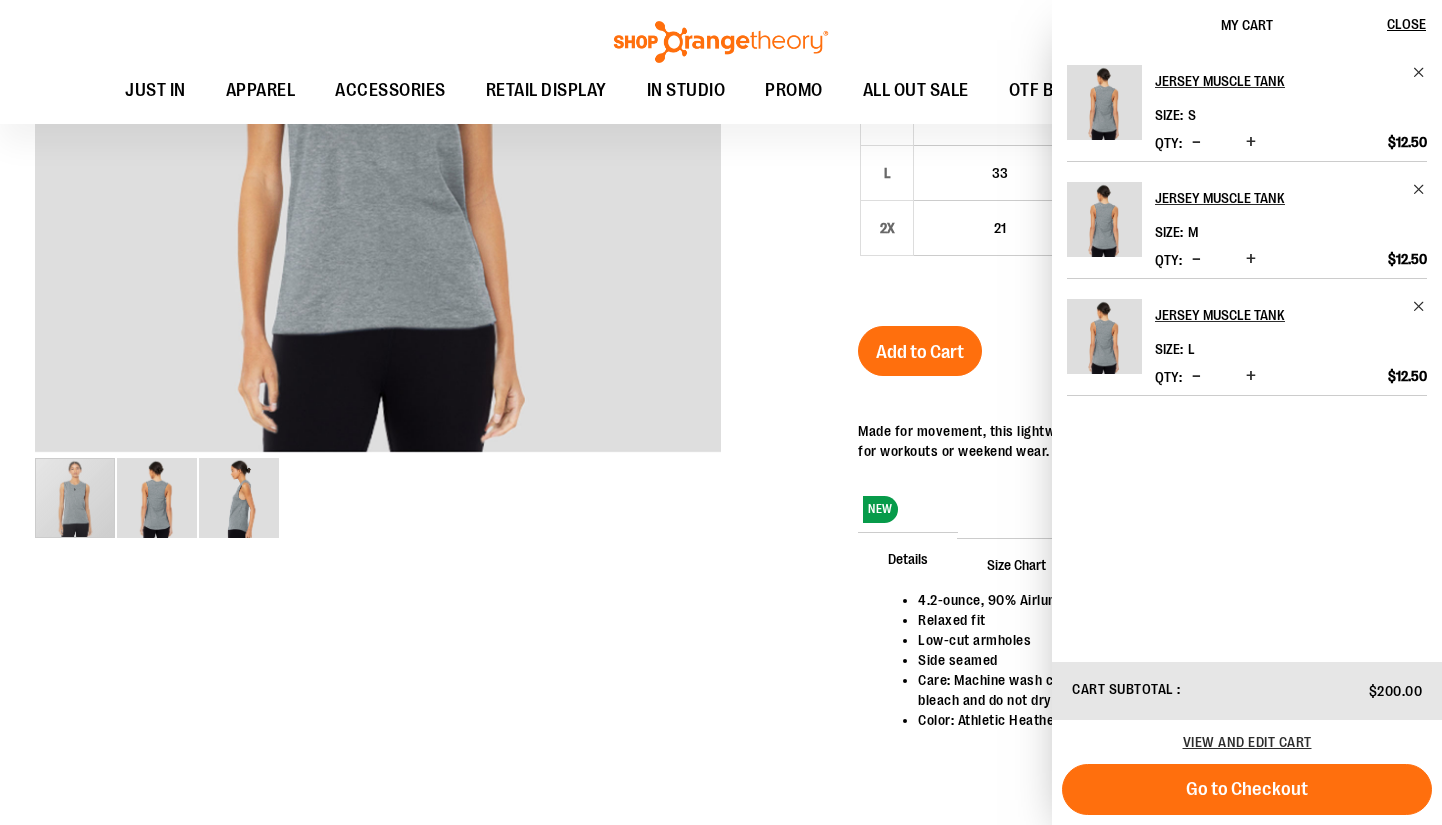 click at bounding box center (721, 290) 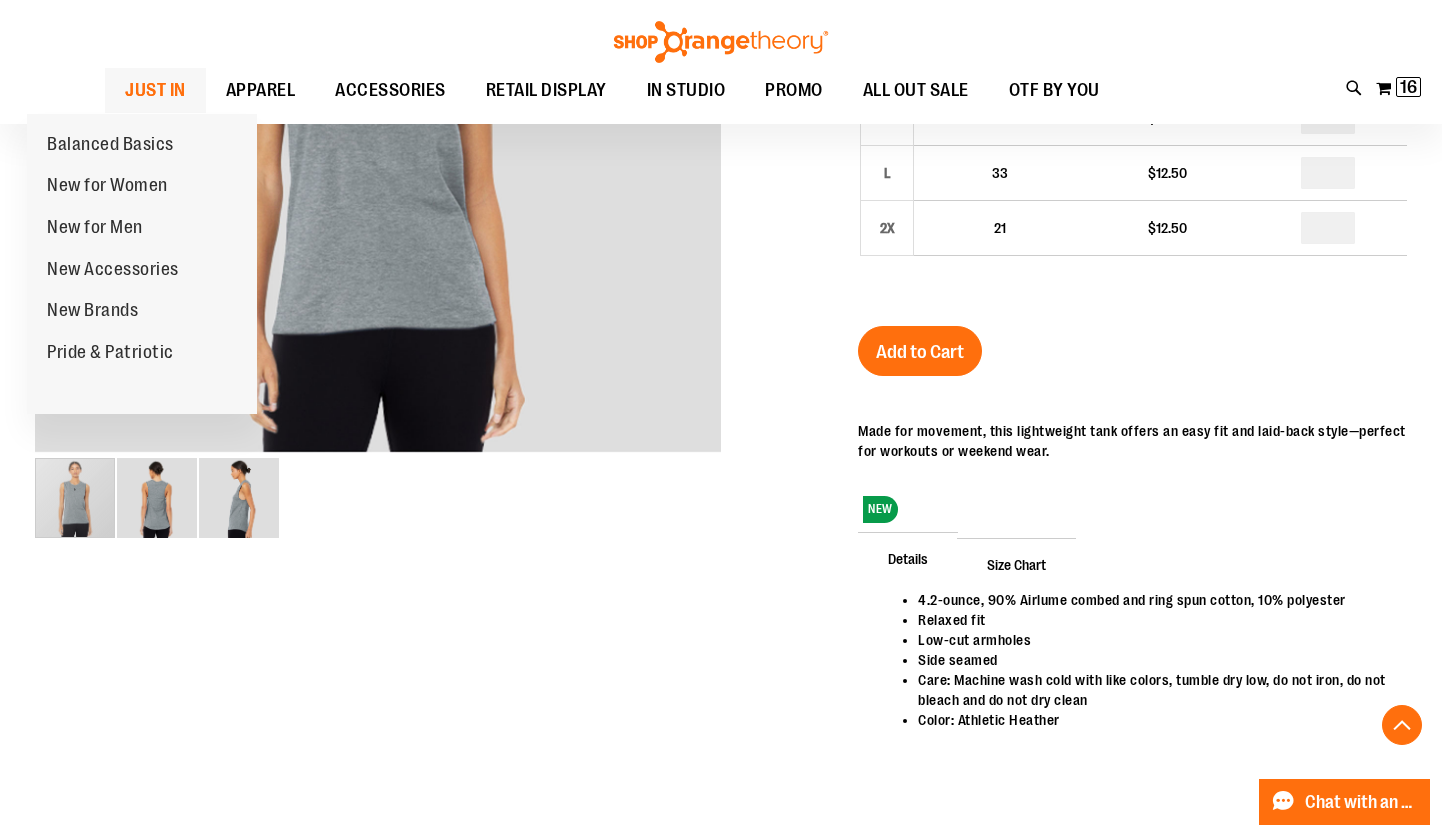 click on "JUST IN" at bounding box center (155, 90) 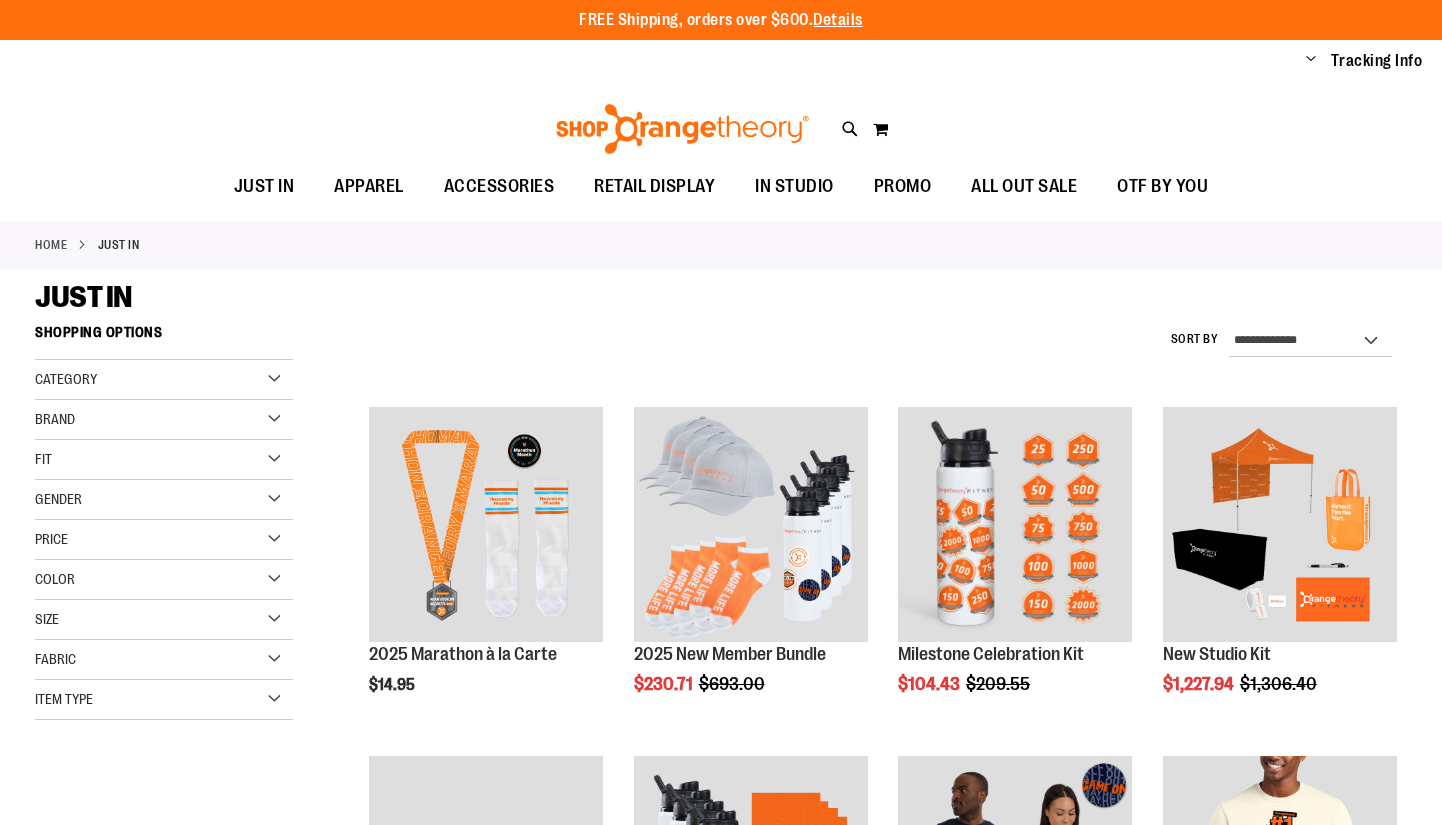 scroll, scrollTop: 0, scrollLeft: 0, axis: both 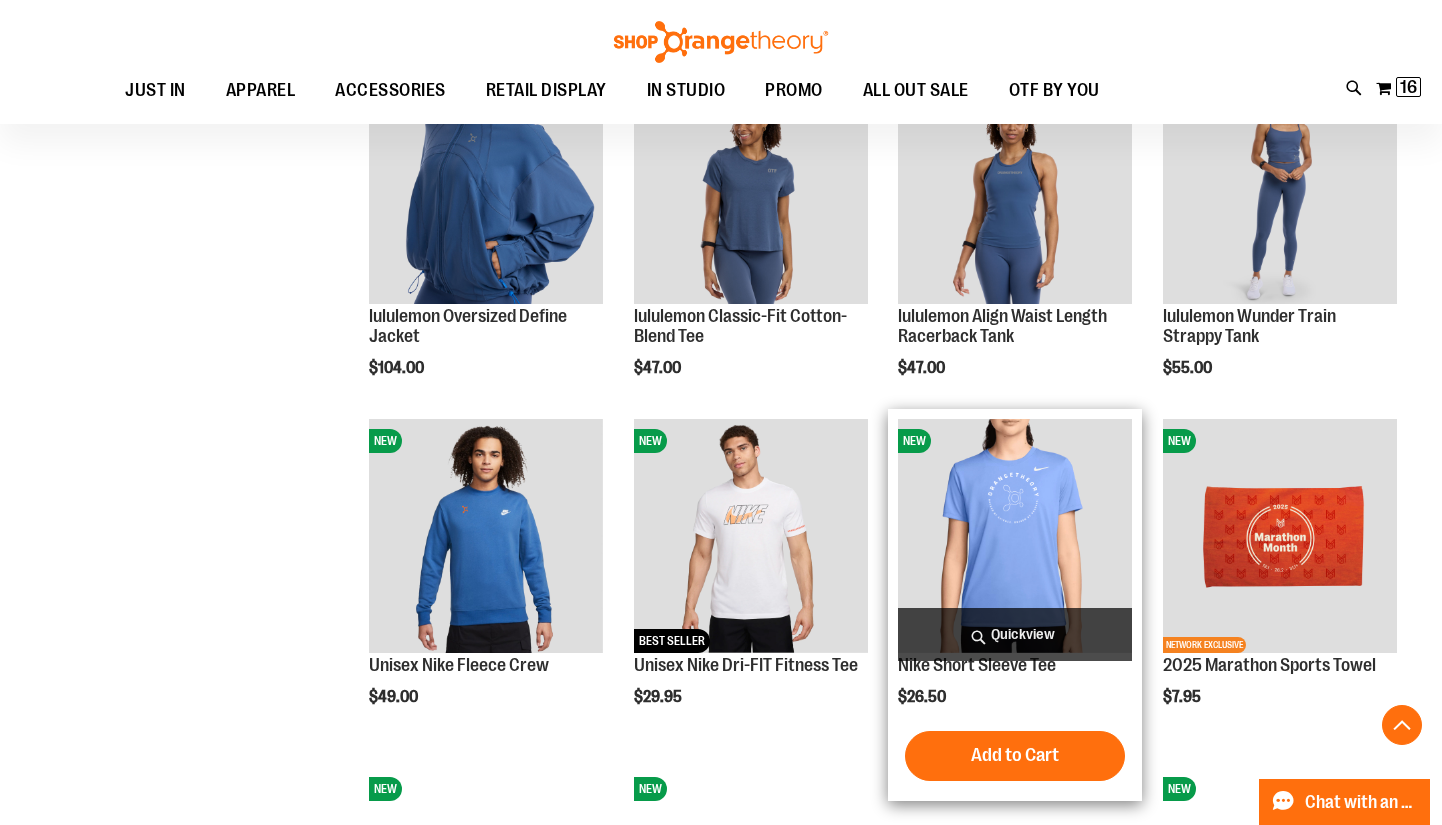 type on "**********" 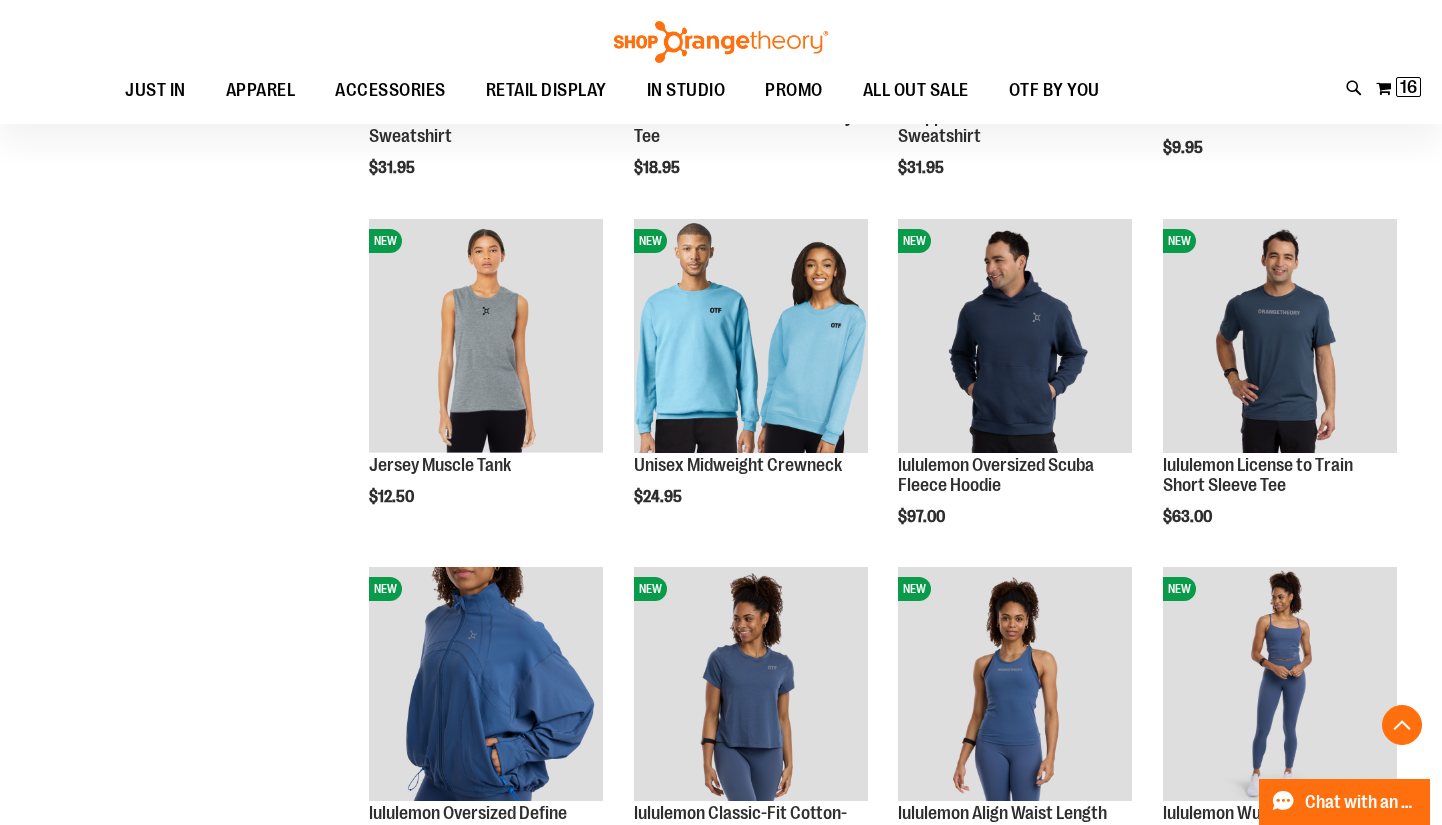 scroll, scrollTop: 541, scrollLeft: 0, axis: vertical 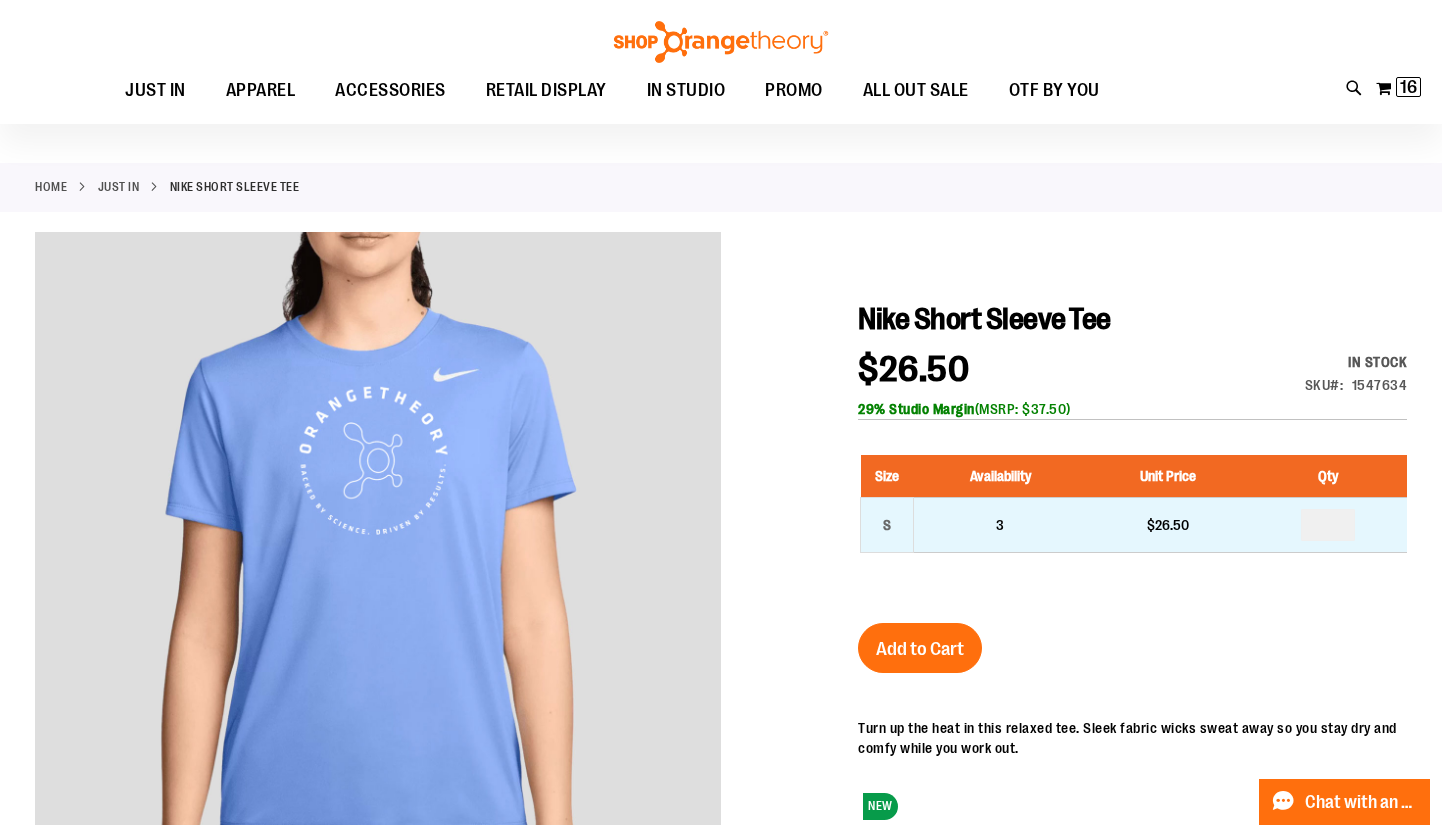 type on "**********" 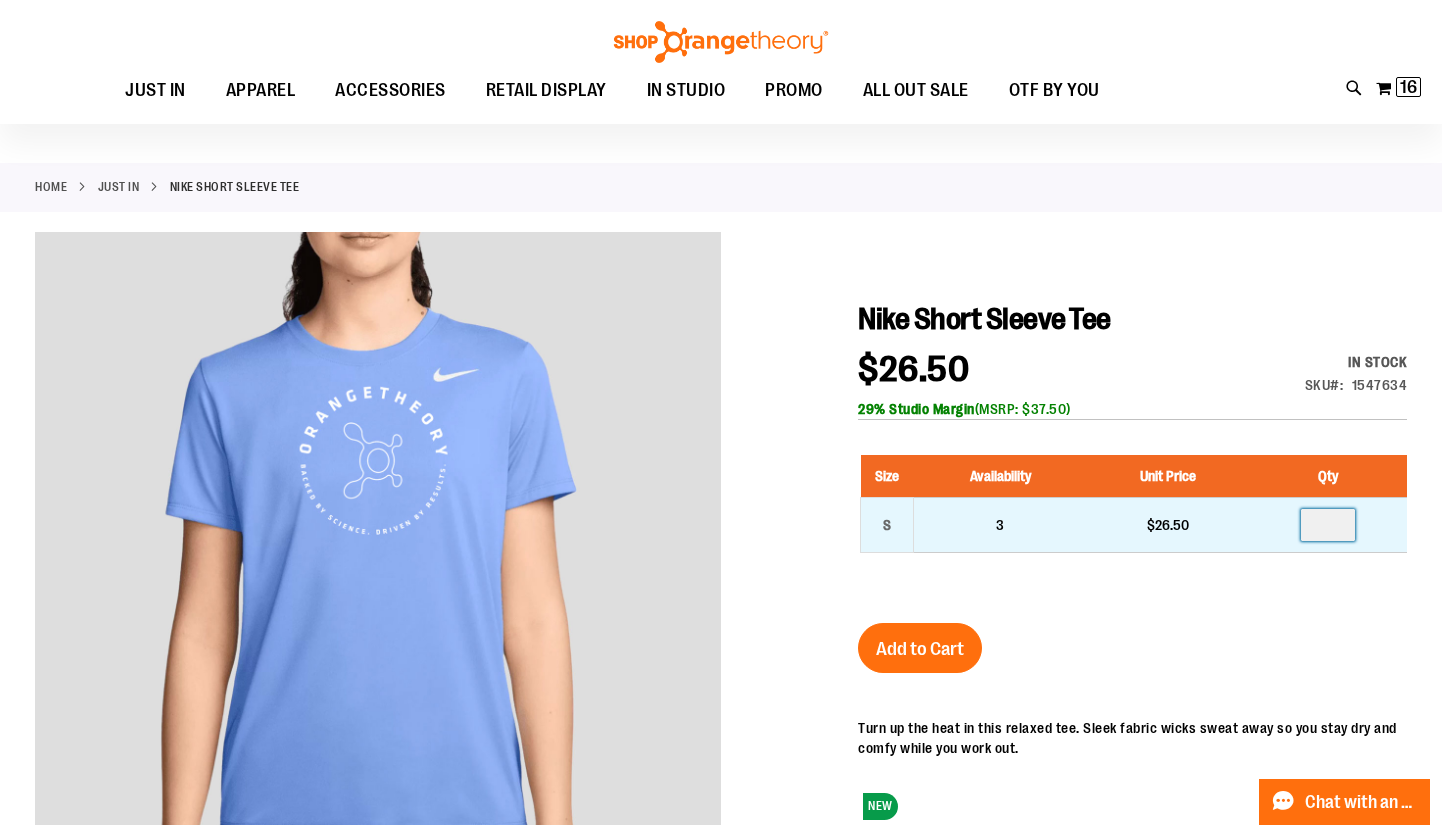 click at bounding box center [1328, 525] 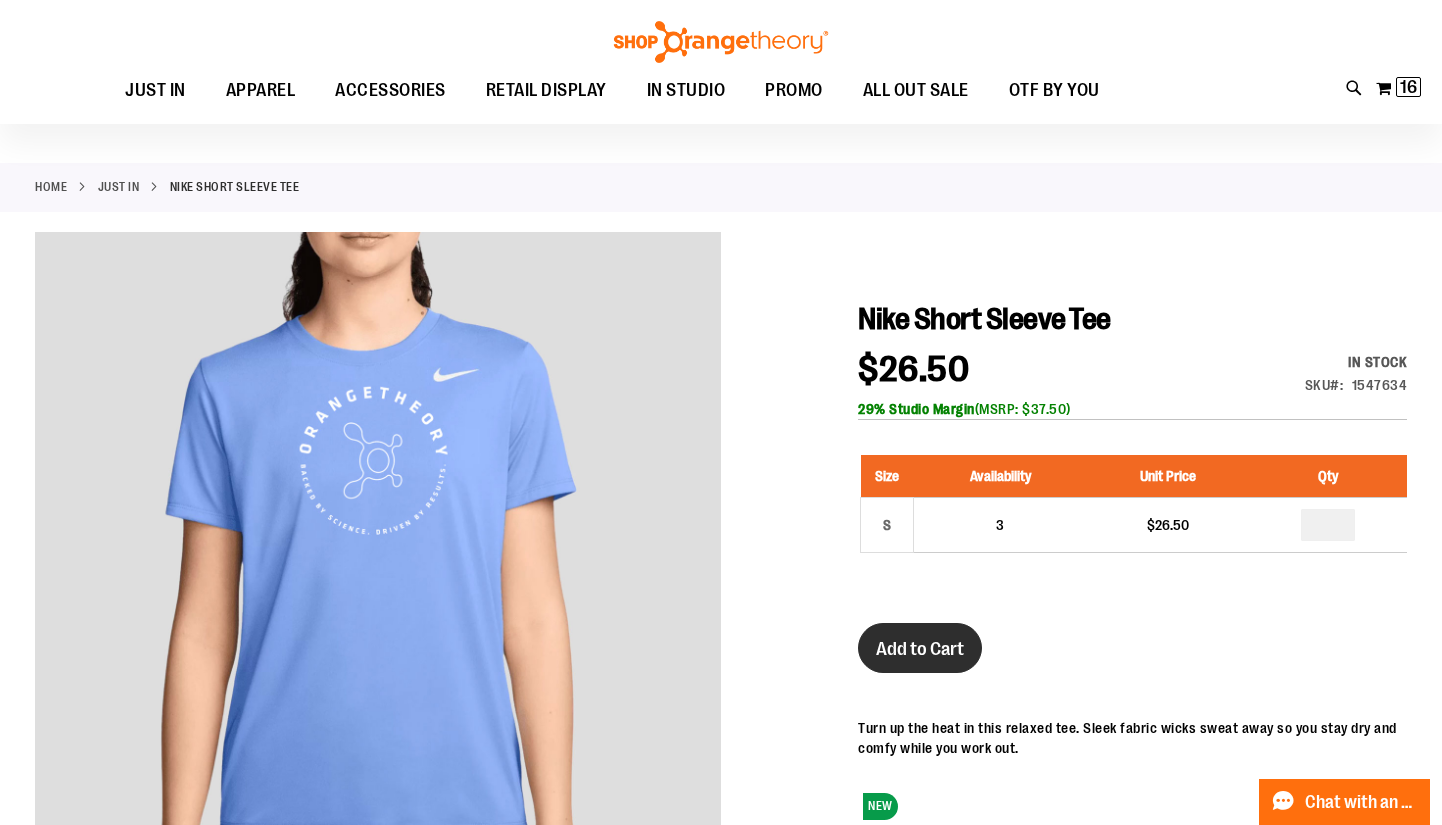 click on "Add to Cart" at bounding box center (920, 649) 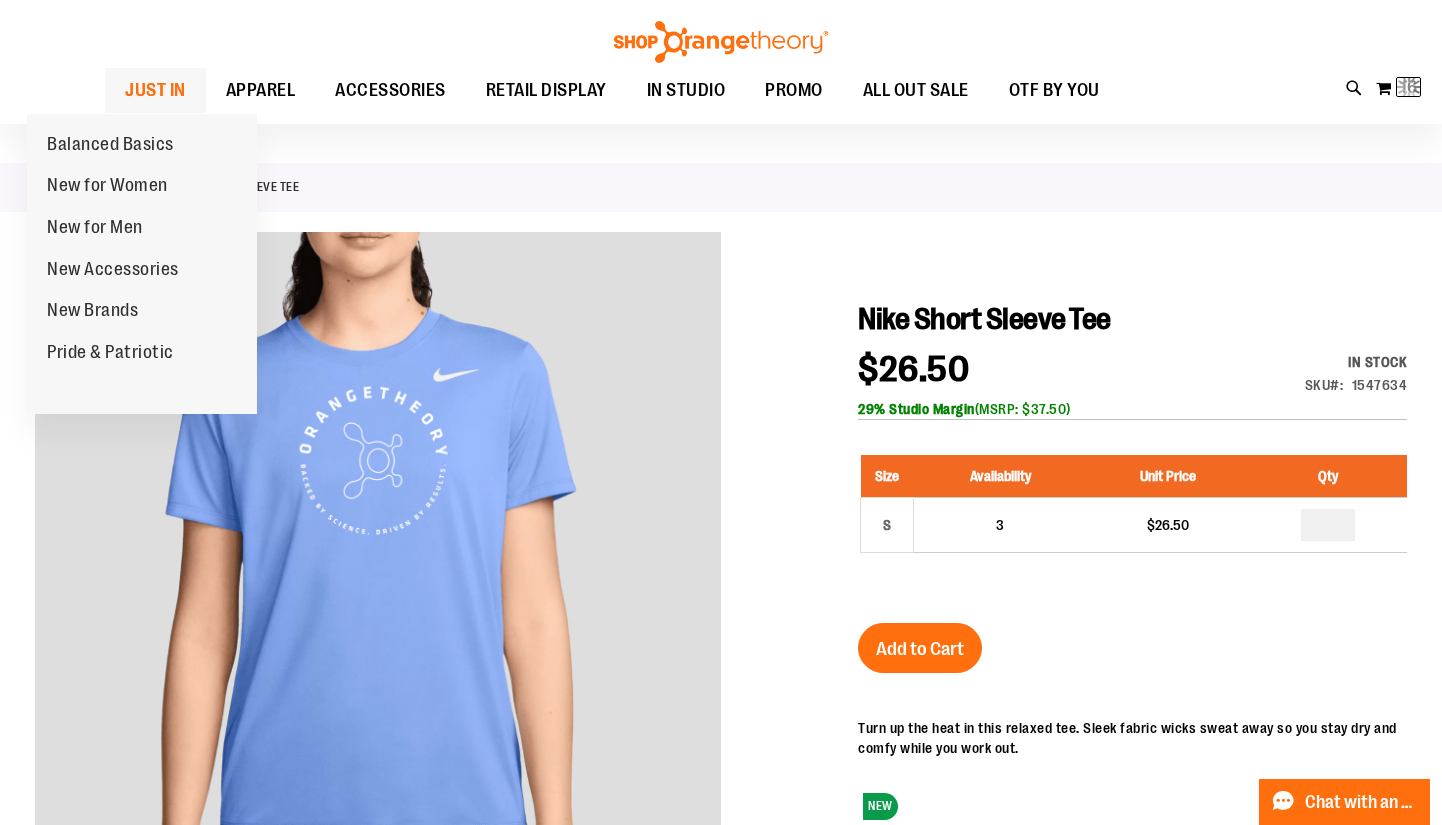 click on "JUST IN" at bounding box center [155, 90] 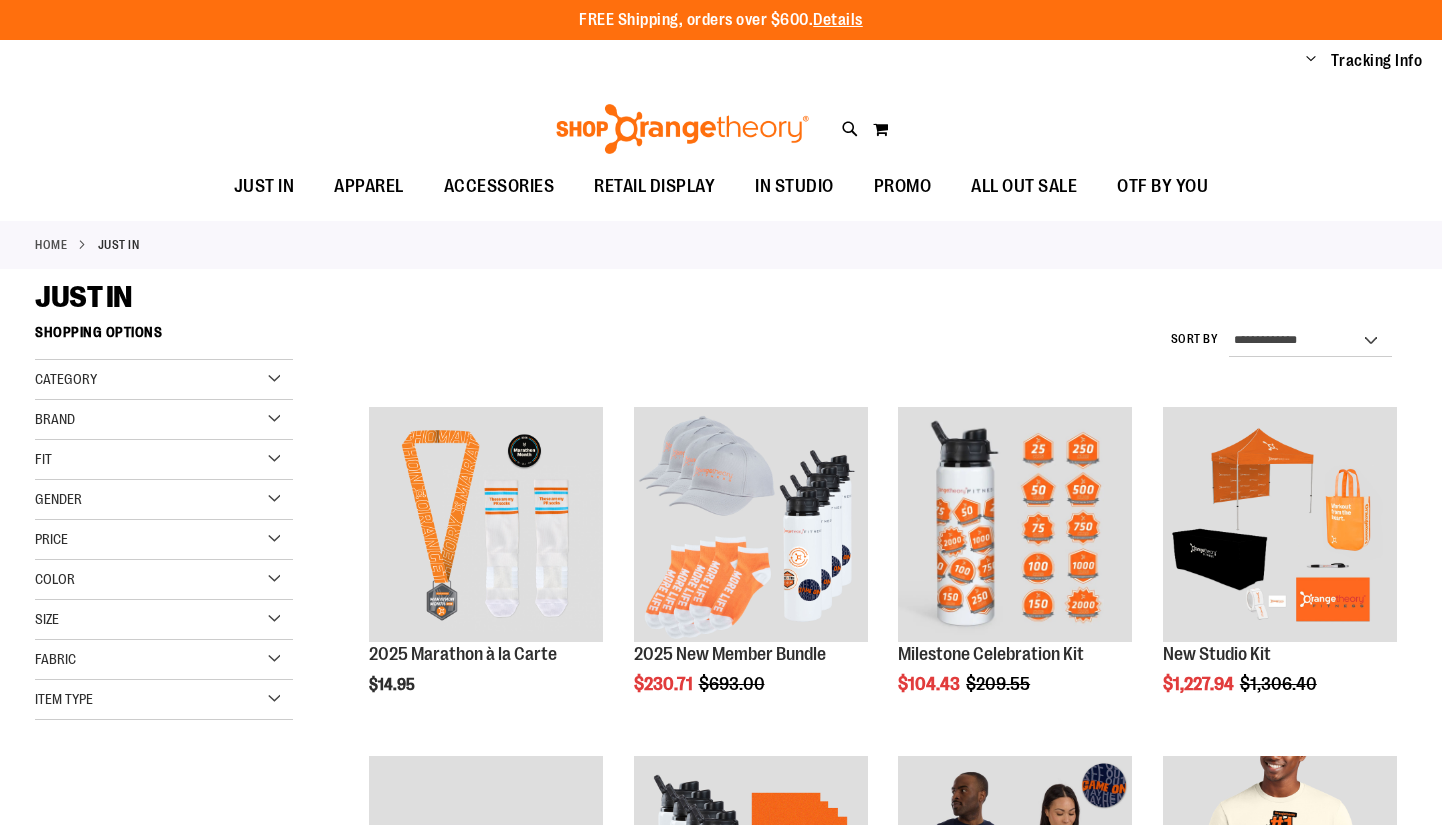 scroll, scrollTop: 0, scrollLeft: 0, axis: both 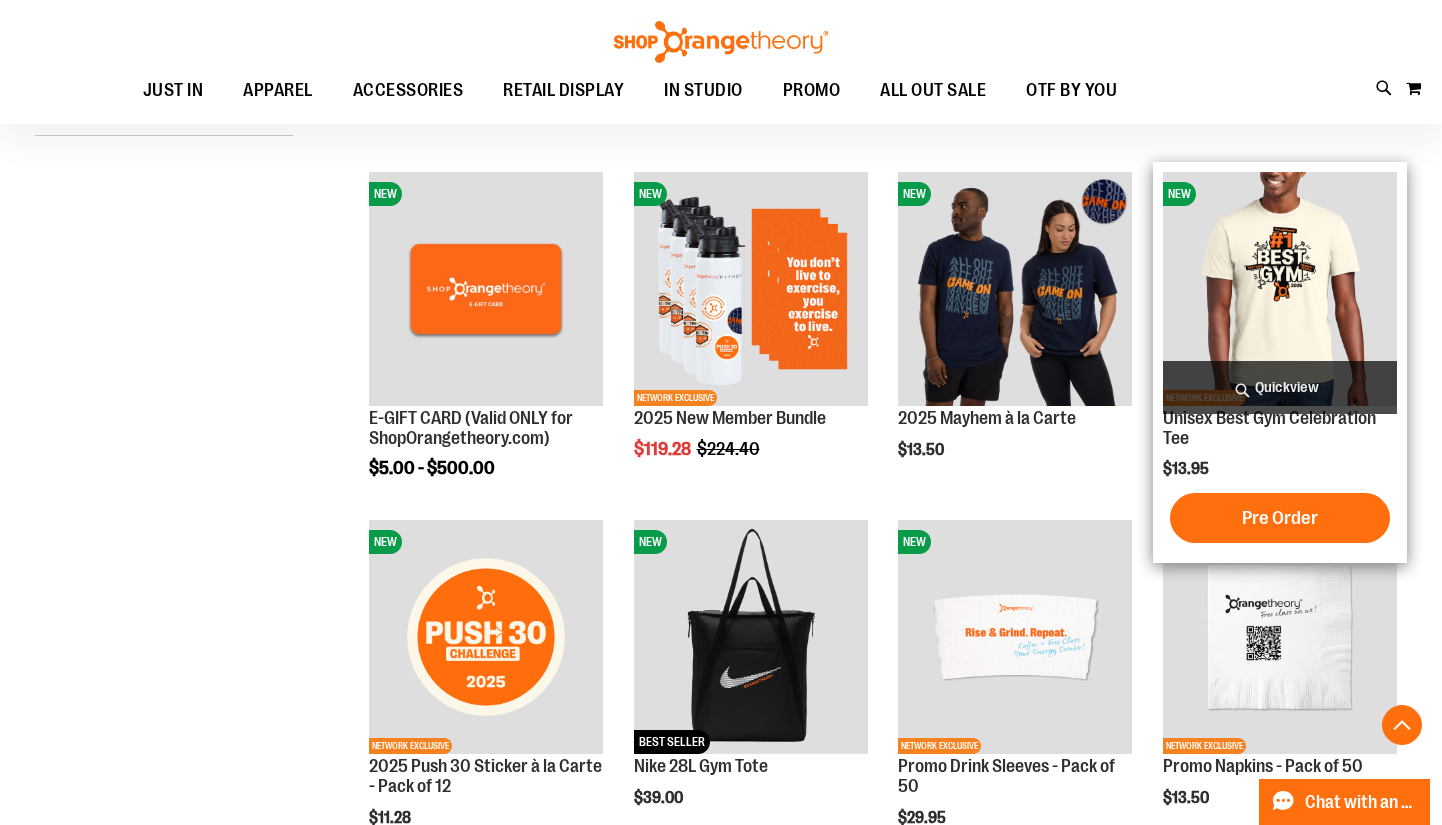 type on "**********" 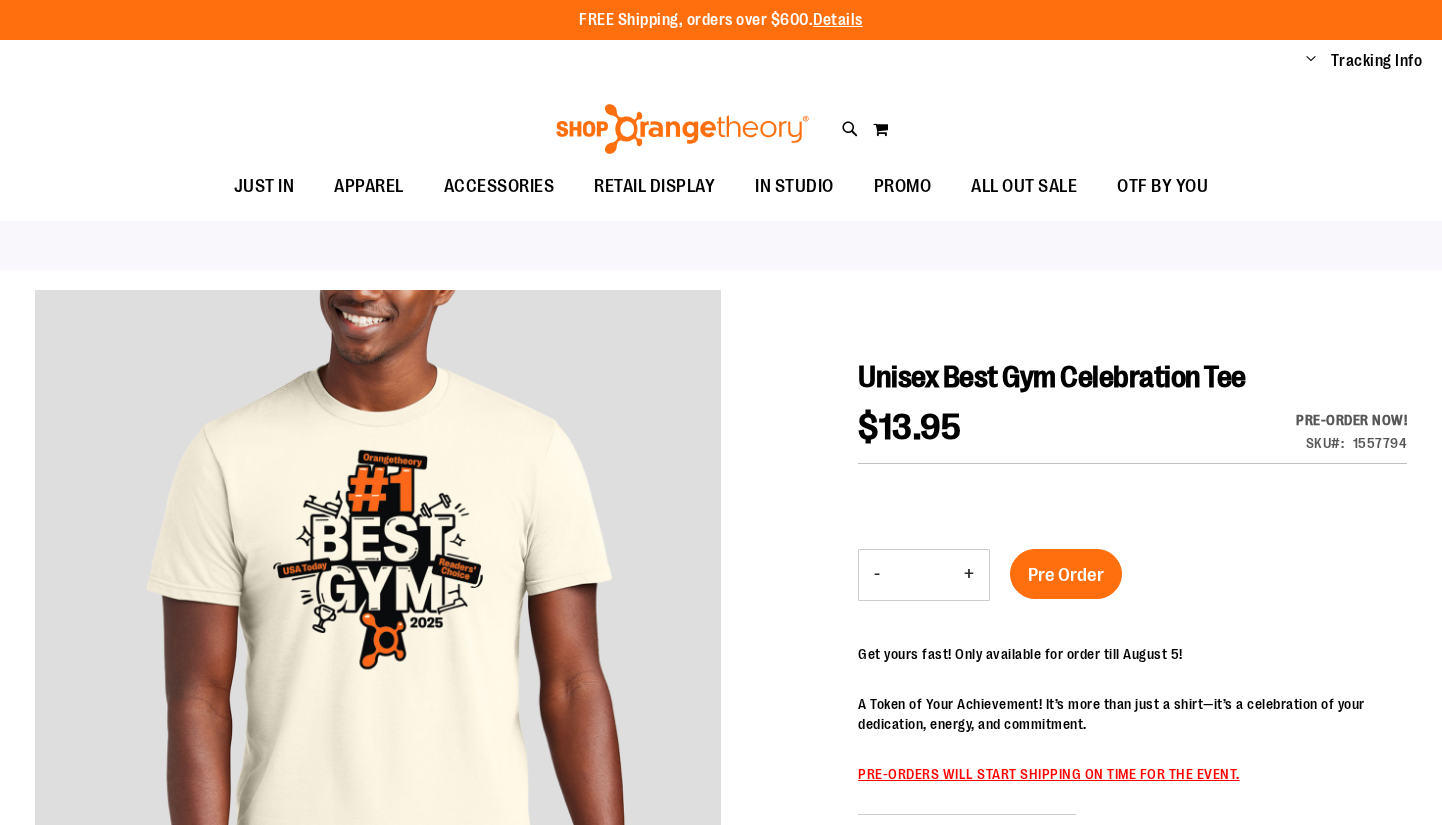 scroll, scrollTop: 0, scrollLeft: 0, axis: both 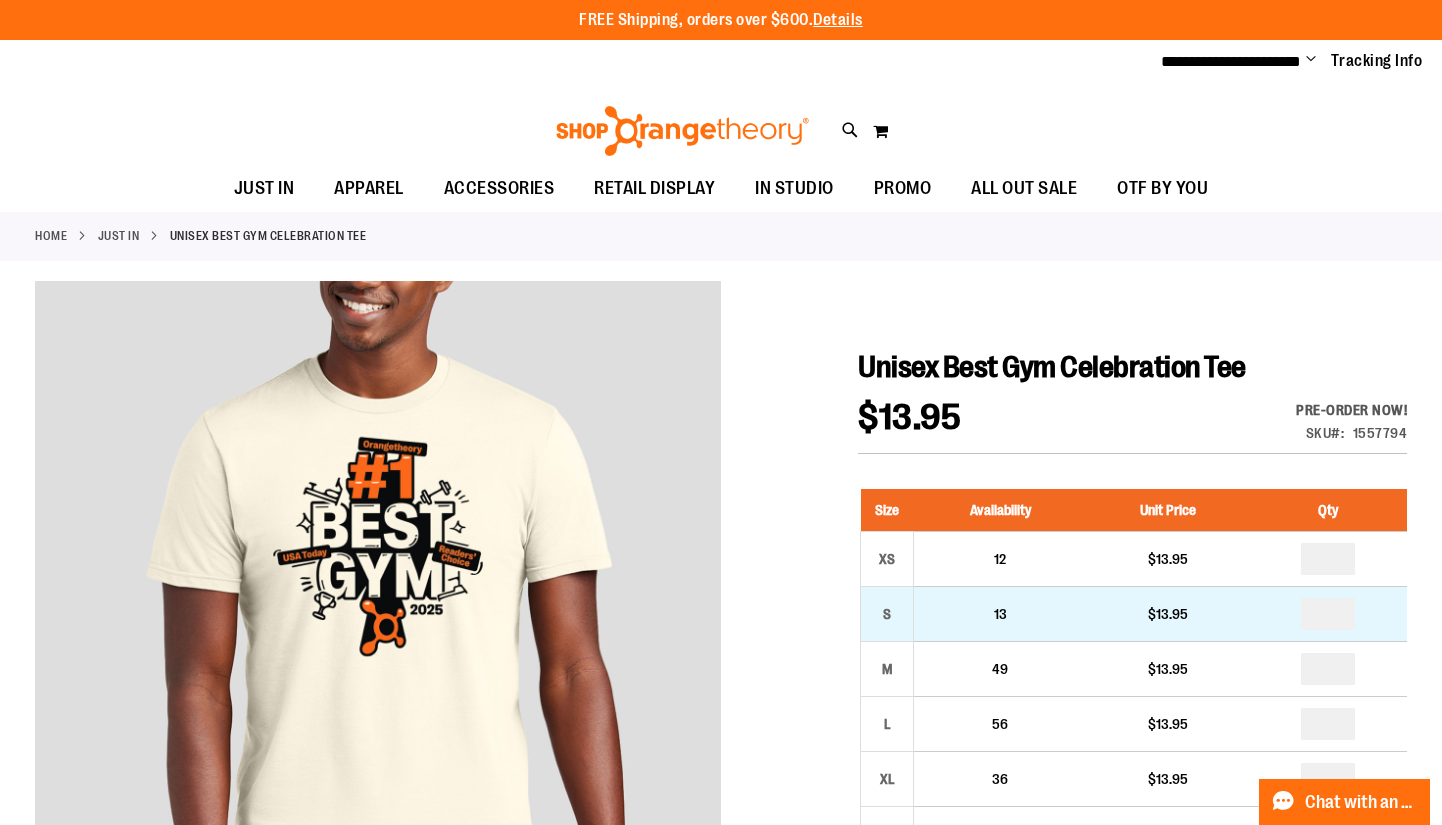 type on "**********" 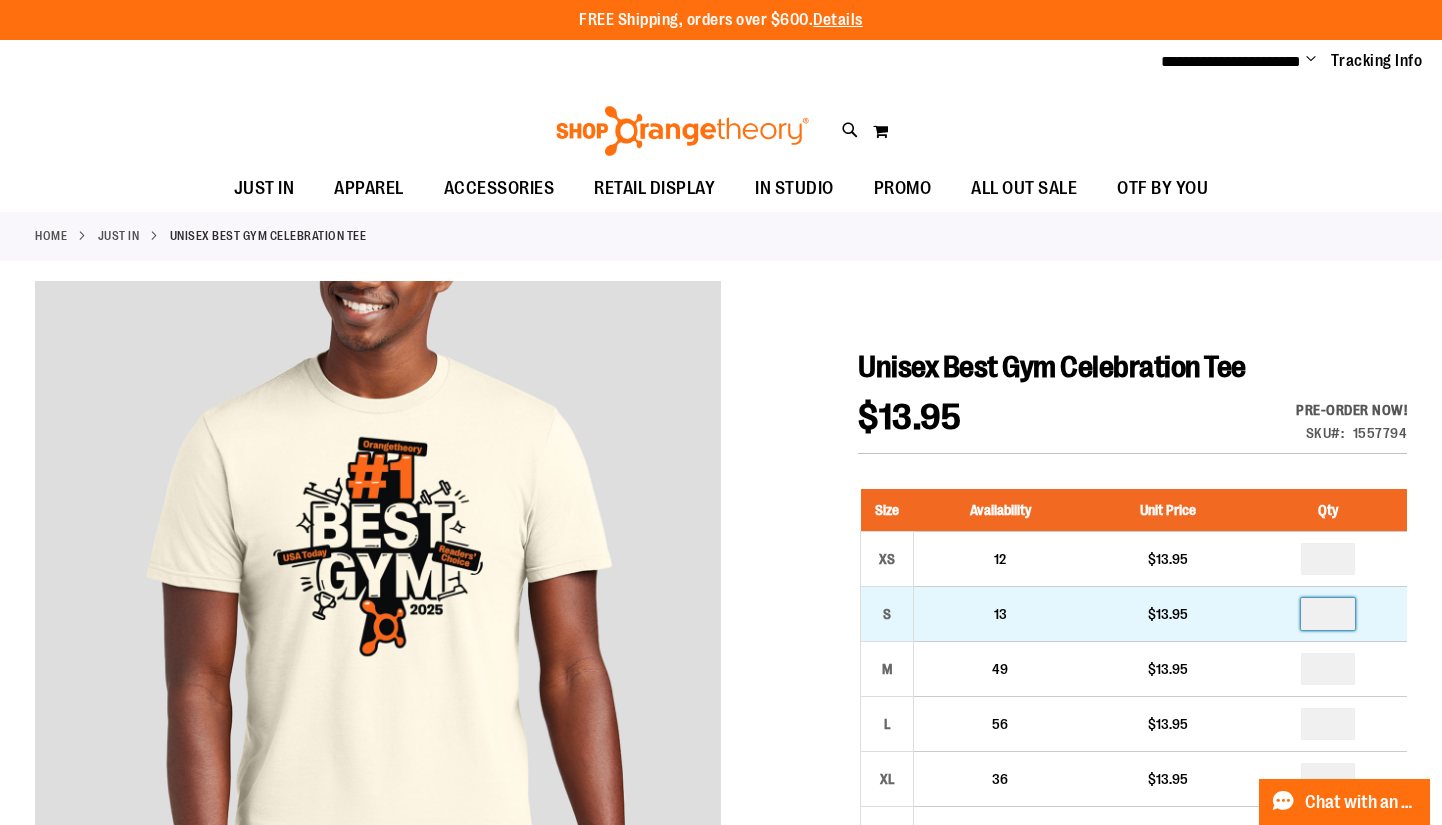 click at bounding box center (1328, 614) 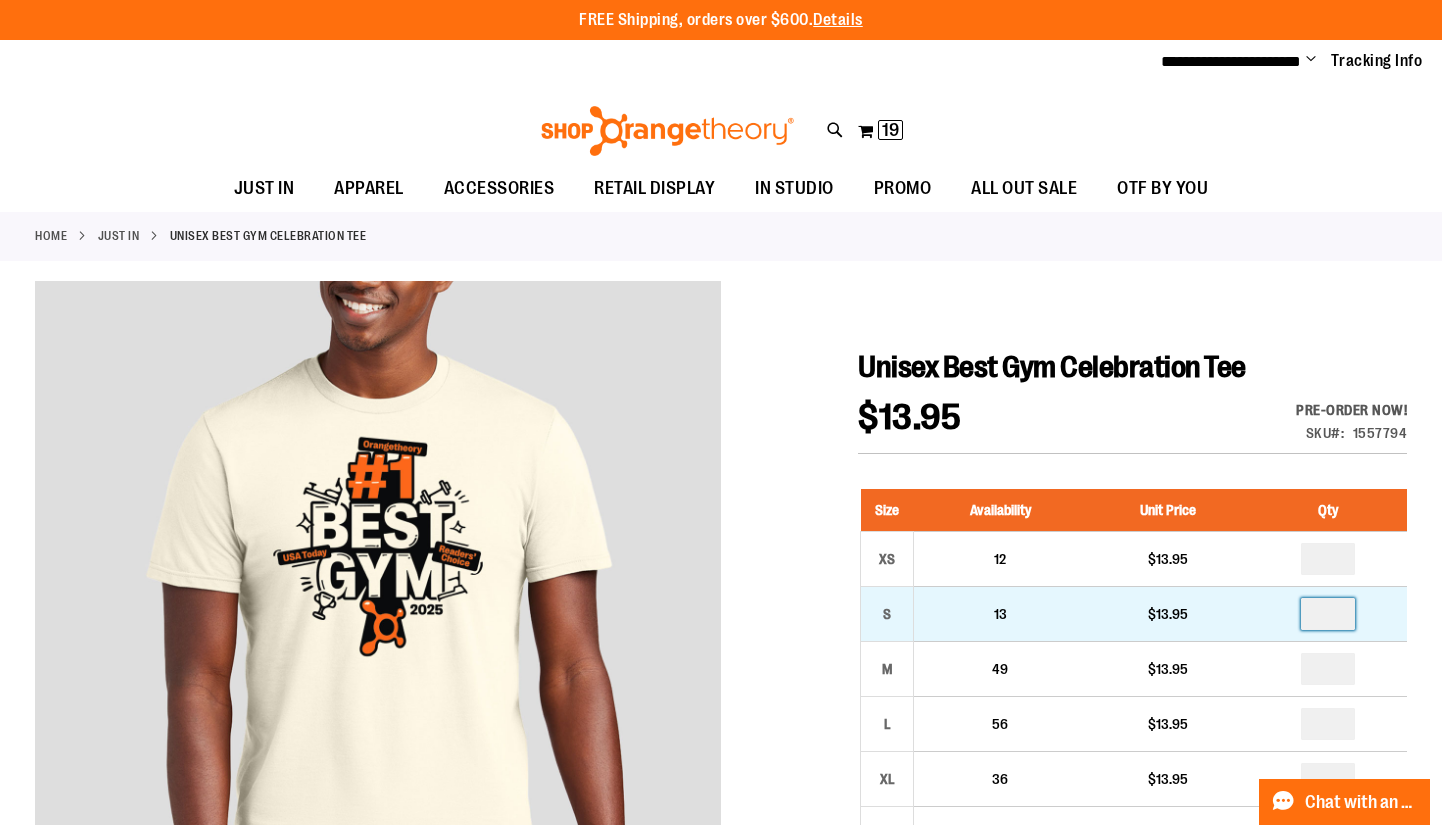 type on "*" 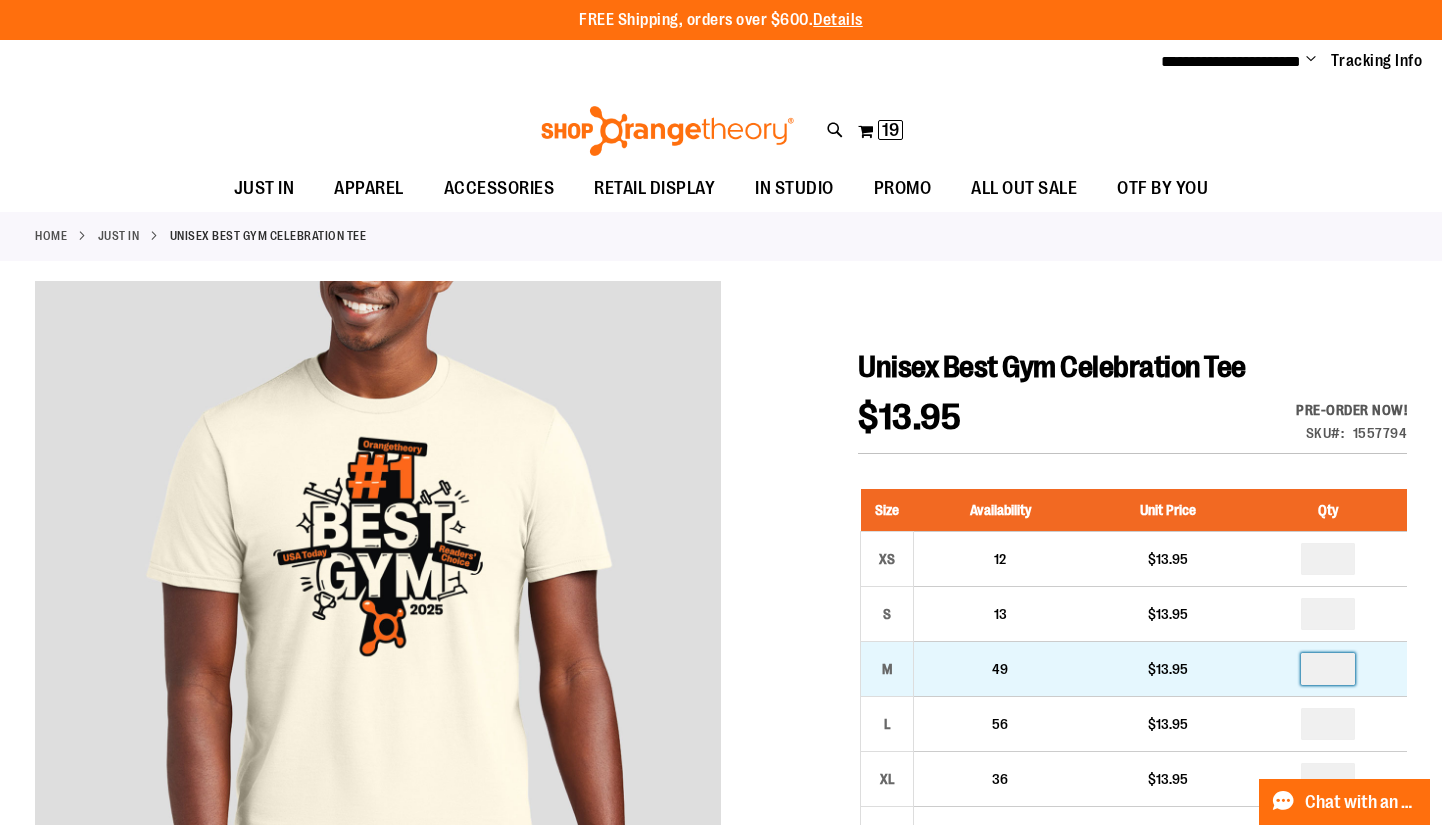 click at bounding box center (1328, 669) 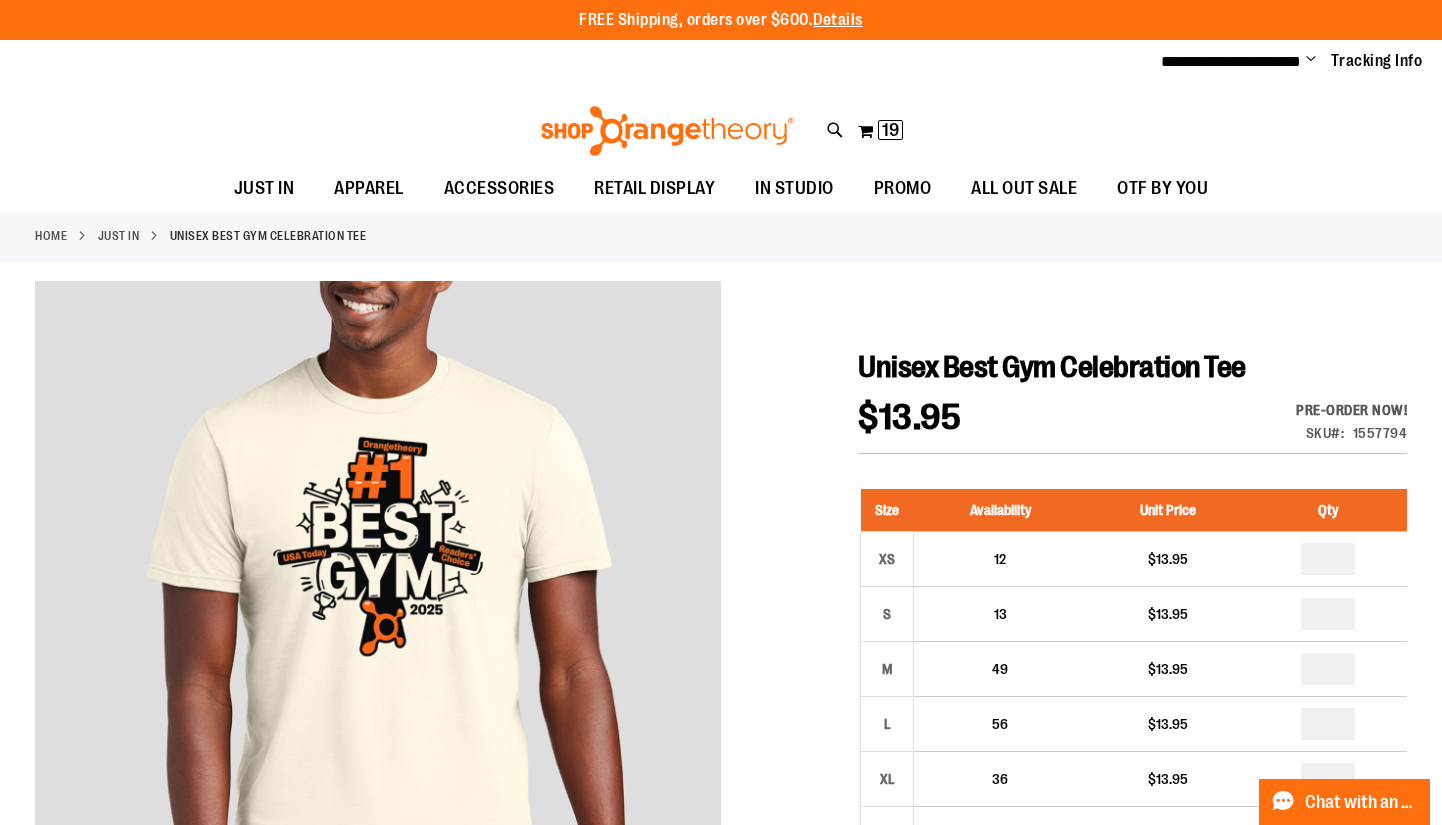 type on "*" 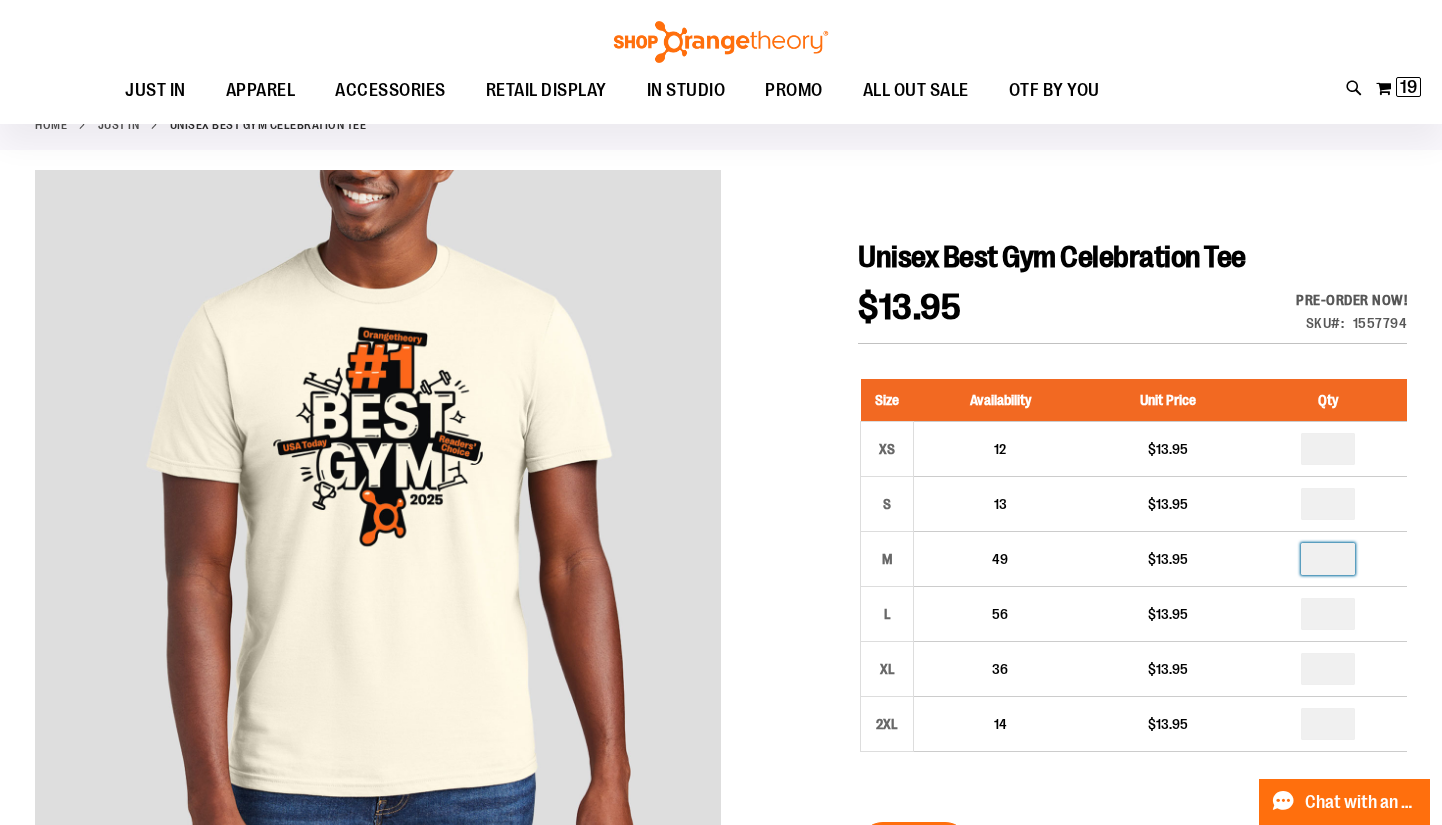 scroll, scrollTop: 133, scrollLeft: 0, axis: vertical 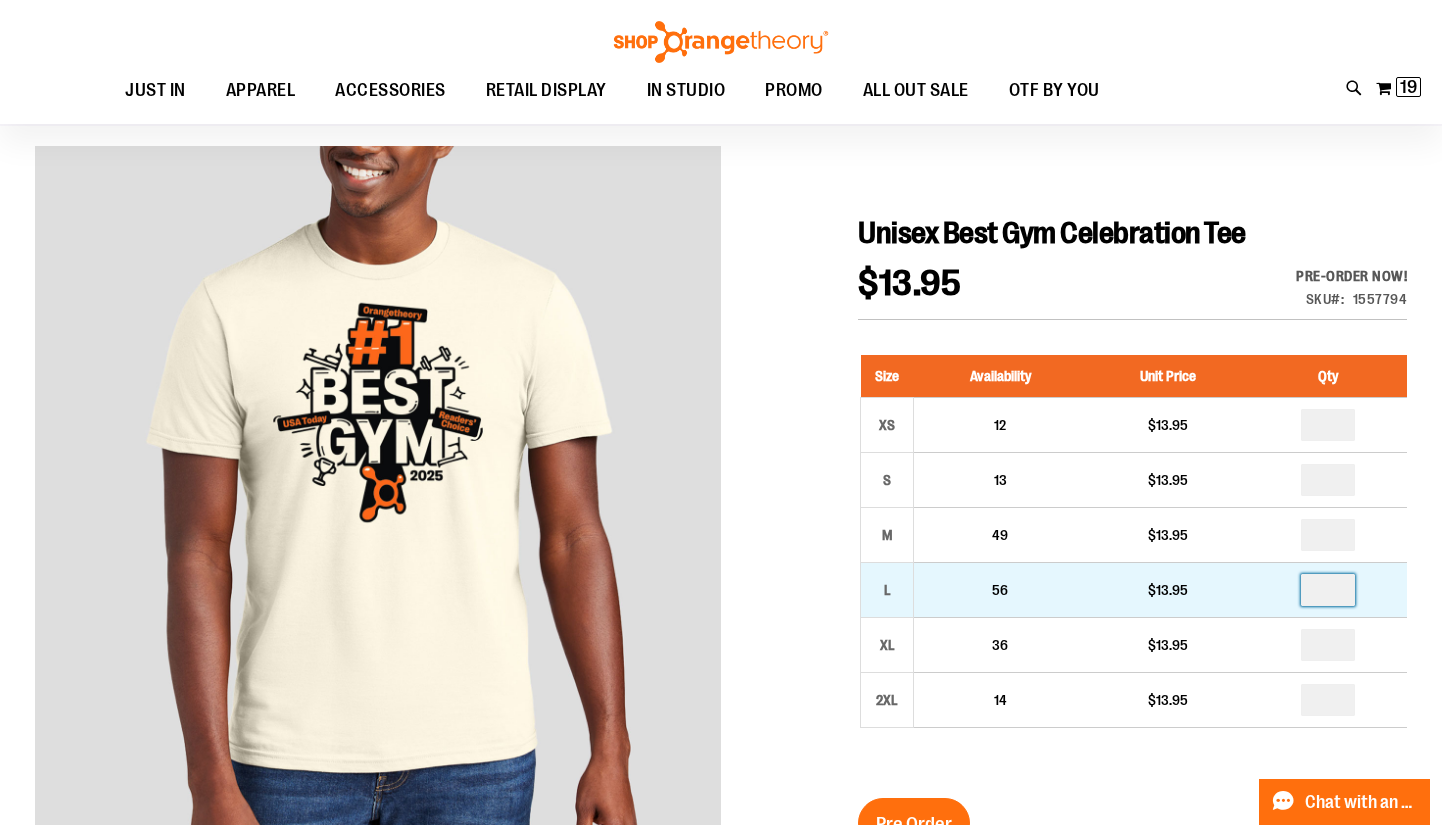 type on "*" 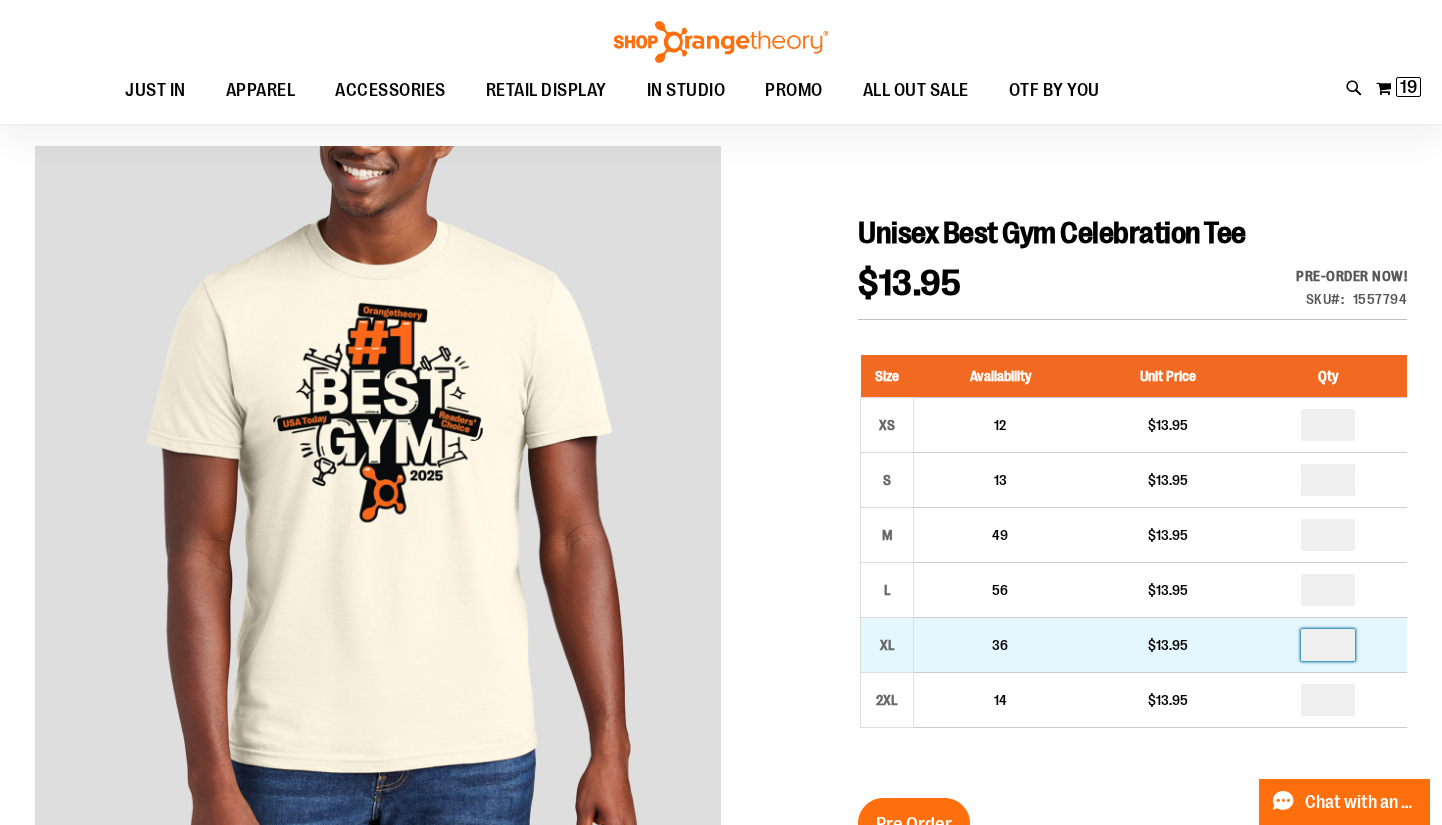 click at bounding box center (1328, 645) 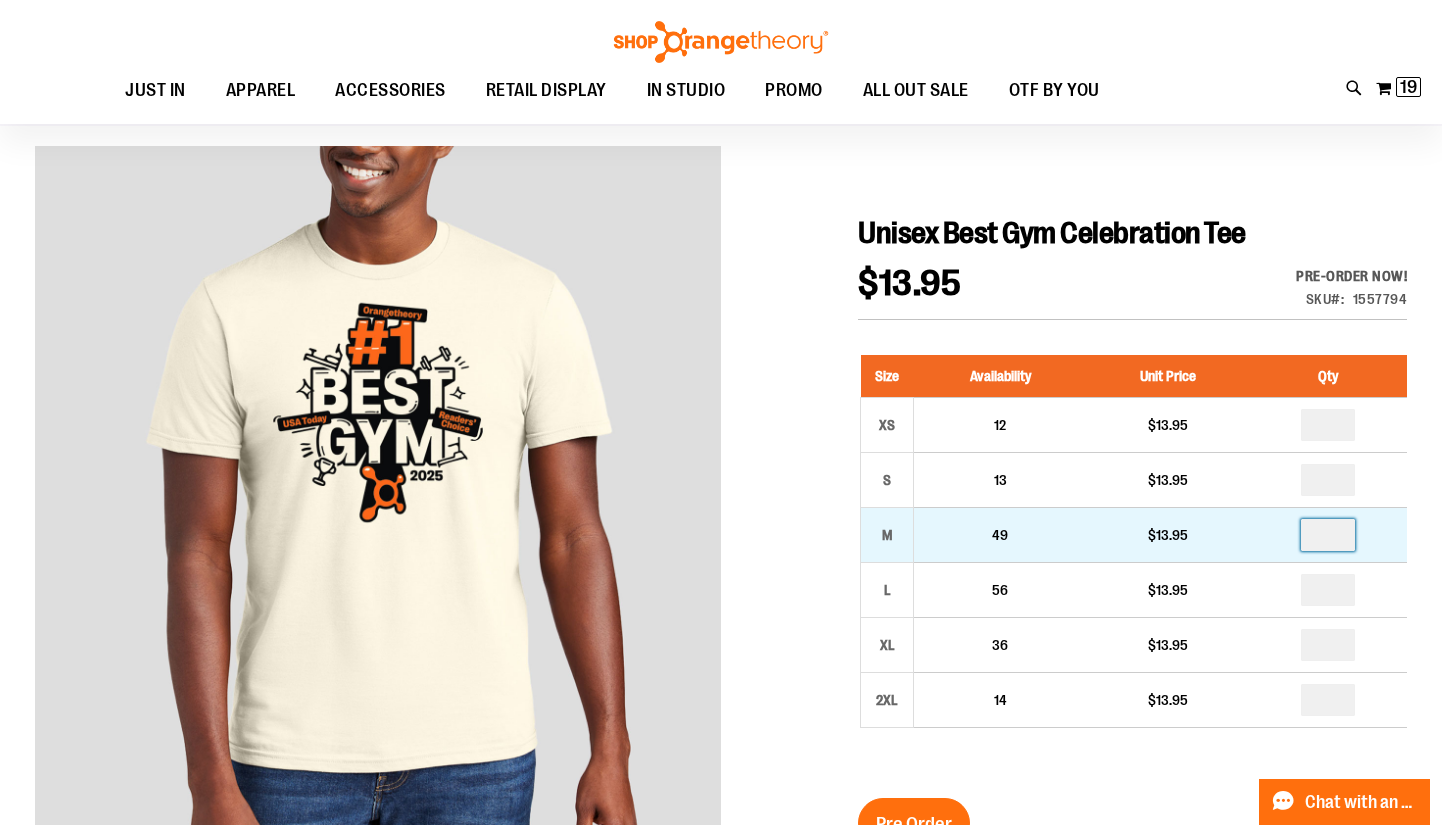 click at bounding box center [1328, 535] 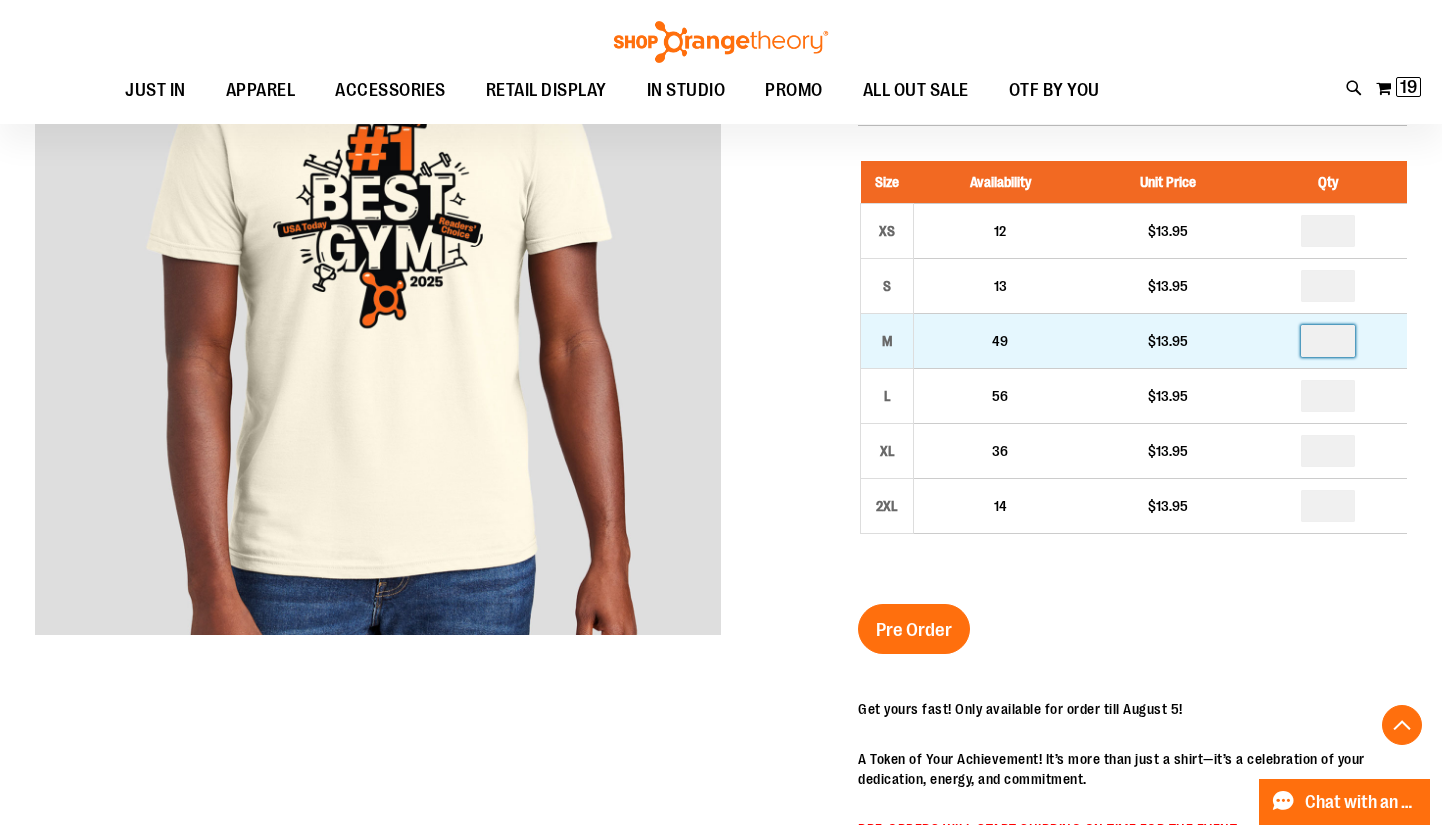 scroll, scrollTop: 336, scrollLeft: 0, axis: vertical 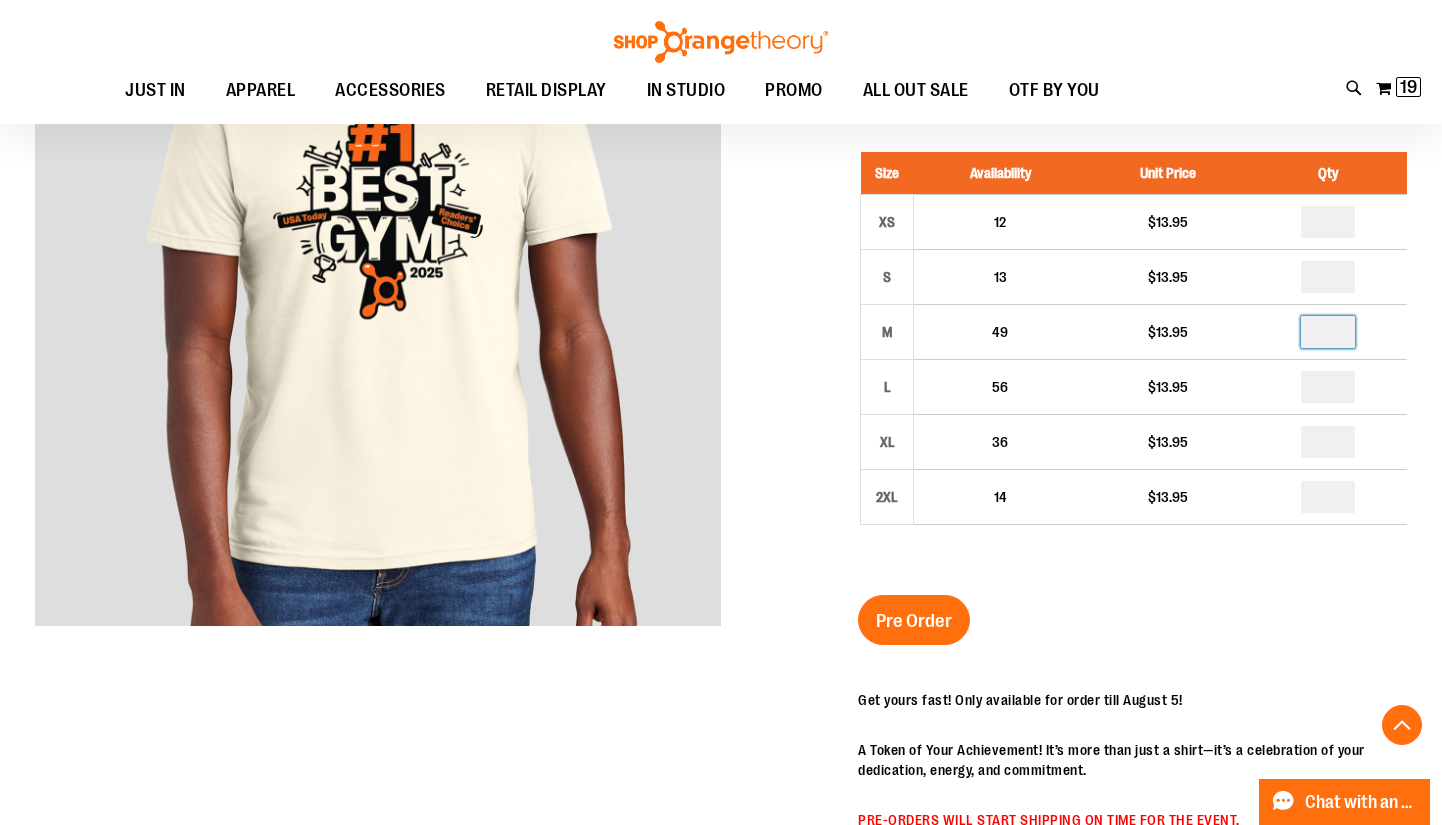 type on "*" 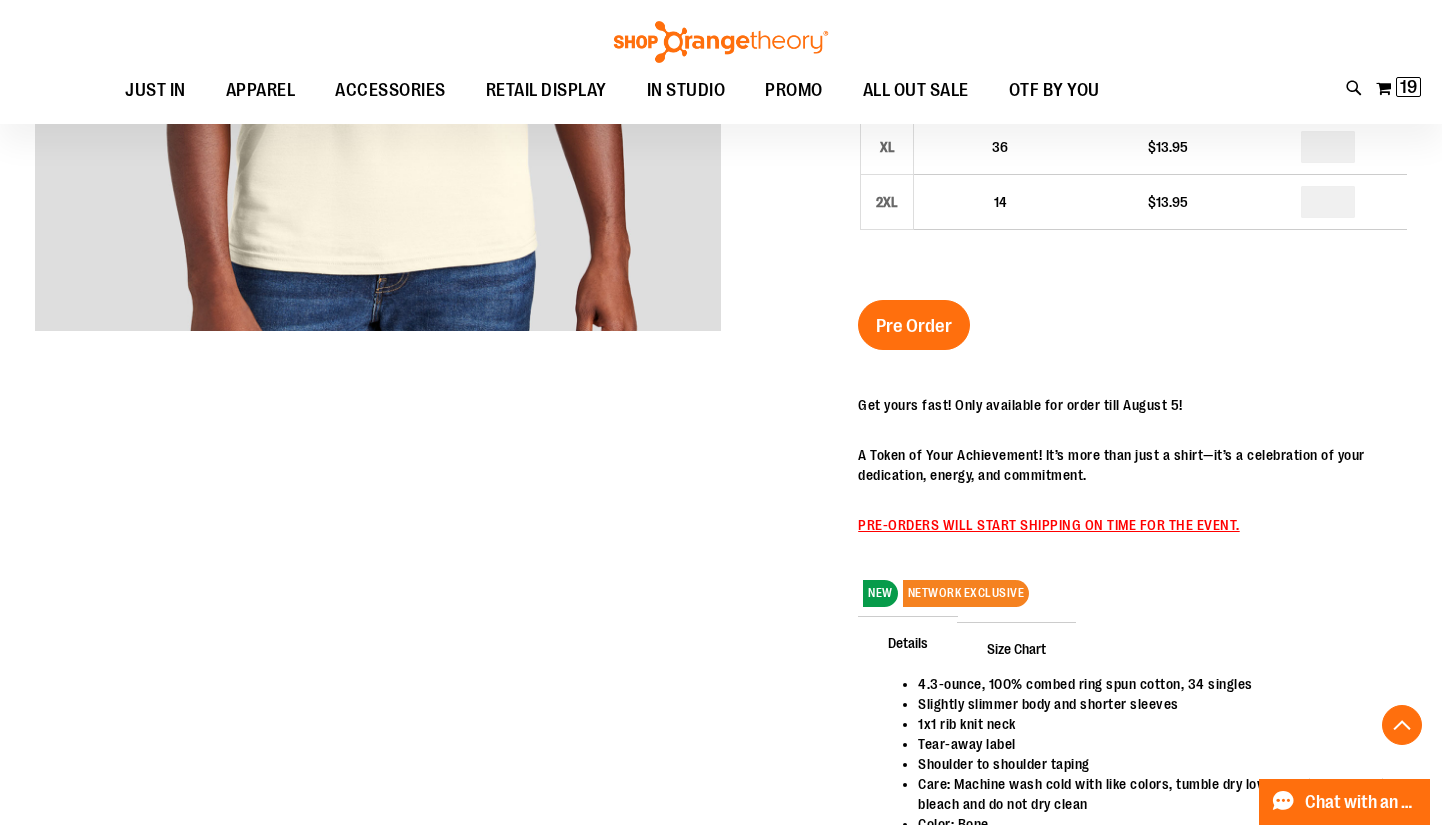 scroll, scrollTop: 412, scrollLeft: 0, axis: vertical 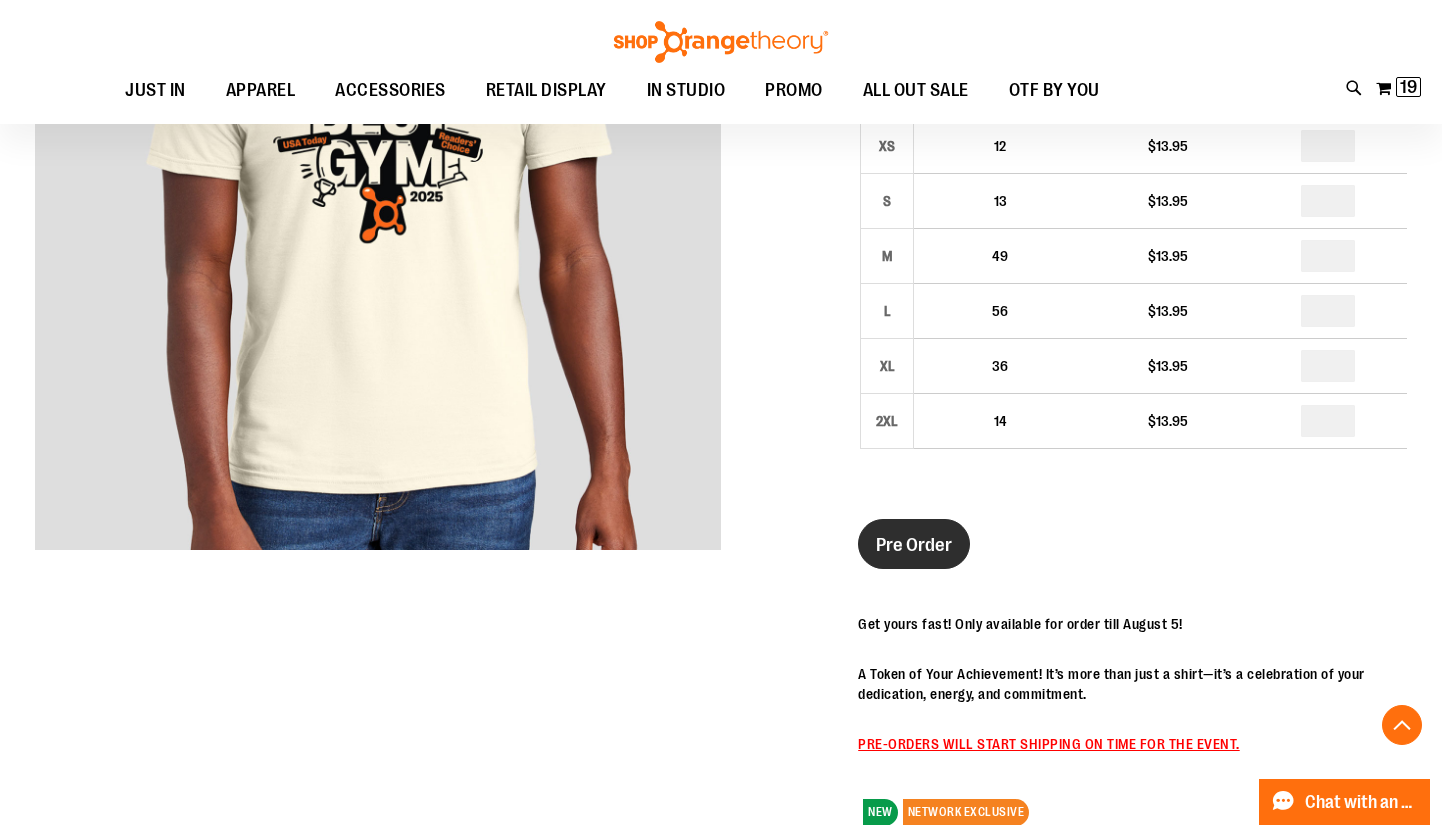 click on "Pre Order" at bounding box center [914, 545] 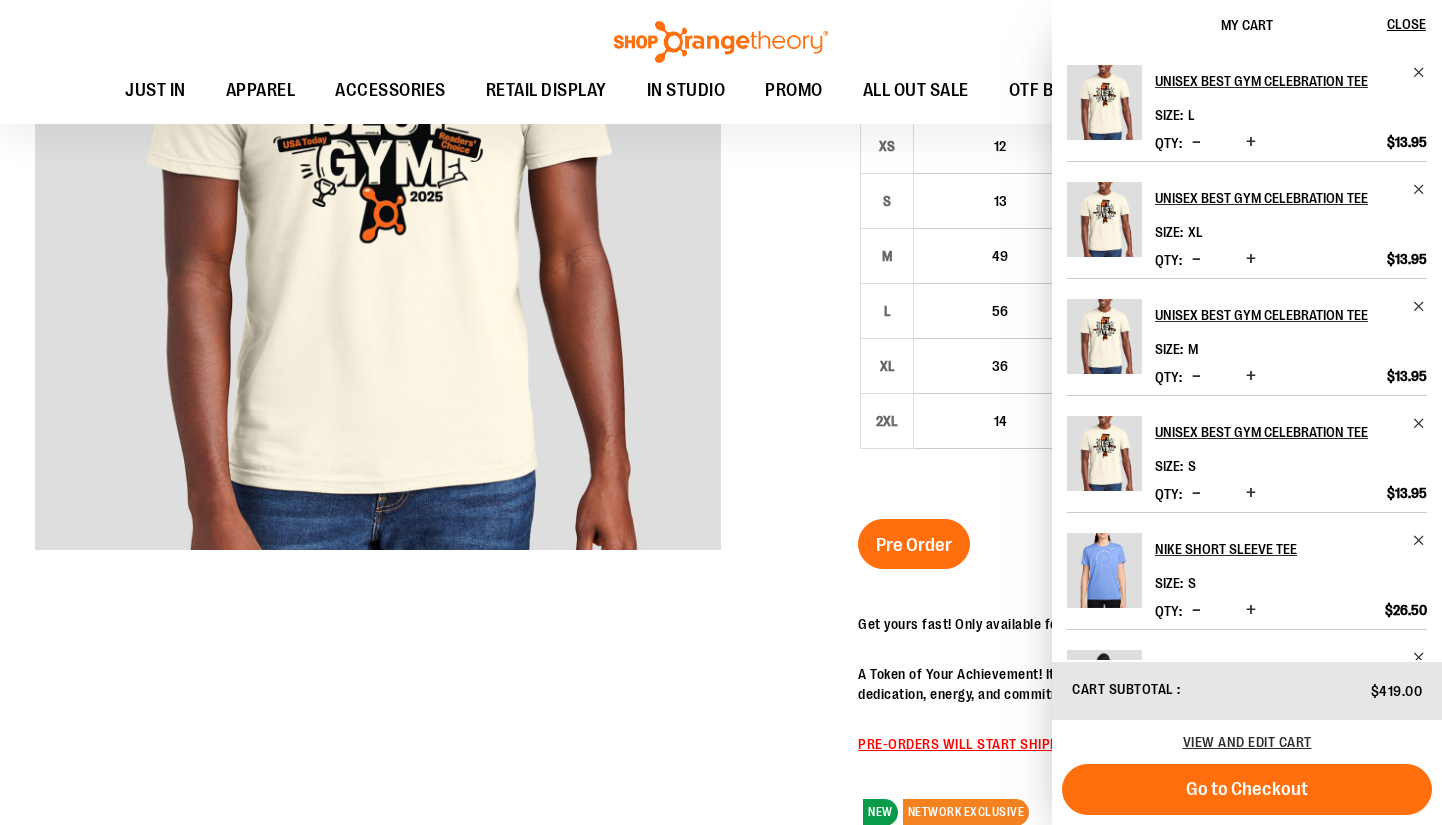 click at bounding box center [721, 500] 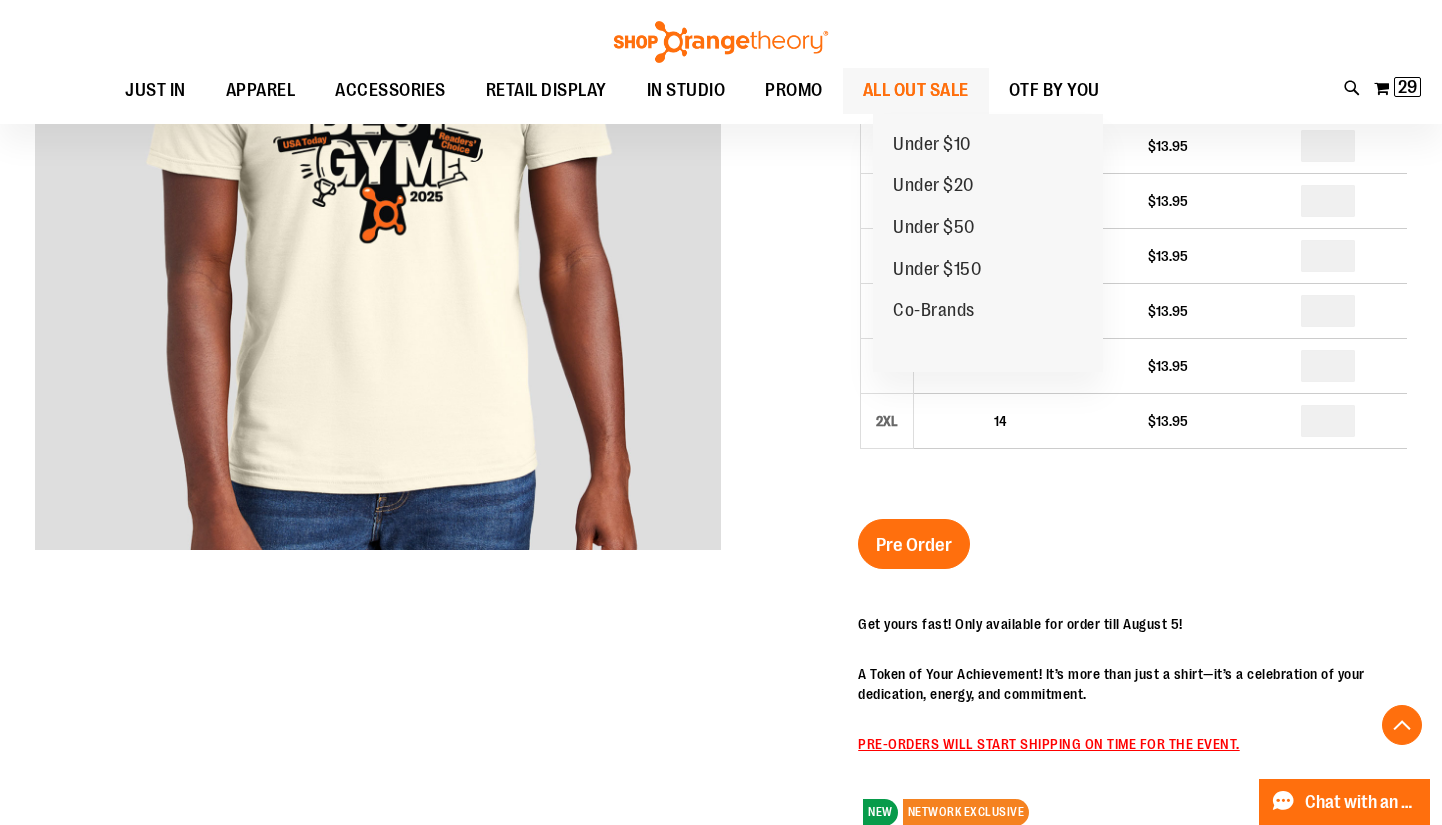 click on "ALL OUT SALE" at bounding box center (916, 90) 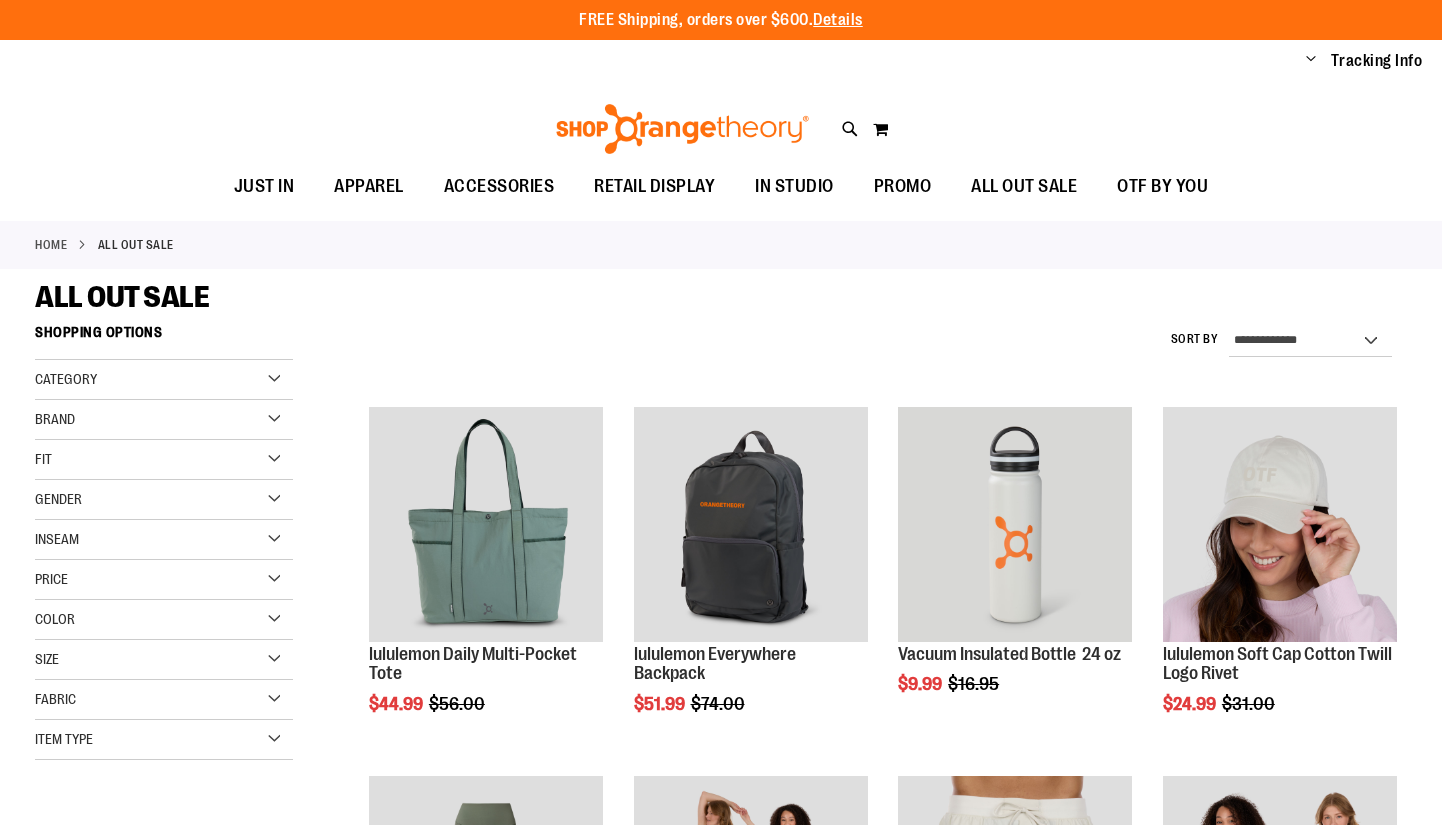 scroll, scrollTop: 0, scrollLeft: 0, axis: both 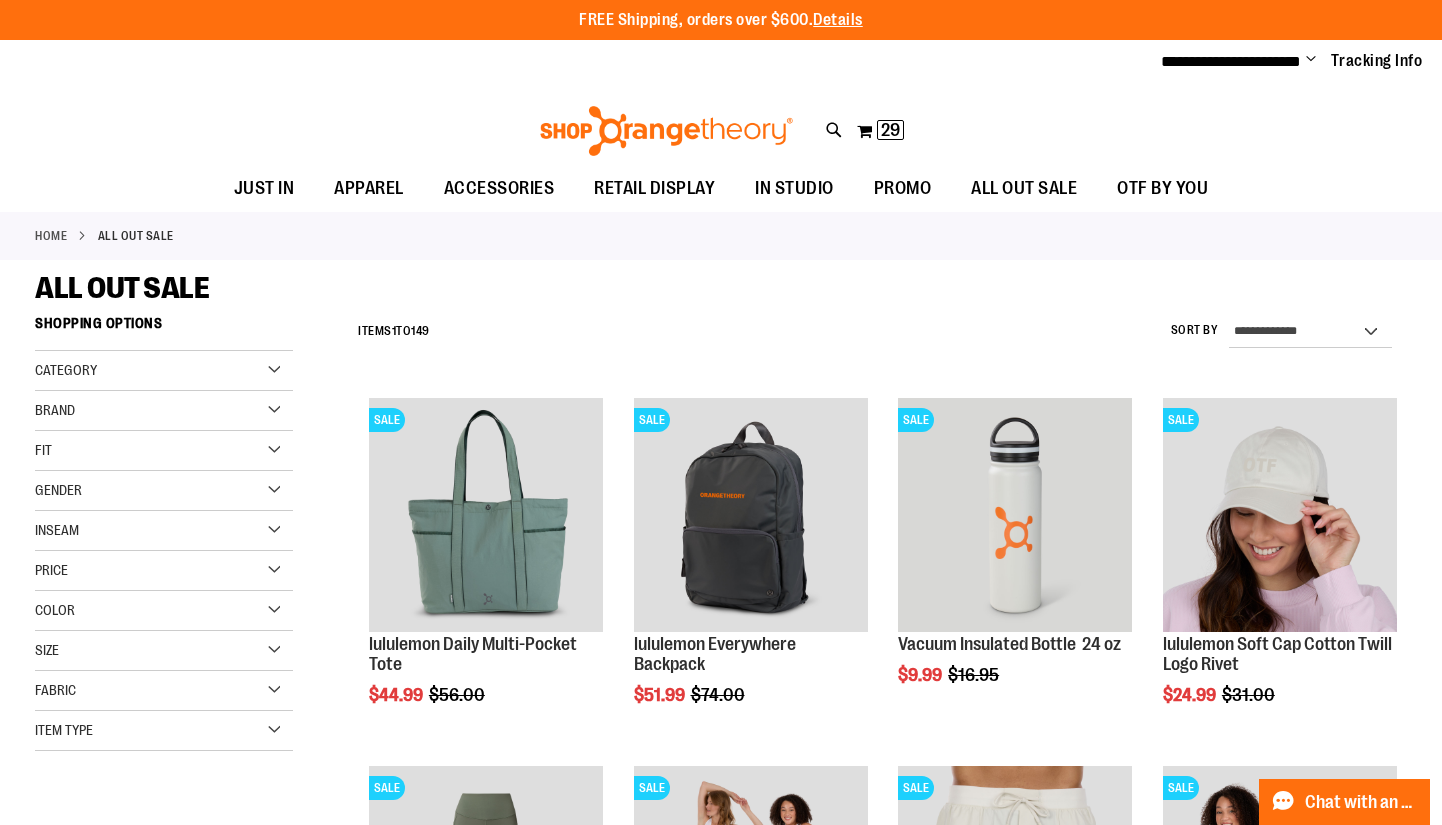 type on "**********" 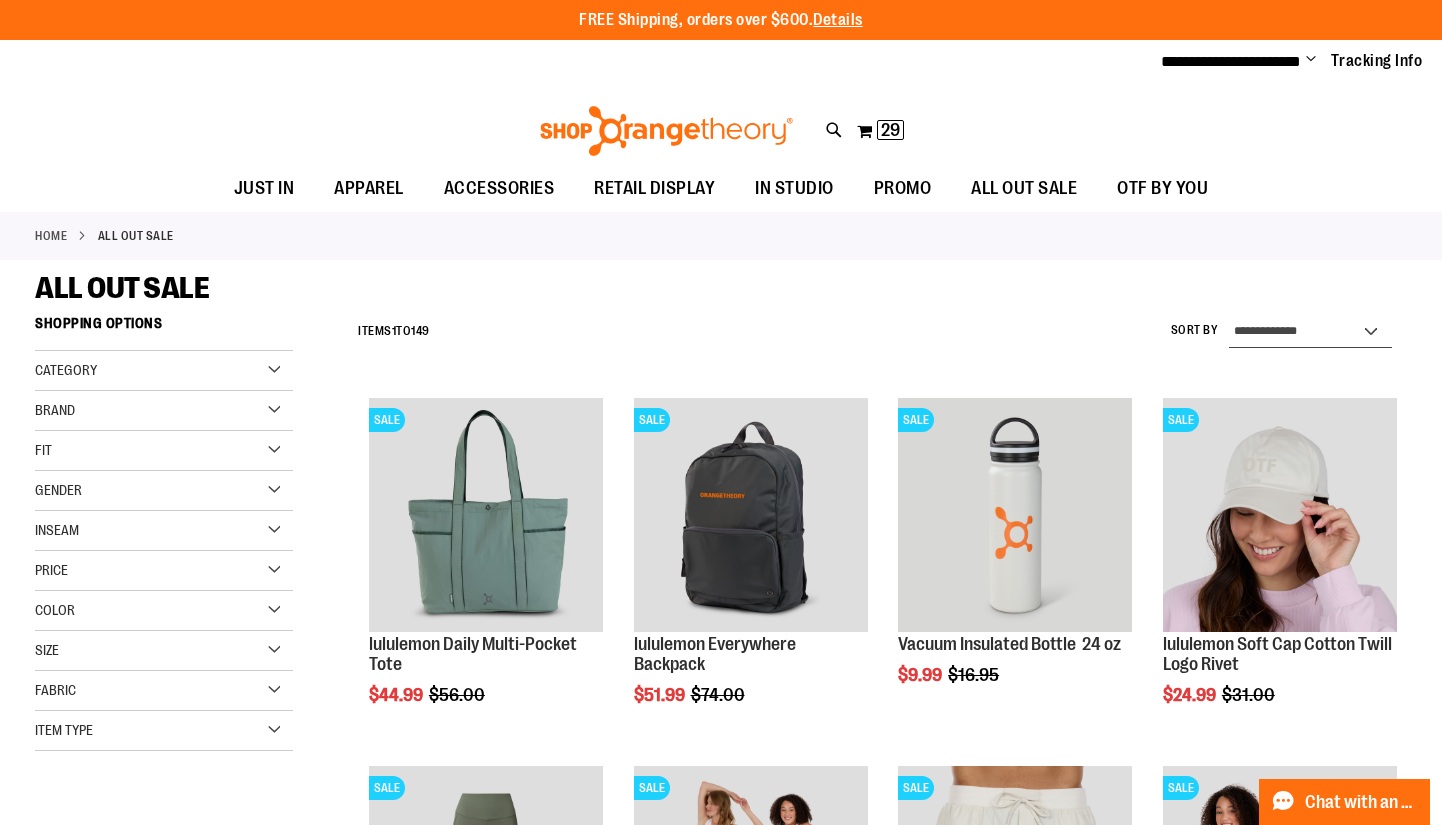 click on "**********" at bounding box center (1311, 332) 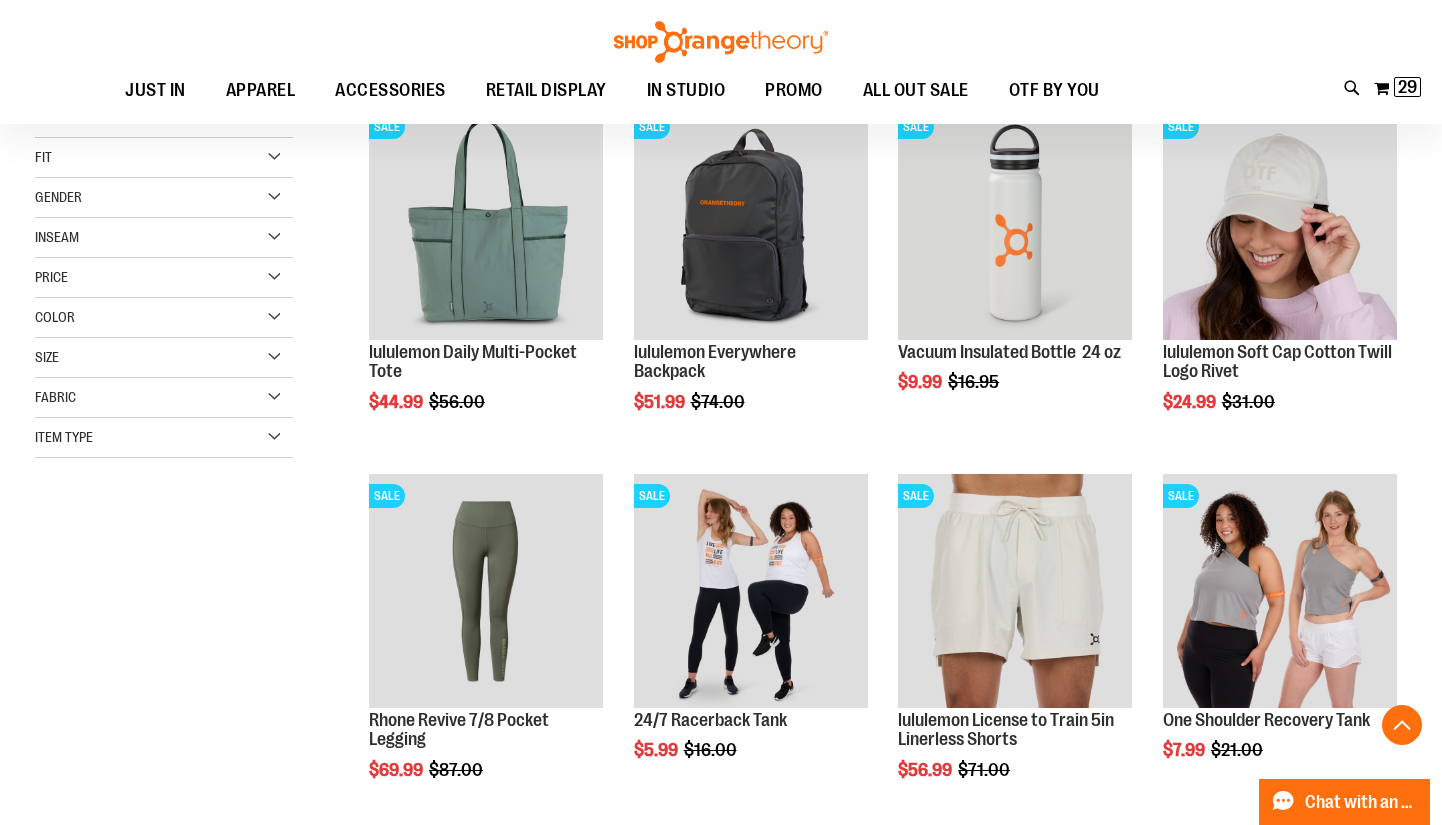 scroll, scrollTop: 305, scrollLeft: 0, axis: vertical 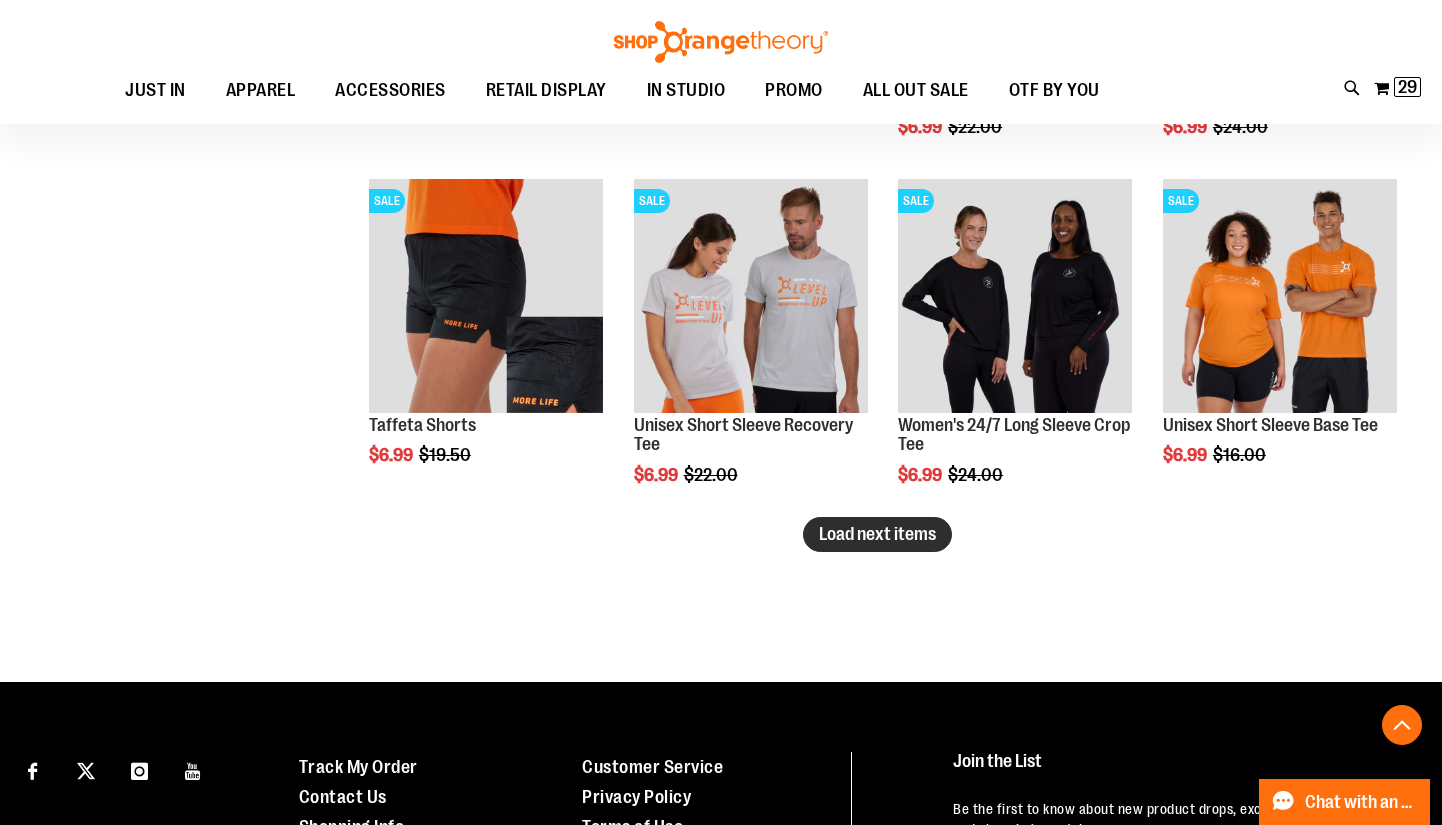 click on "Load next items" at bounding box center (877, 534) 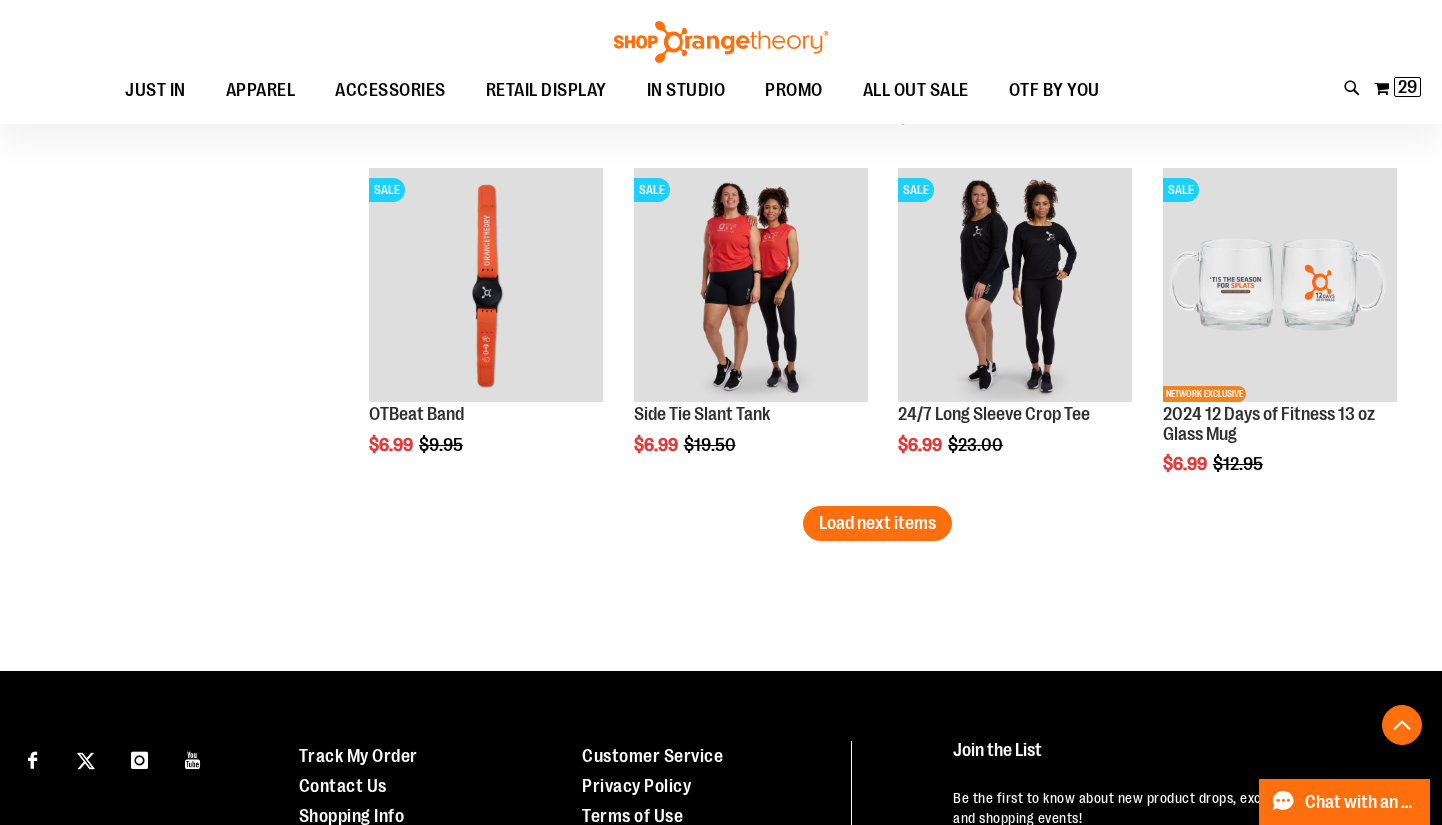 scroll, scrollTop: 4180, scrollLeft: 0, axis: vertical 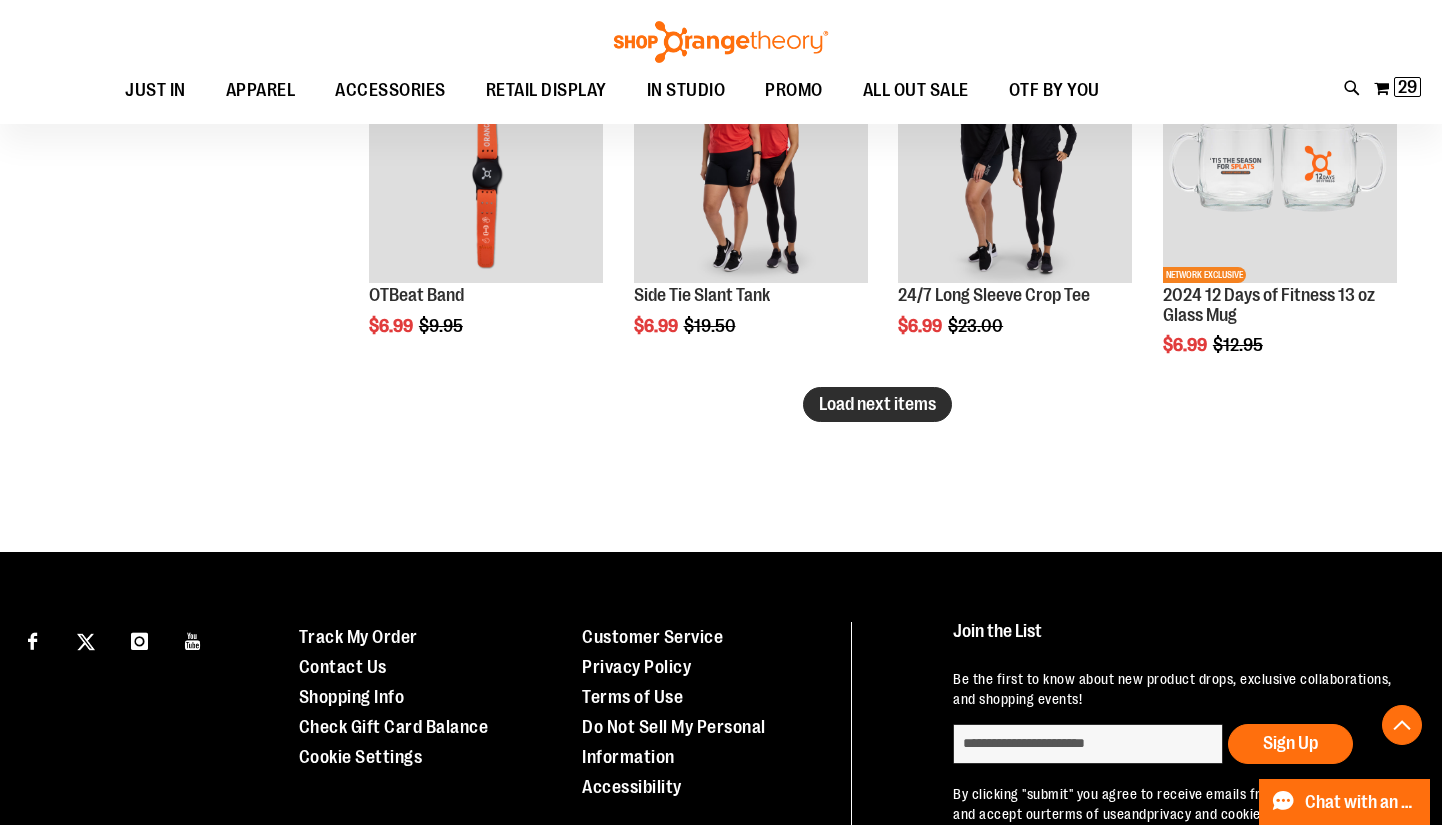 click on "Load next items" at bounding box center [877, 404] 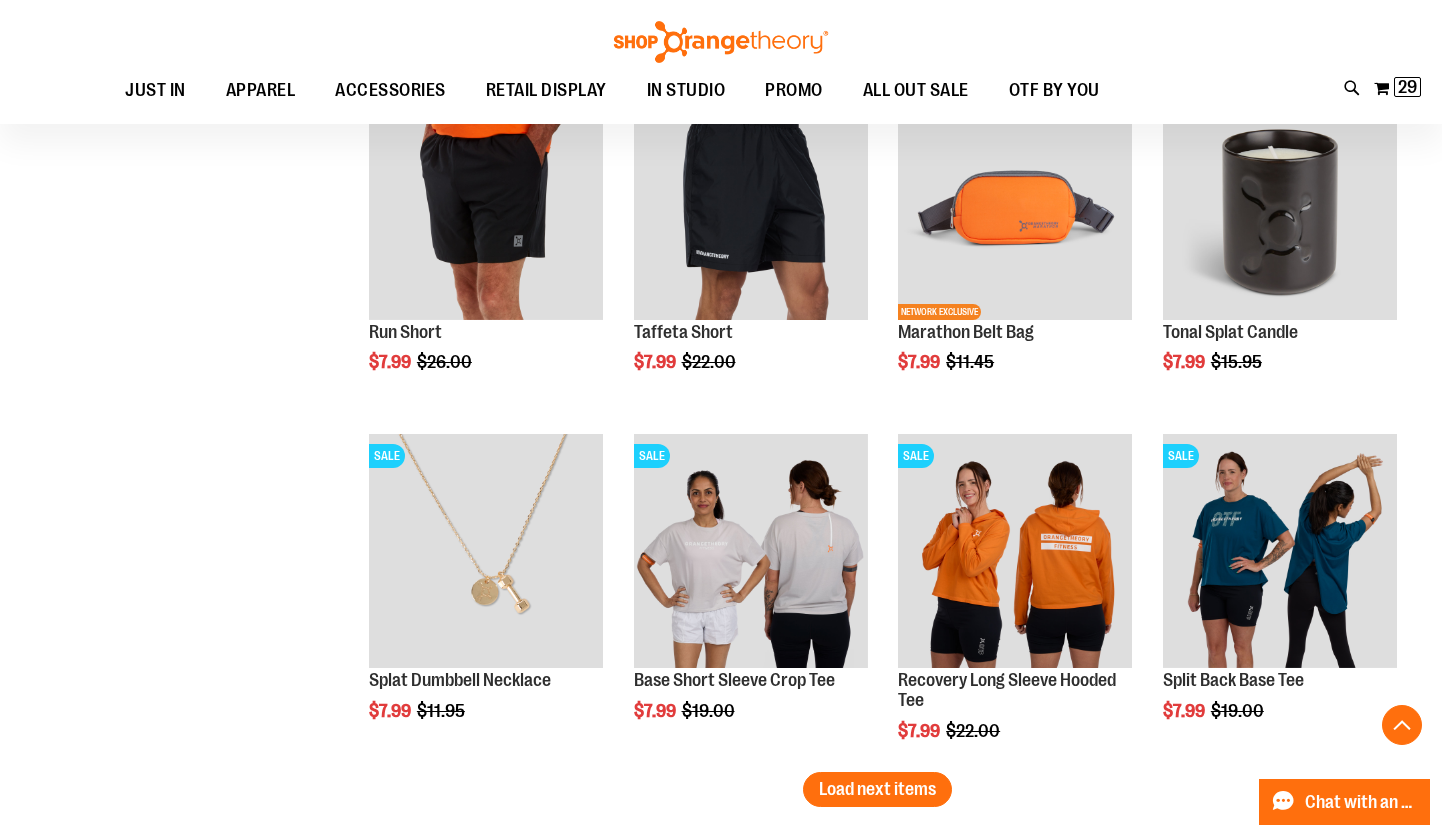 scroll, scrollTop: 5194, scrollLeft: 0, axis: vertical 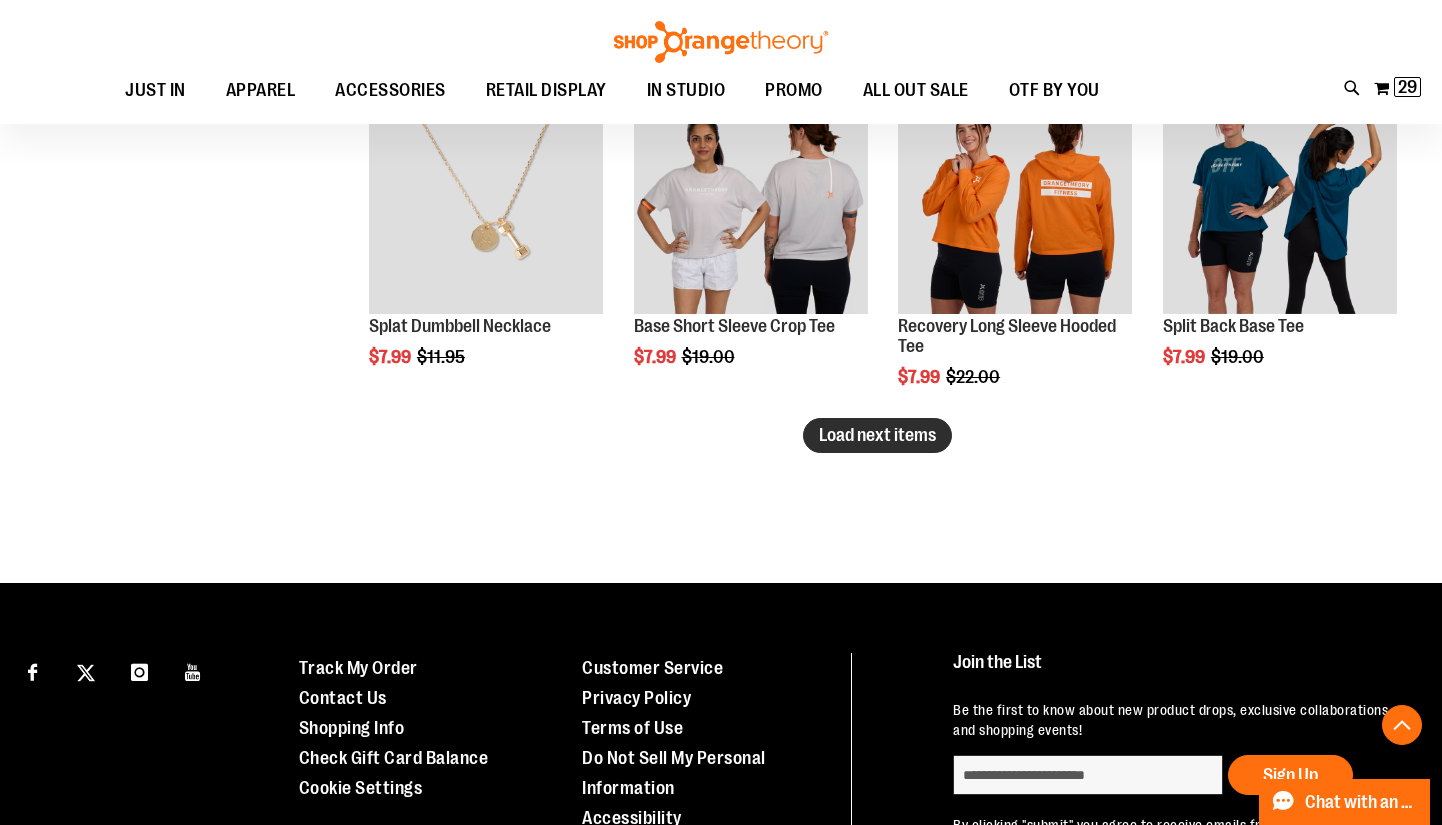 click on "Load next items" at bounding box center [877, 435] 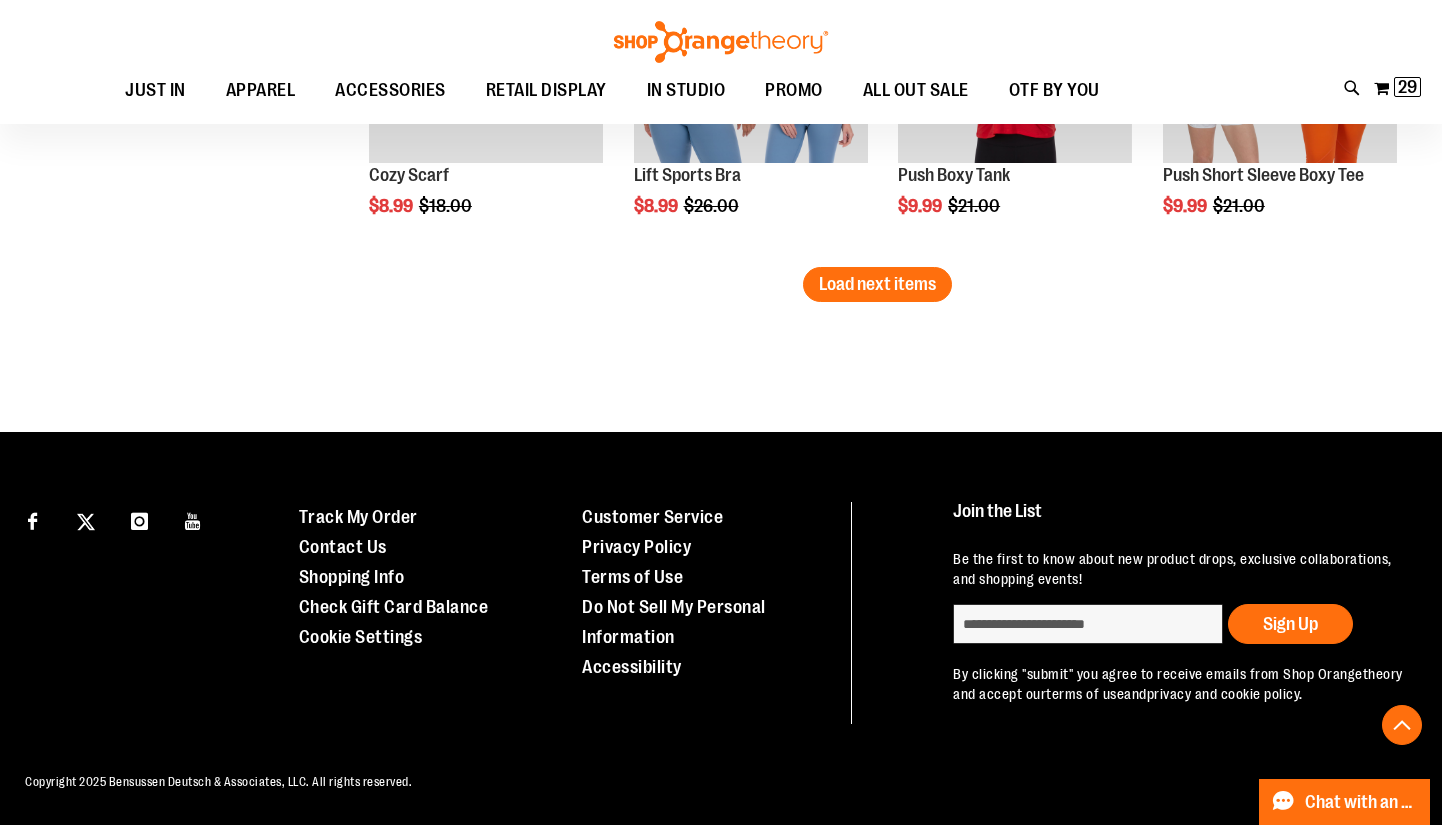 scroll, scrollTop: 6410, scrollLeft: 0, axis: vertical 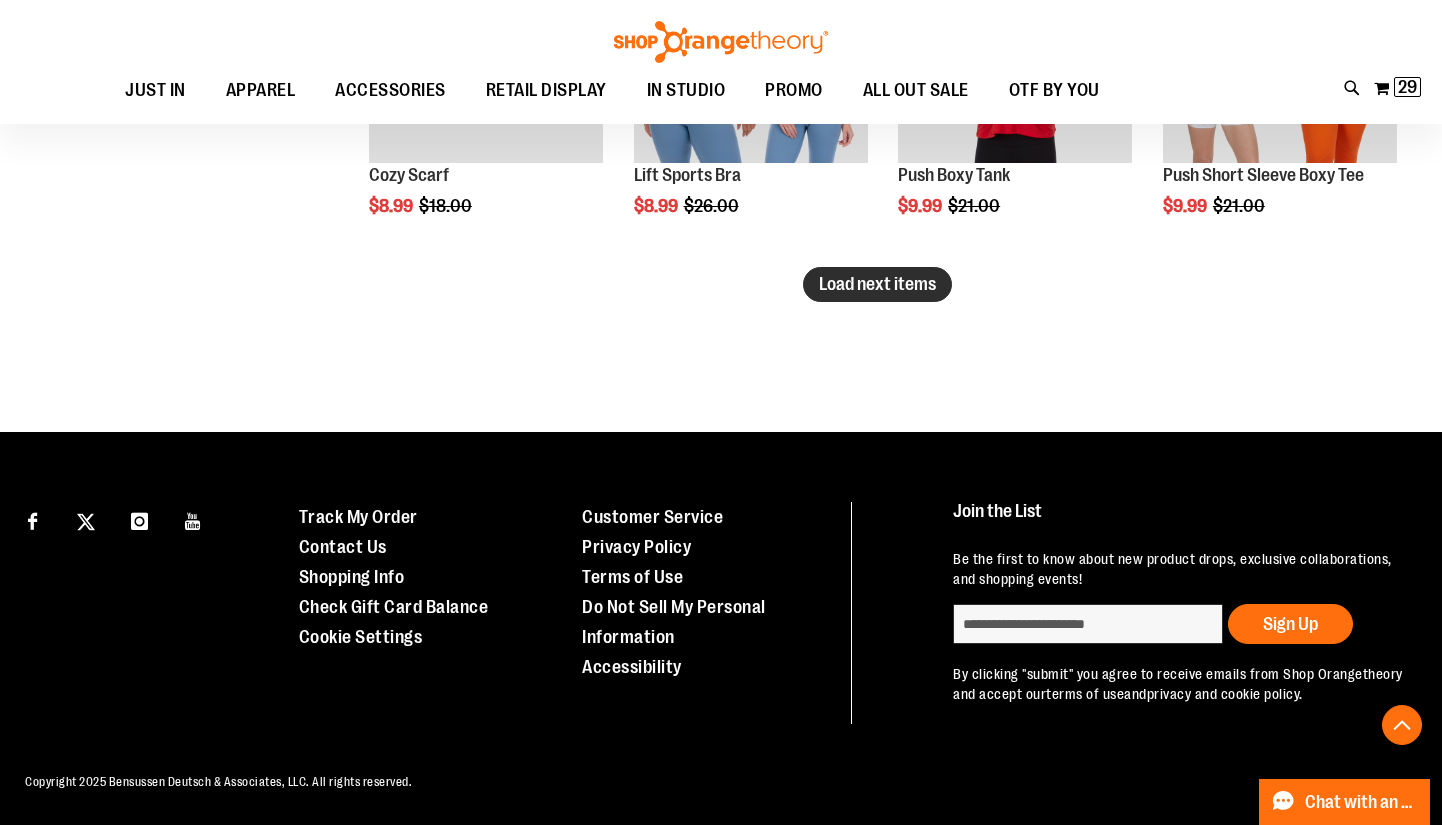 click on "Load next items" at bounding box center [877, 284] 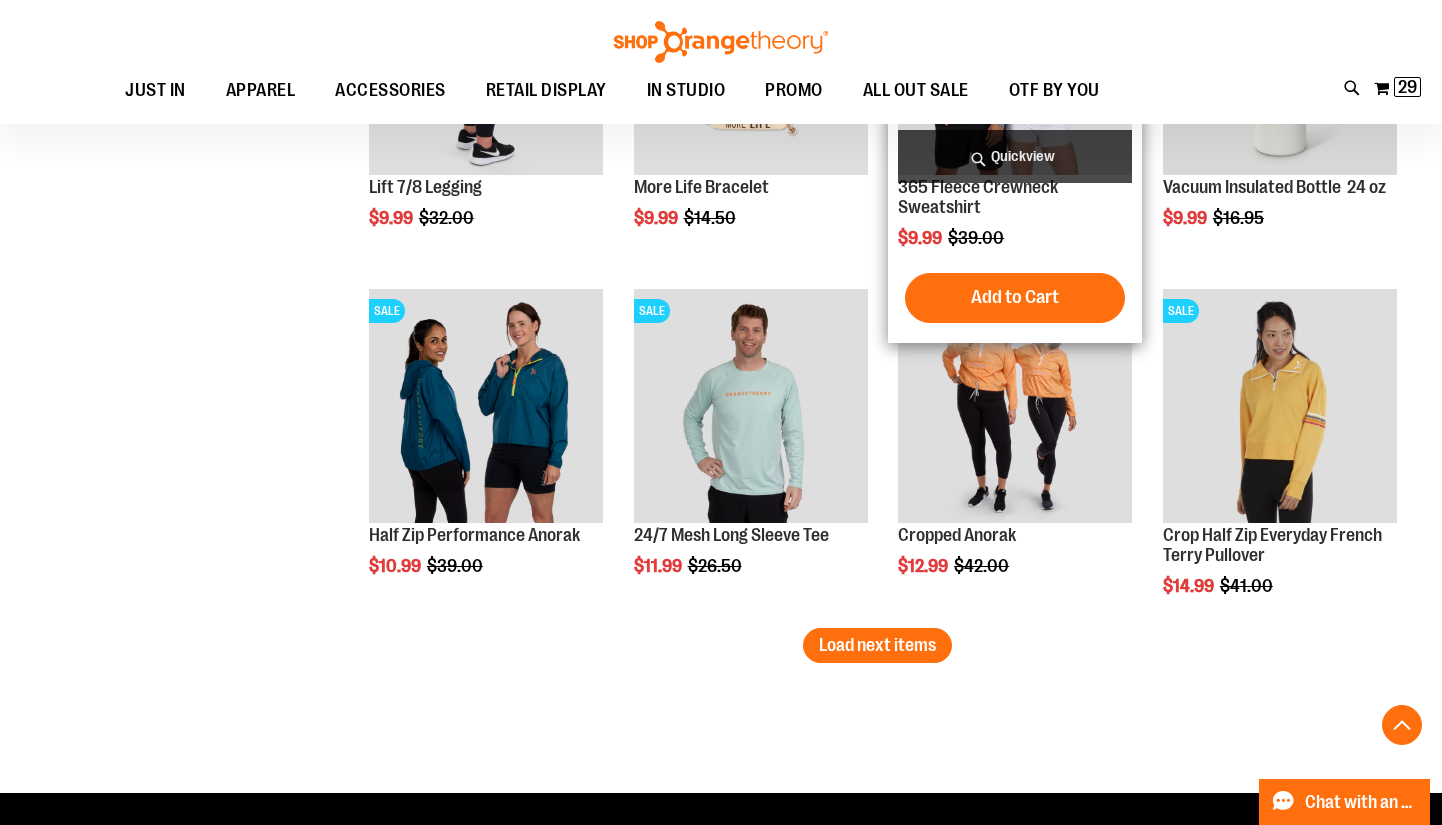 scroll, scrollTop: 7318, scrollLeft: 0, axis: vertical 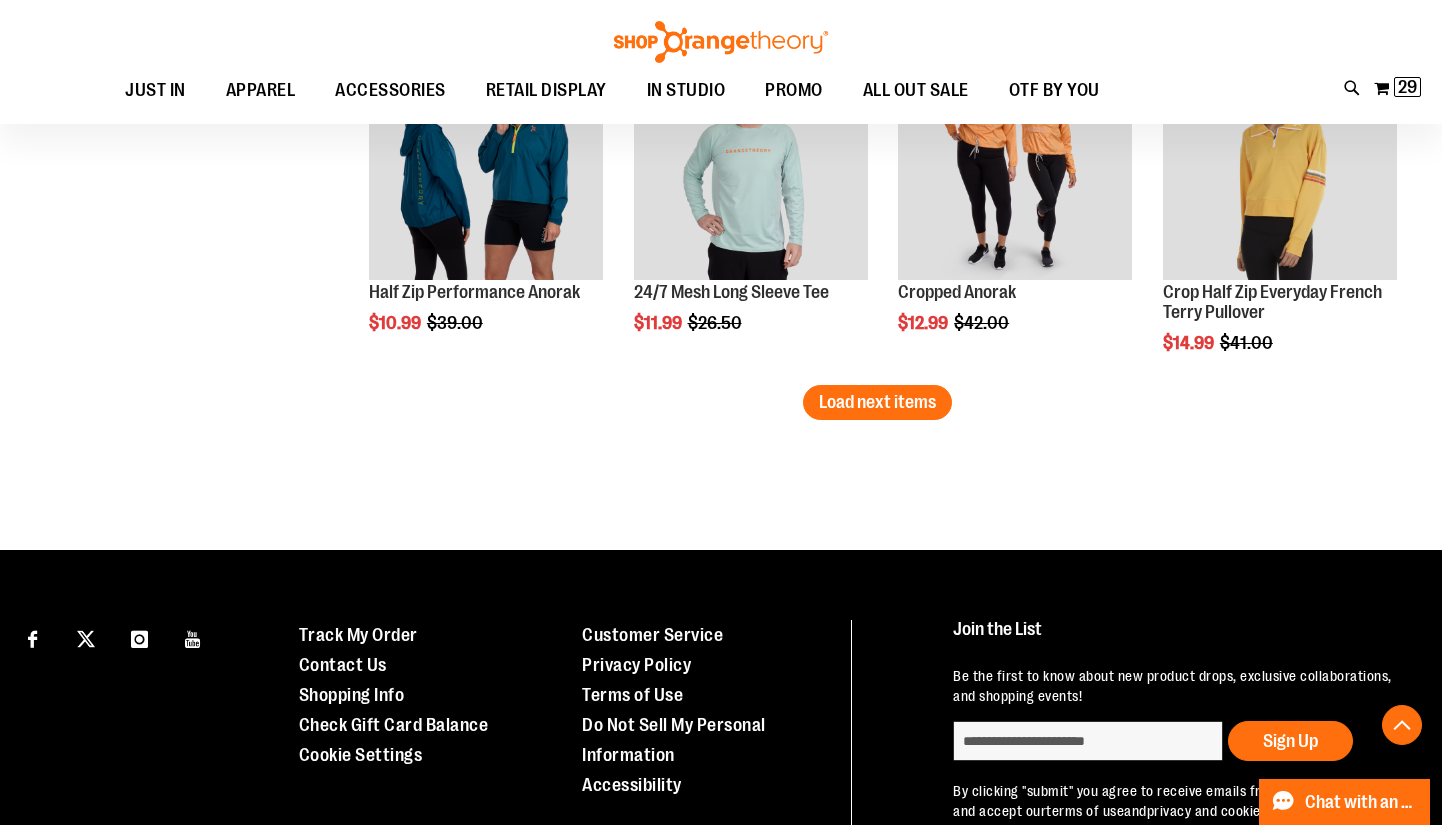 click on "**********" at bounding box center [877, -3273] 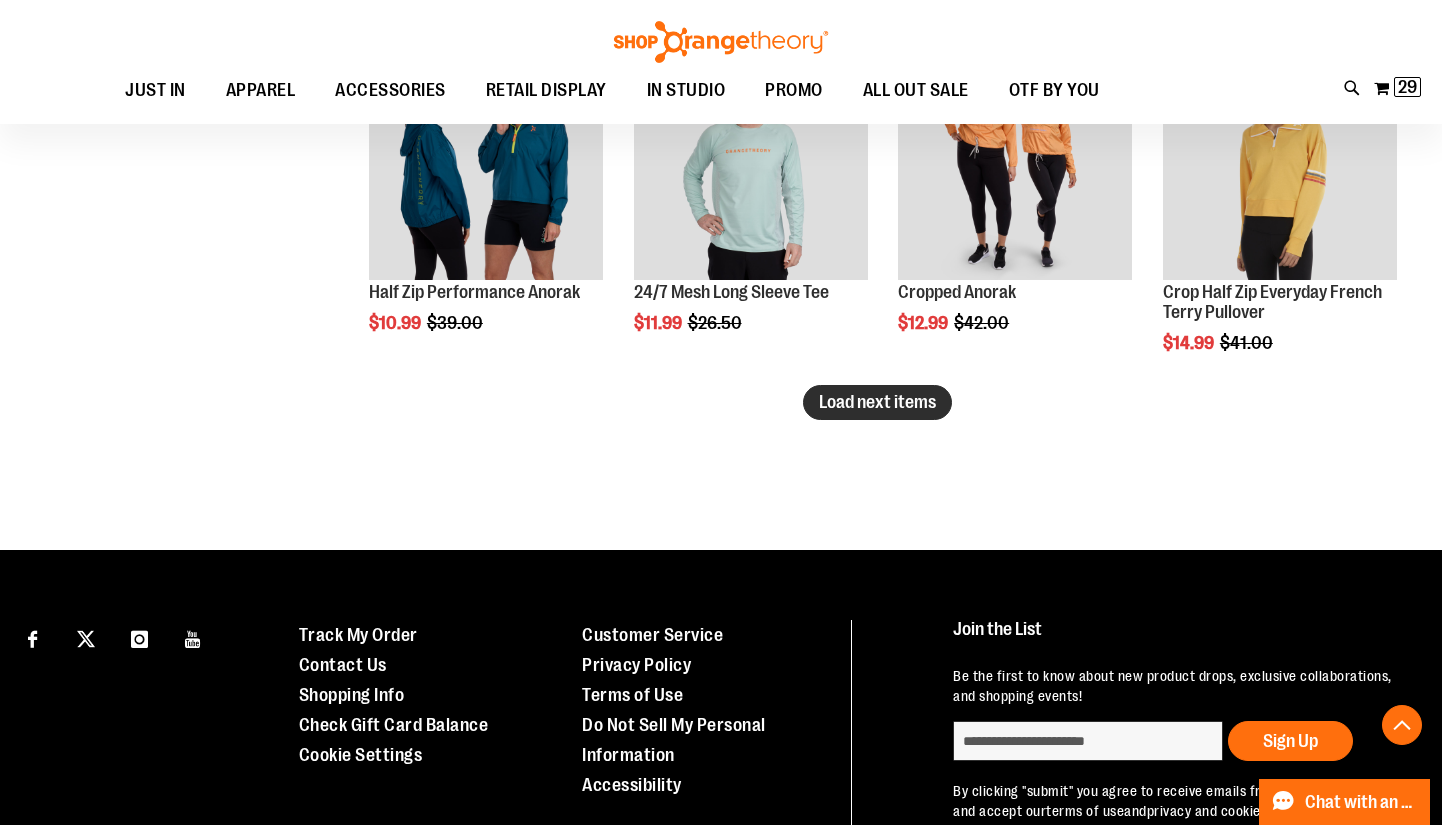 click on "Load next items" at bounding box center (877, 402) 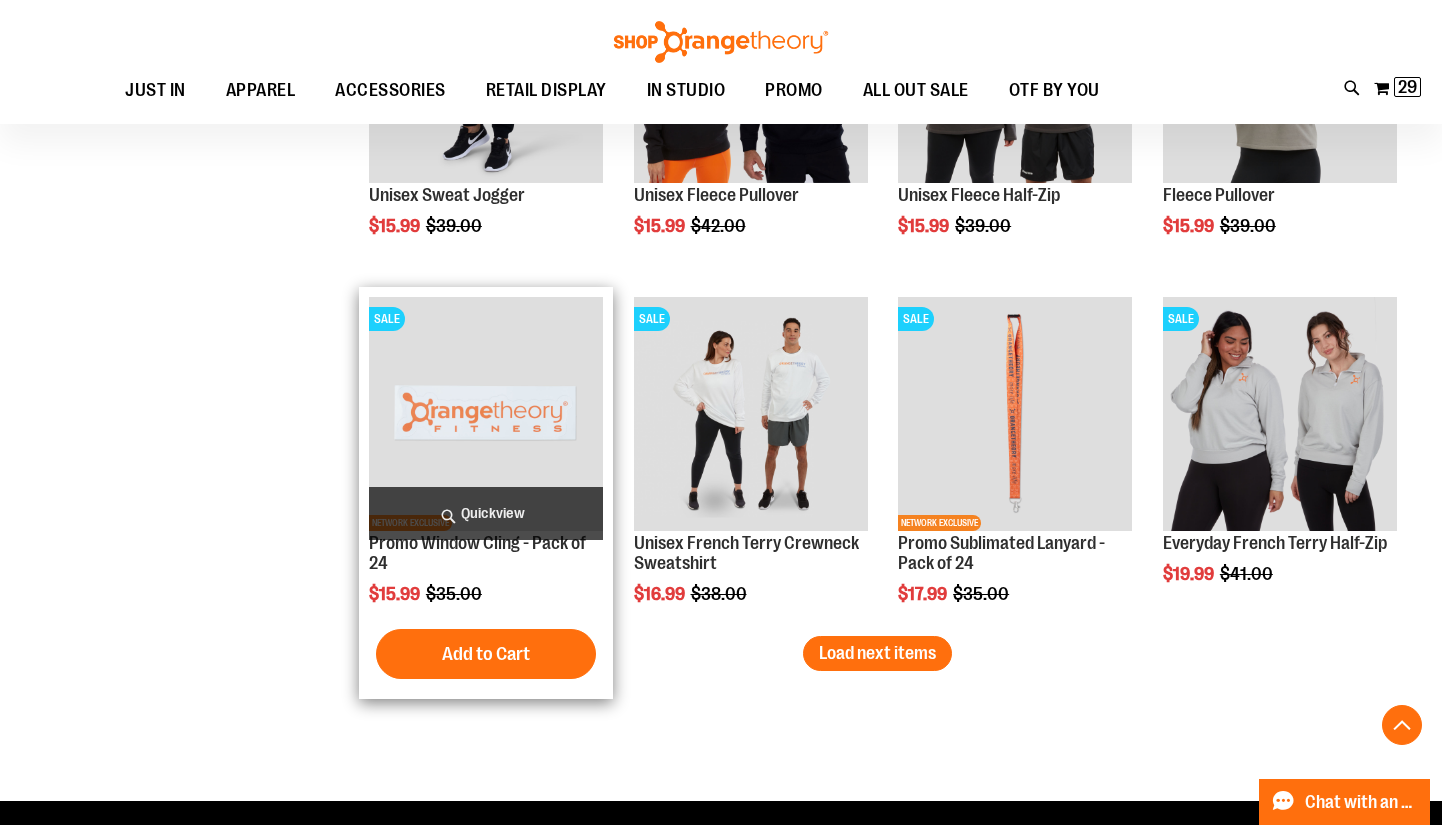 scroll, scrollTop: 8113, scrollLeft: 0, axis: vertical 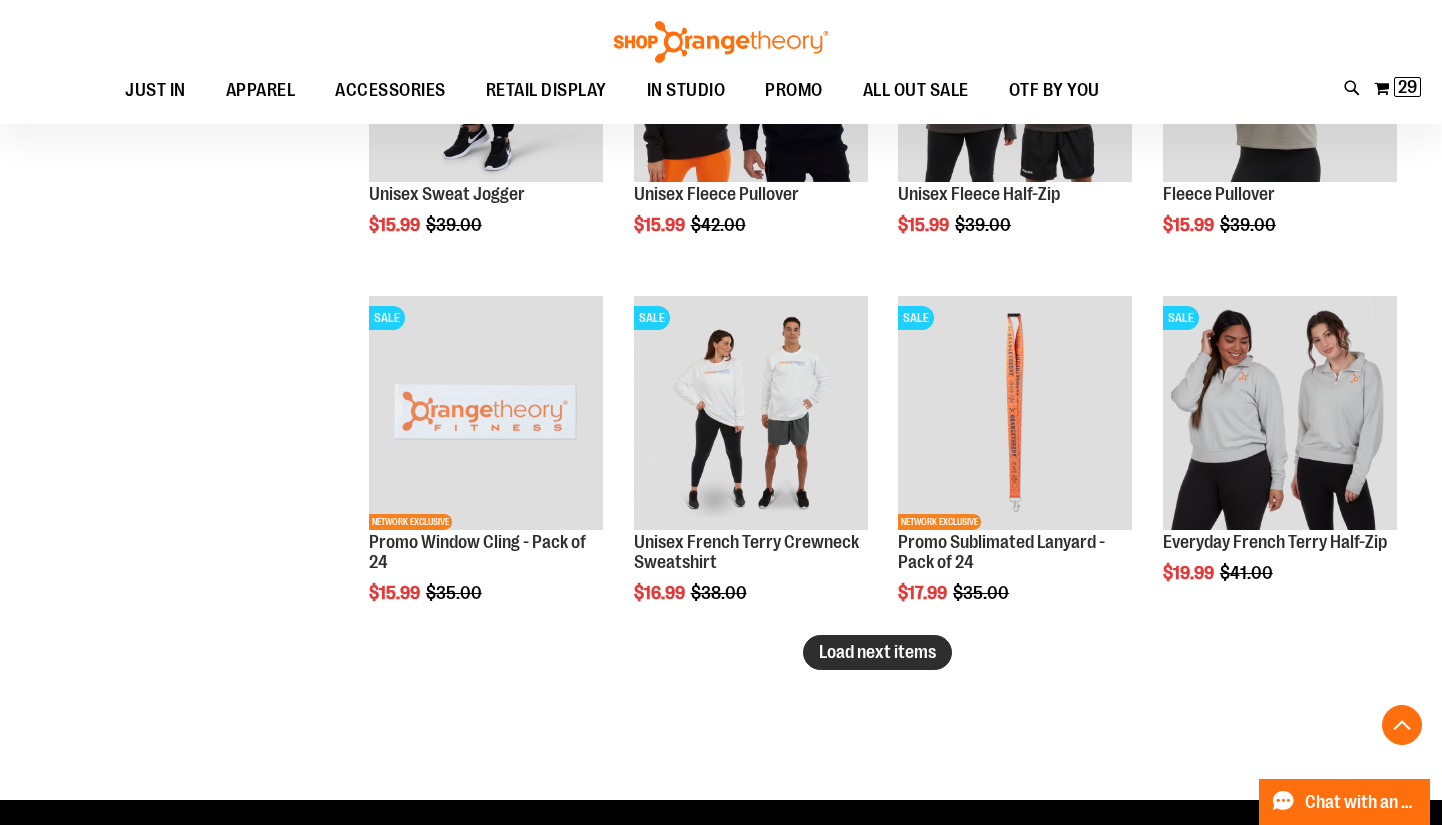 click on "Load next items" at bounding box center [877, 652] 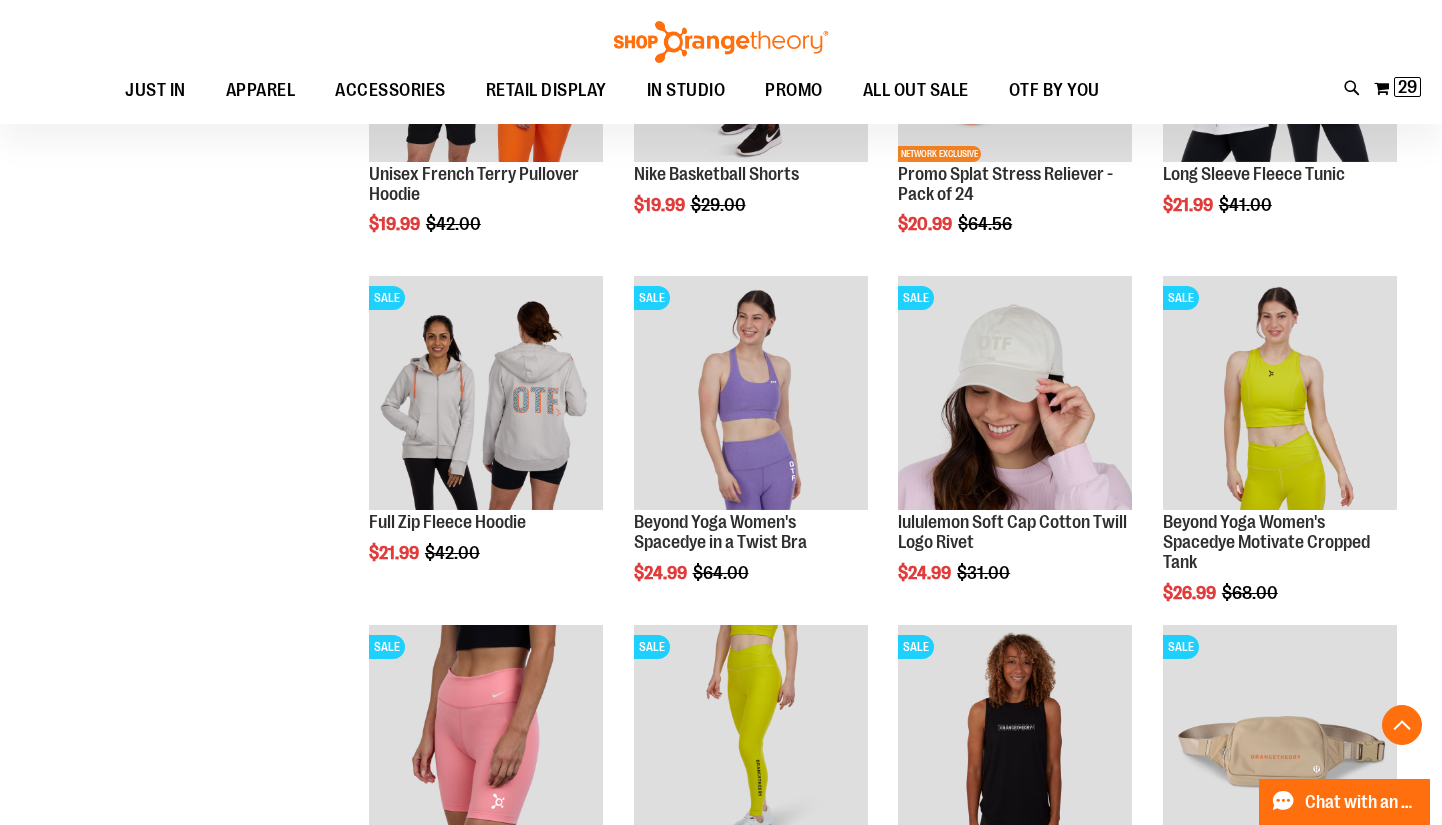 scroll, scrollTop: 9113, scrollLeft: 0, axis: vertical 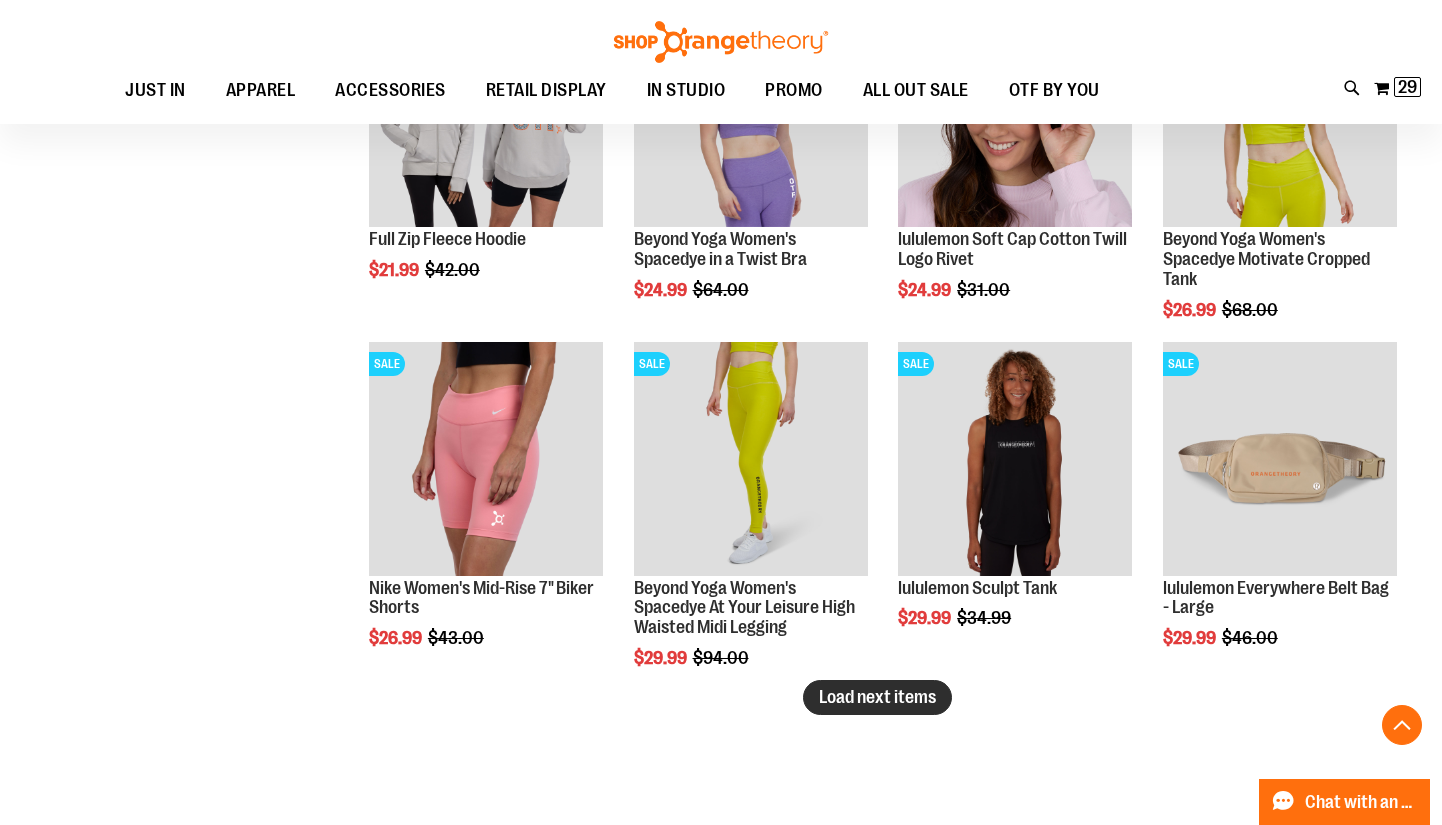 click on "Load next items" at bounding box center [877, 697] 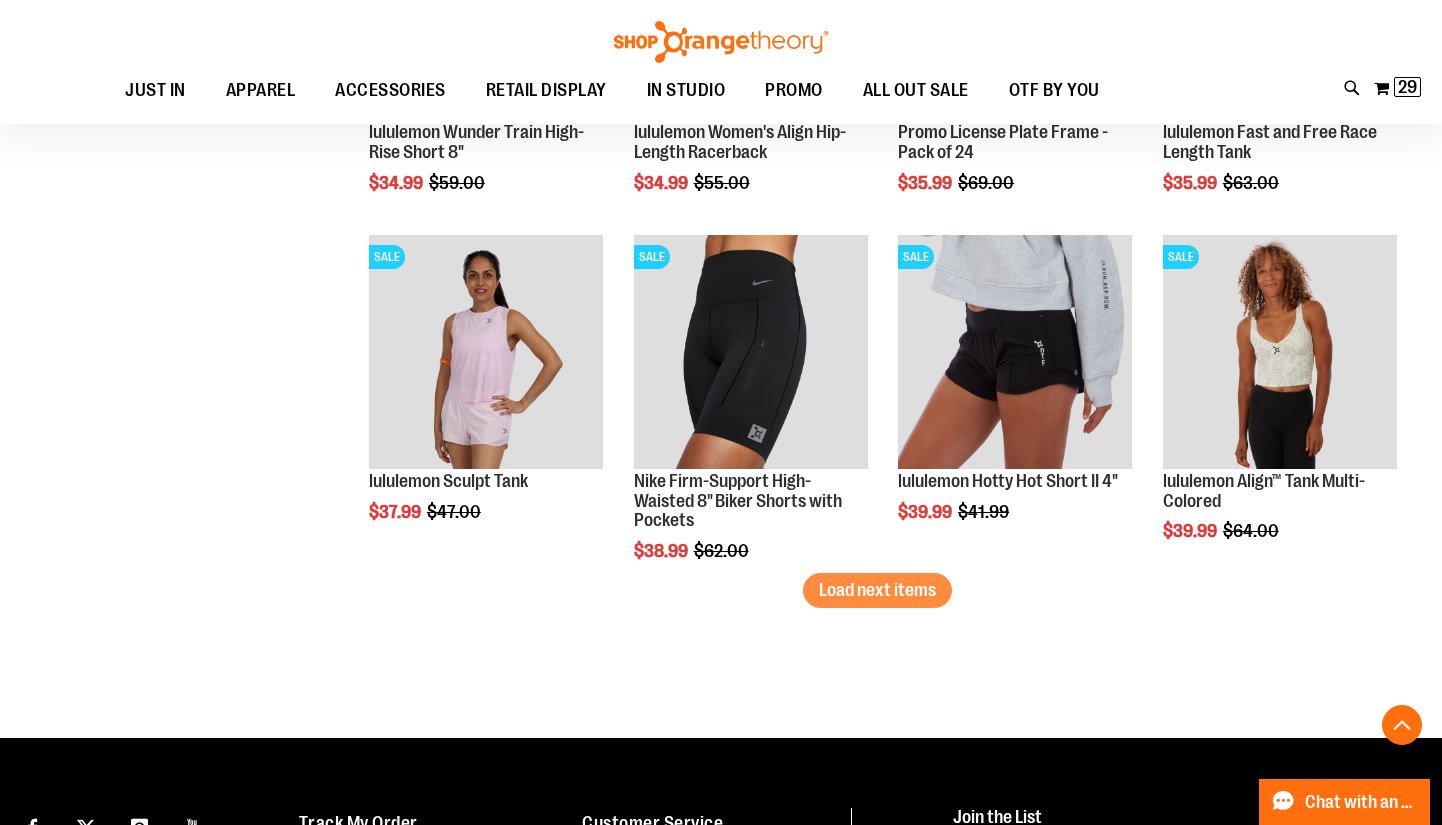 scroll, scrollTop: 10263, scrollLeft: 0, axis: vertical 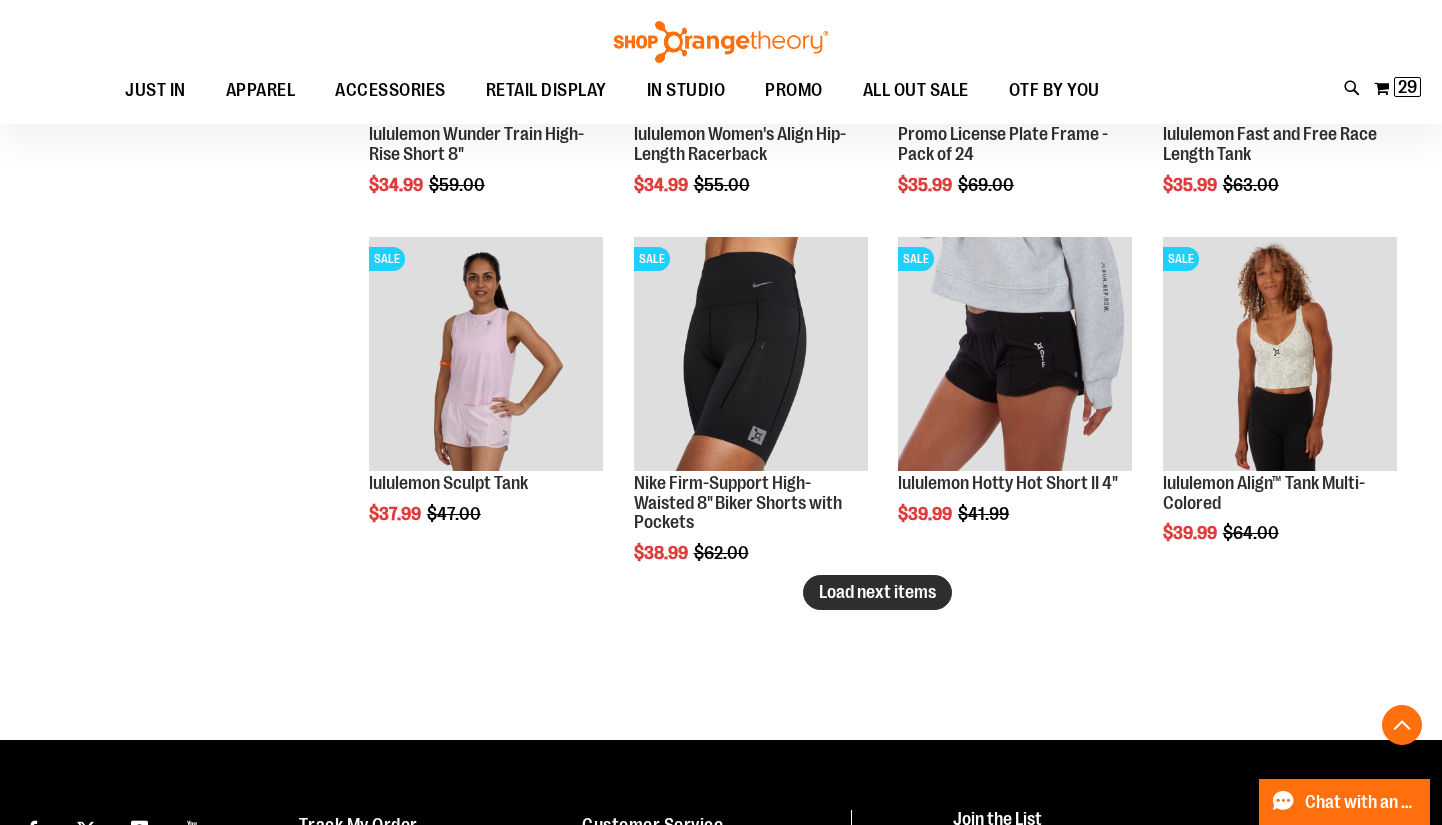 click on "Load next items" at bounding box center (877, 592) 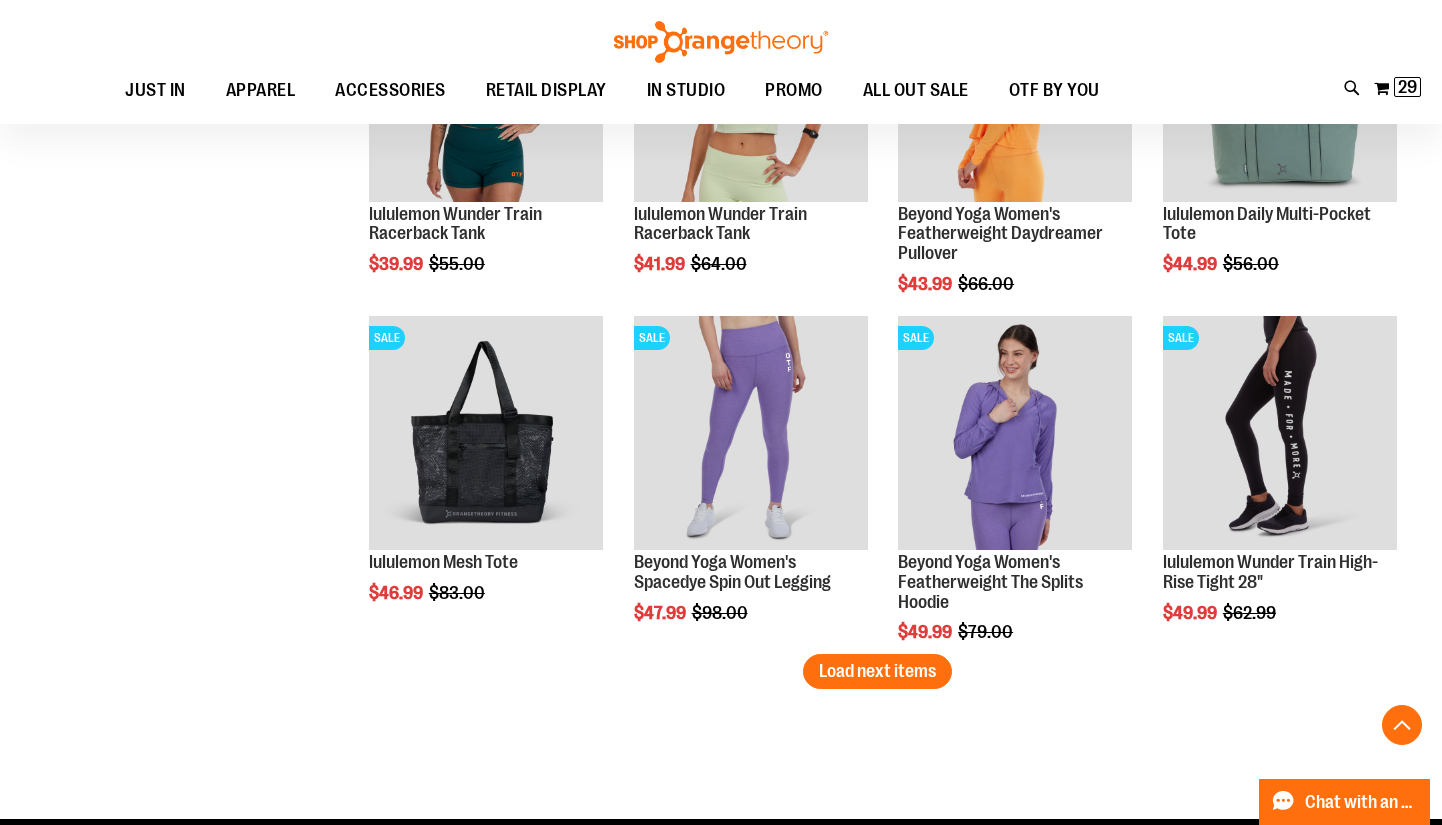 scroll, scrollTop: 11187, scrollLeft: 0, axis: vertical 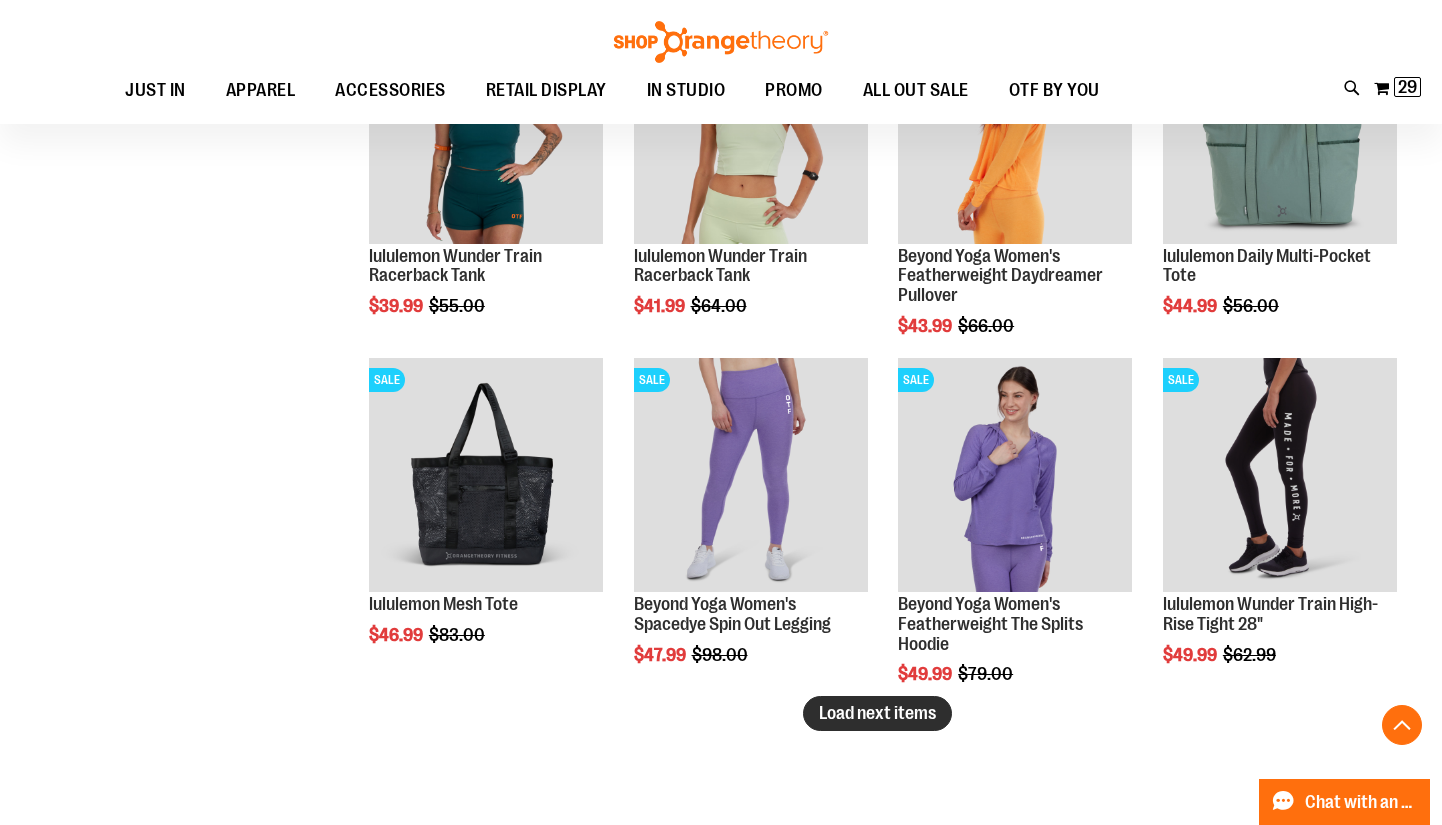 click on "Load next items" at bounding box center (877, 713) 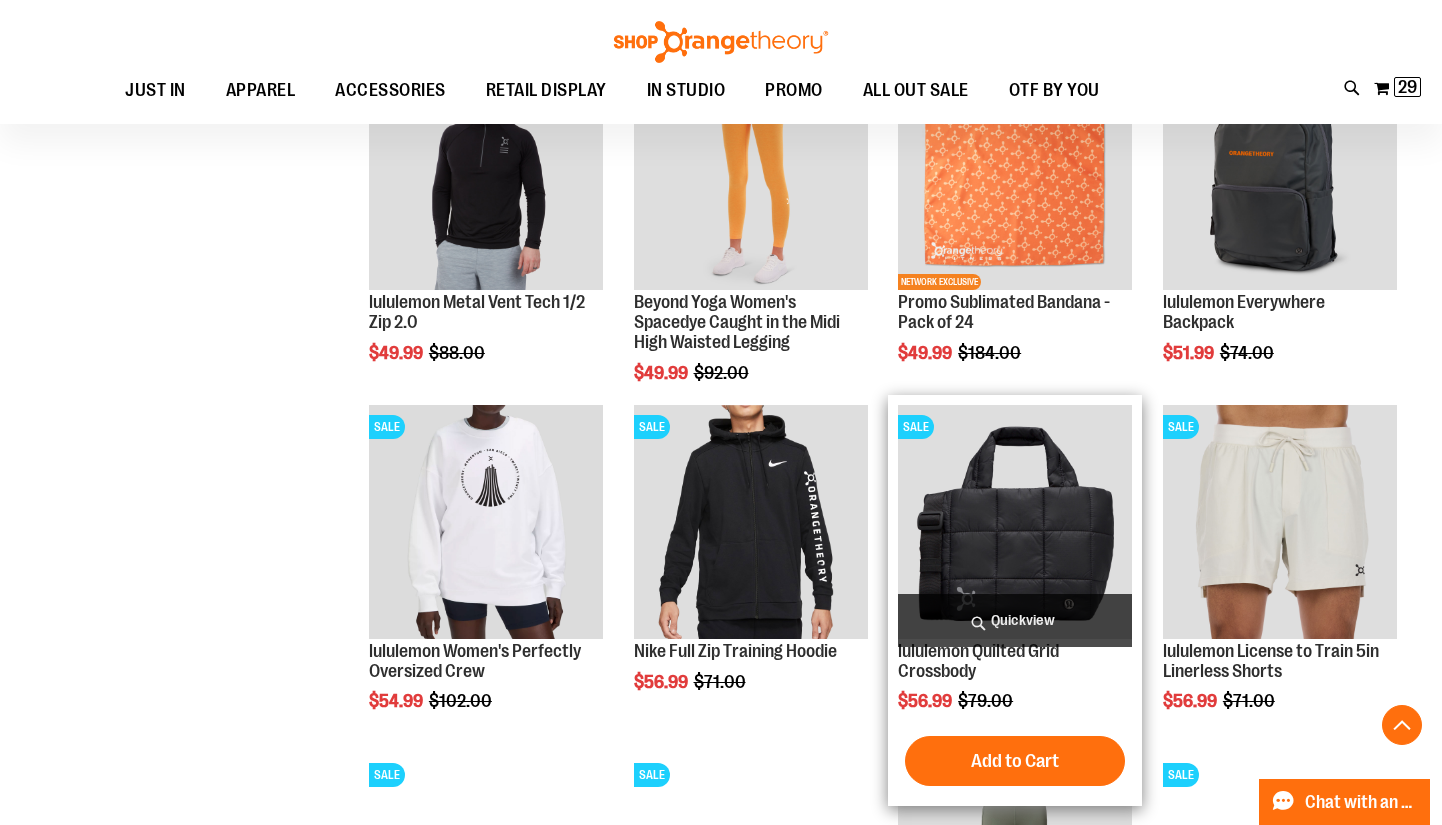 scroll, scrollTop: 12201, scrollLeft: 0, axis: vertical 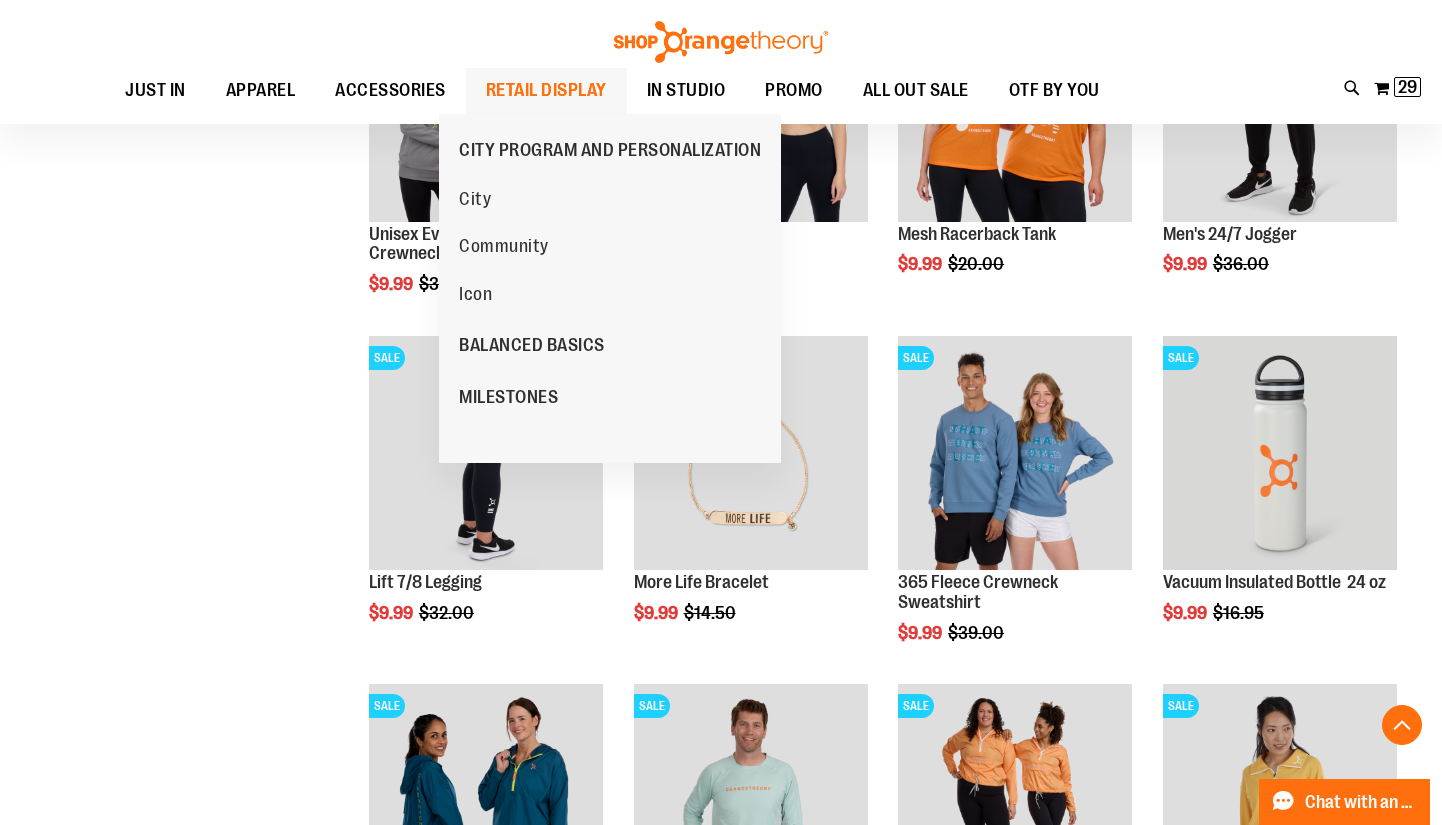 click on "RETAIL DISPLAY" at bounding box center (546, 90) 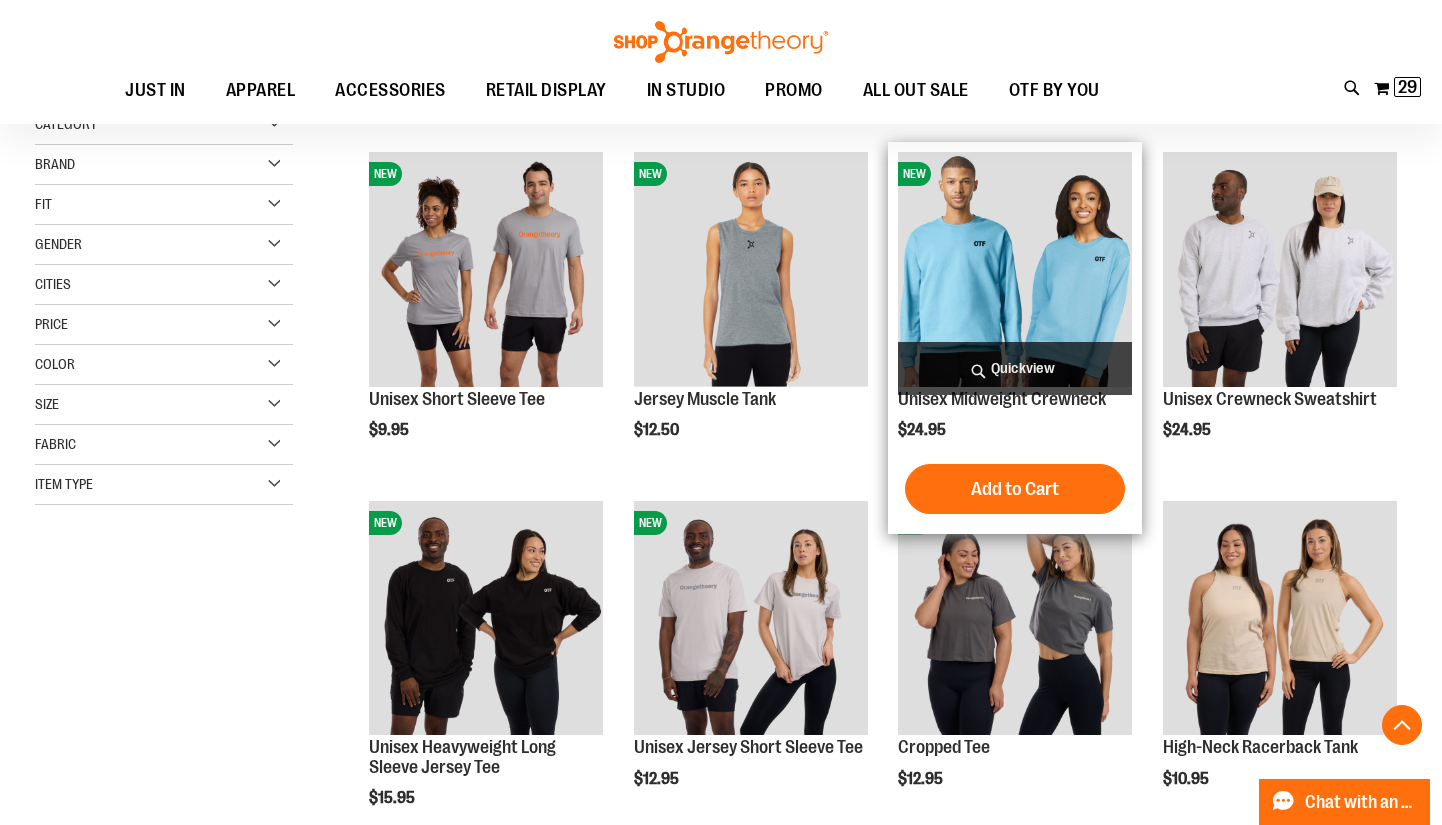 scroll, scrollTop: 367, scrollLeft: 0, axis: vertical 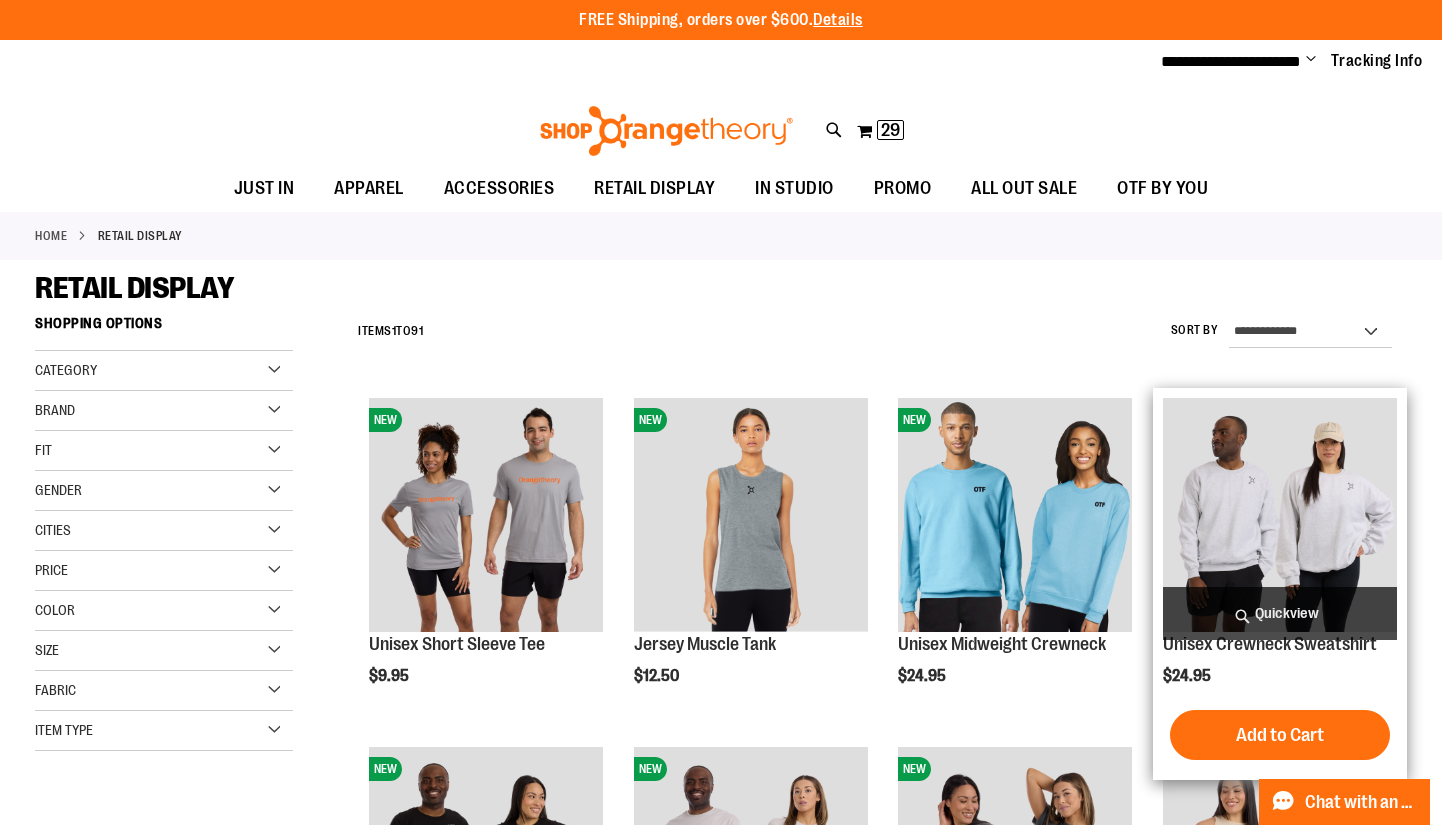 type on "**********" 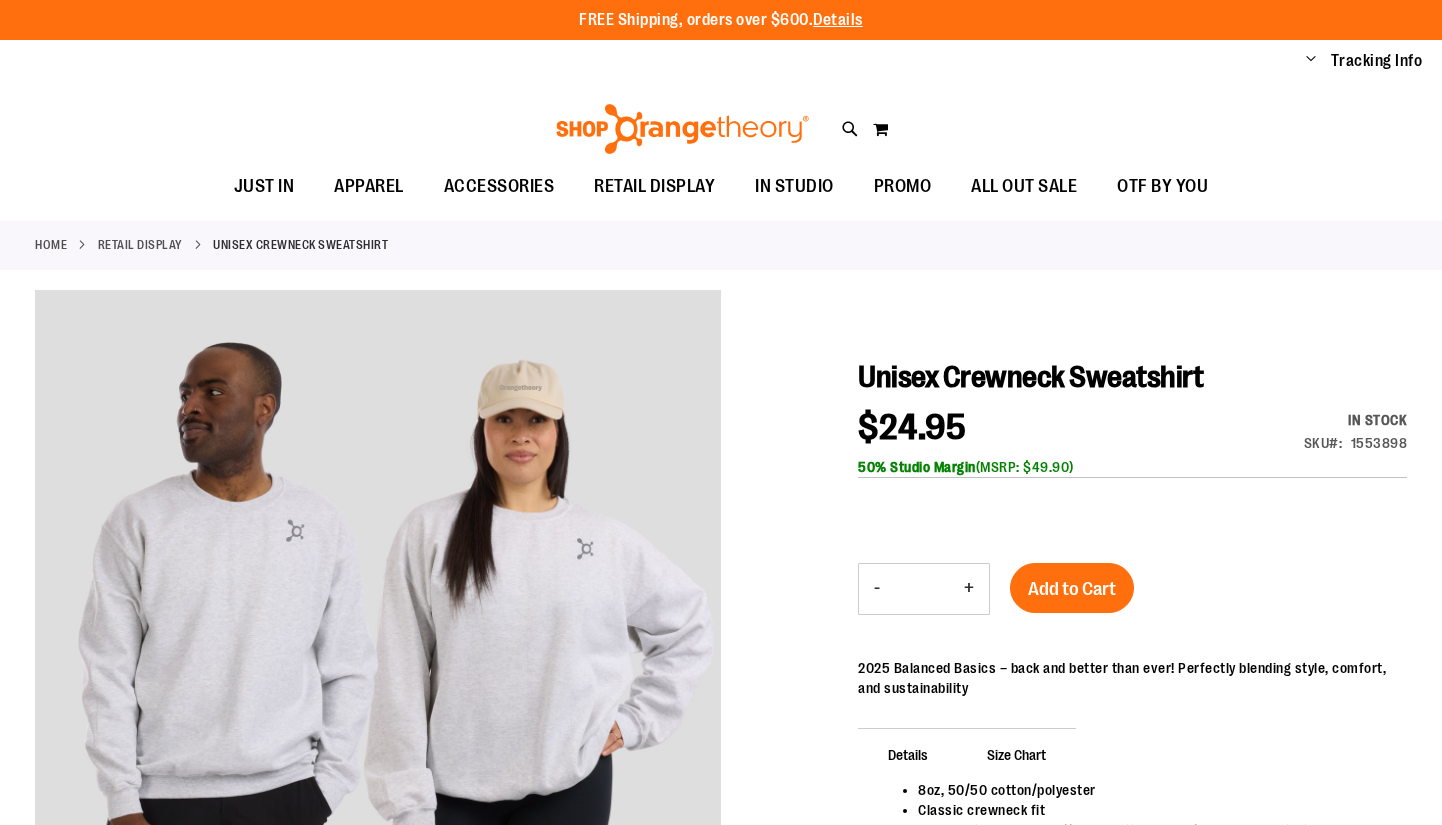 scroll, scrollTop: 0, scrollLeft: 0, axis: both 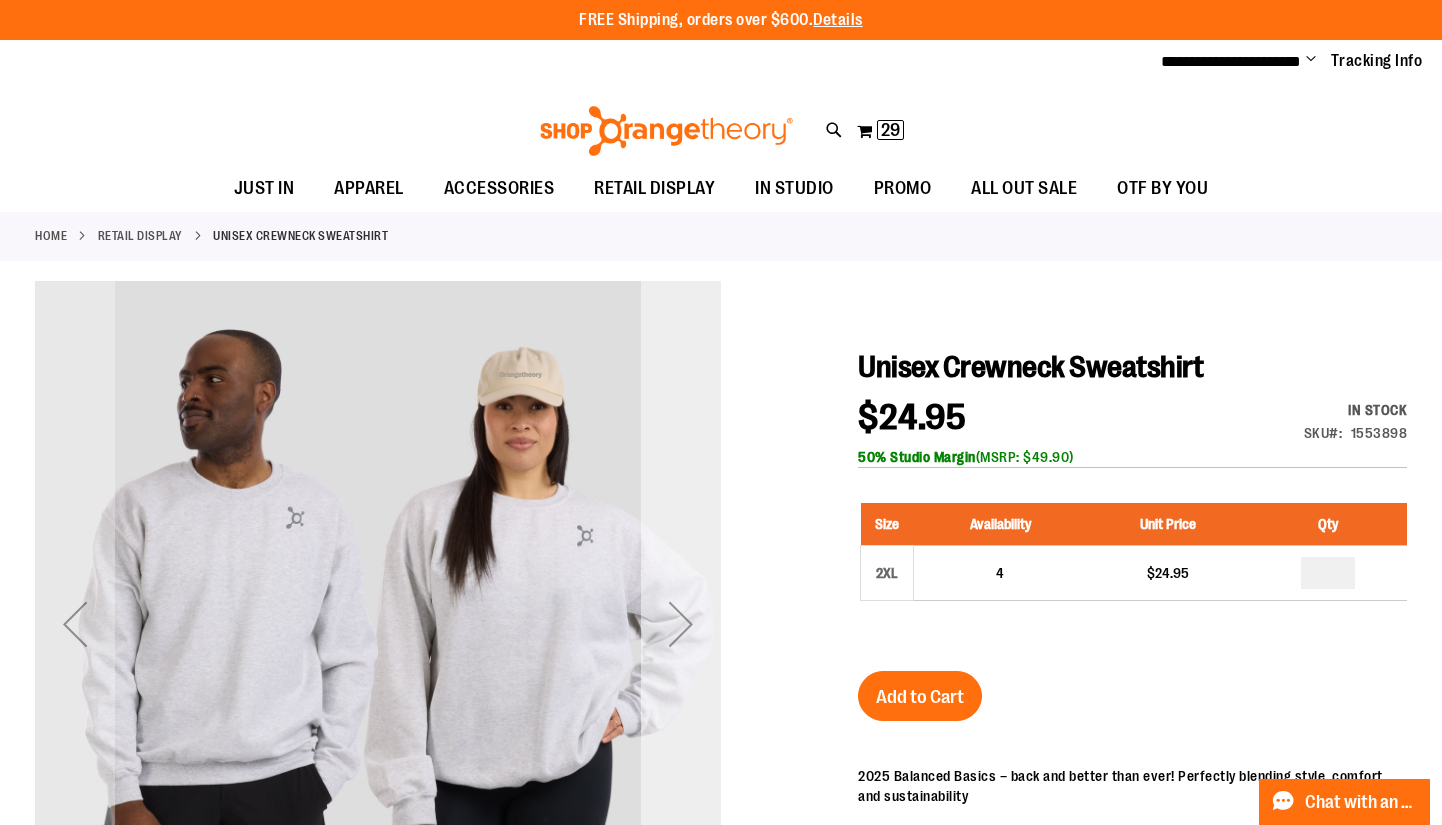 type on "**********" 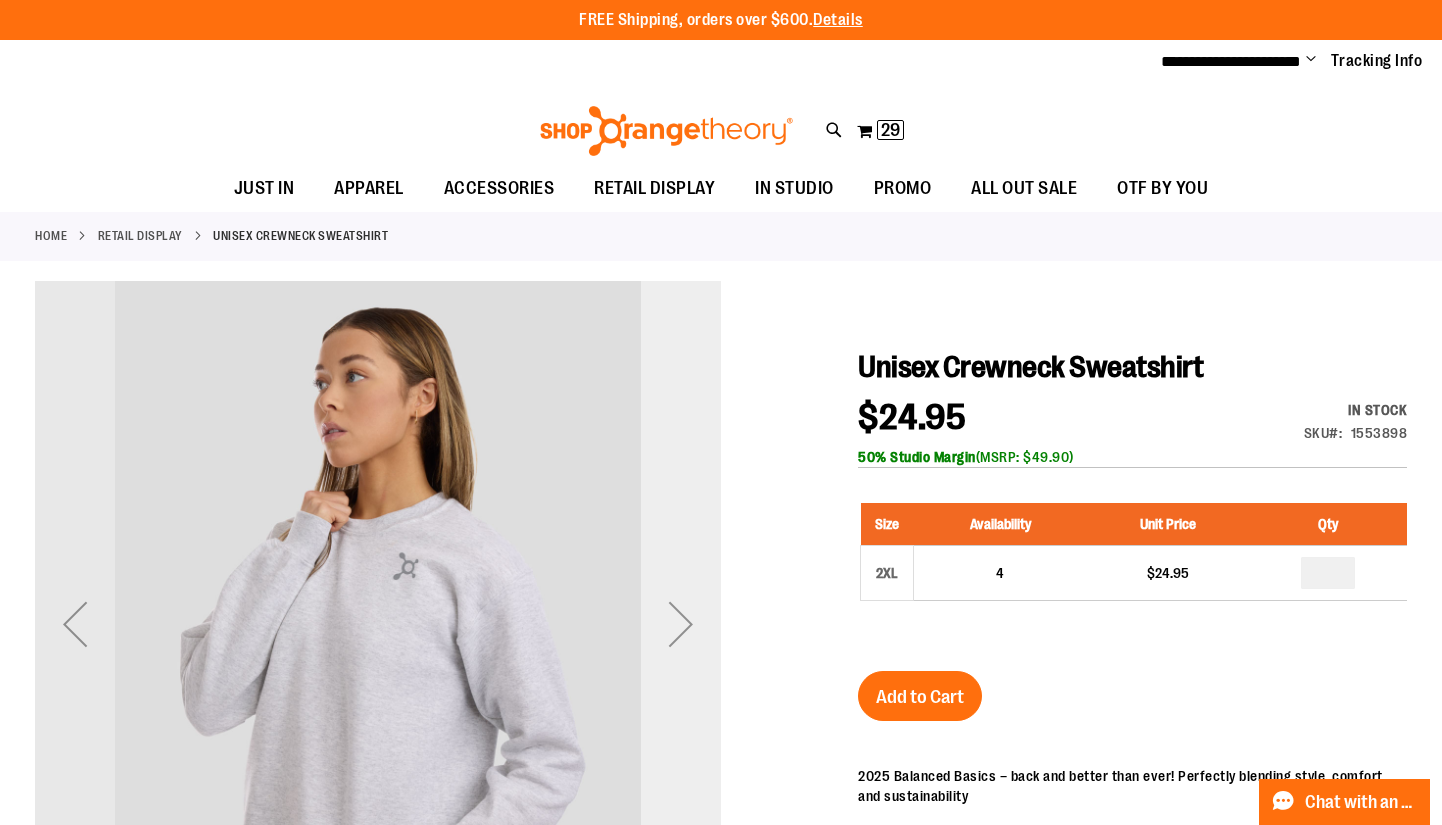 click at bounding box center [681, 624] 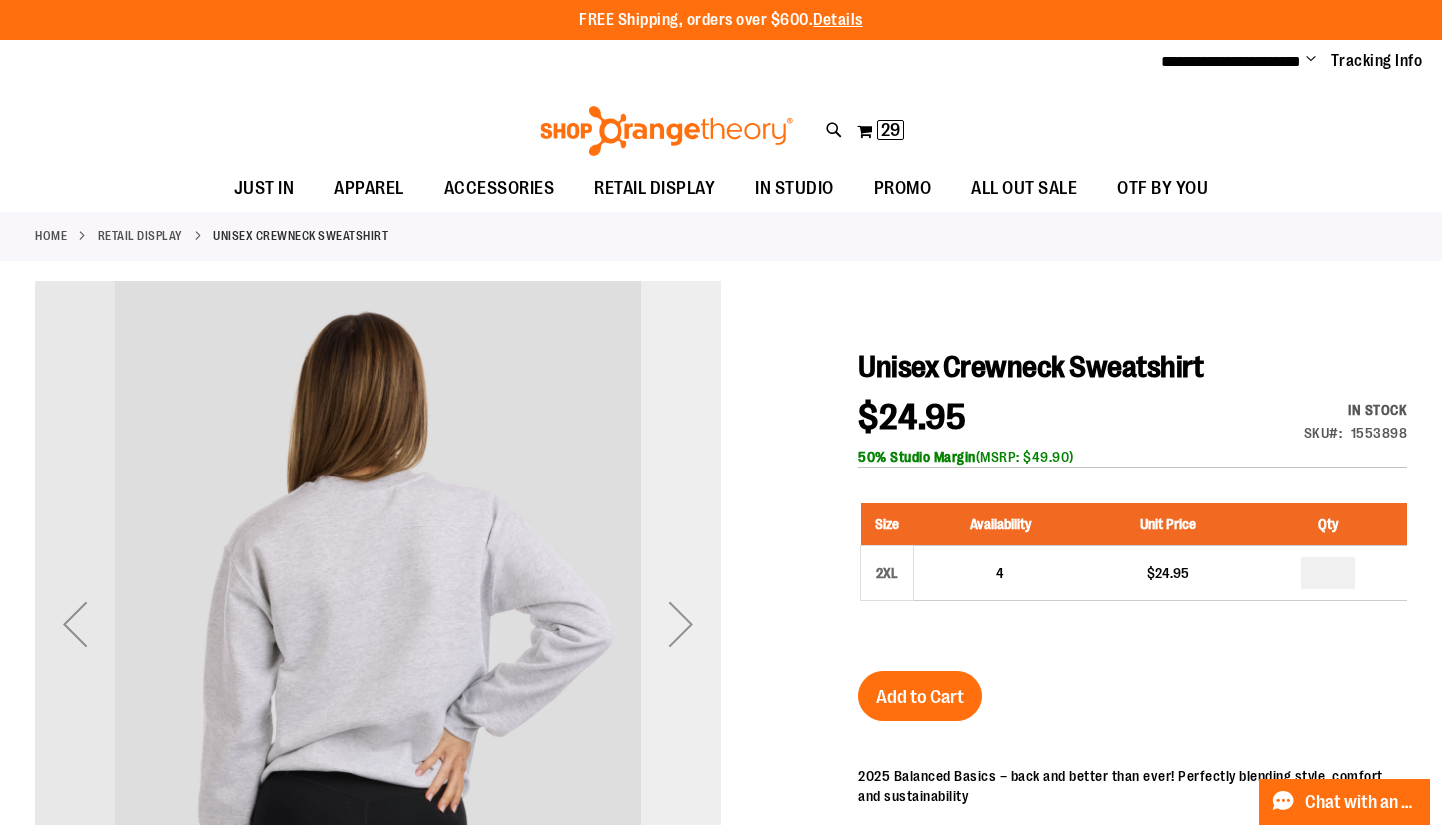 click at bounding box center [681, 624] 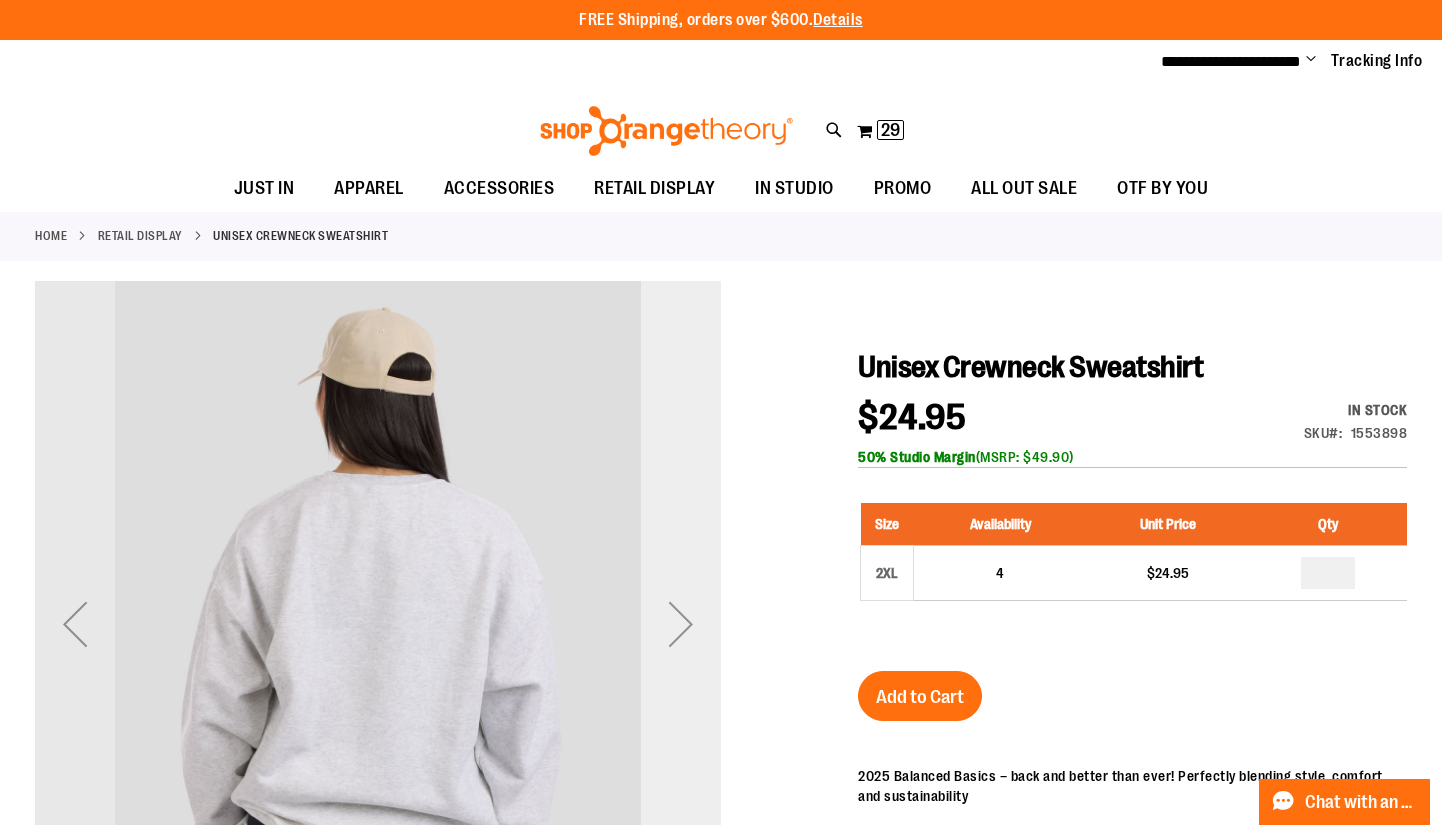 click at bounding box center [681, 624] 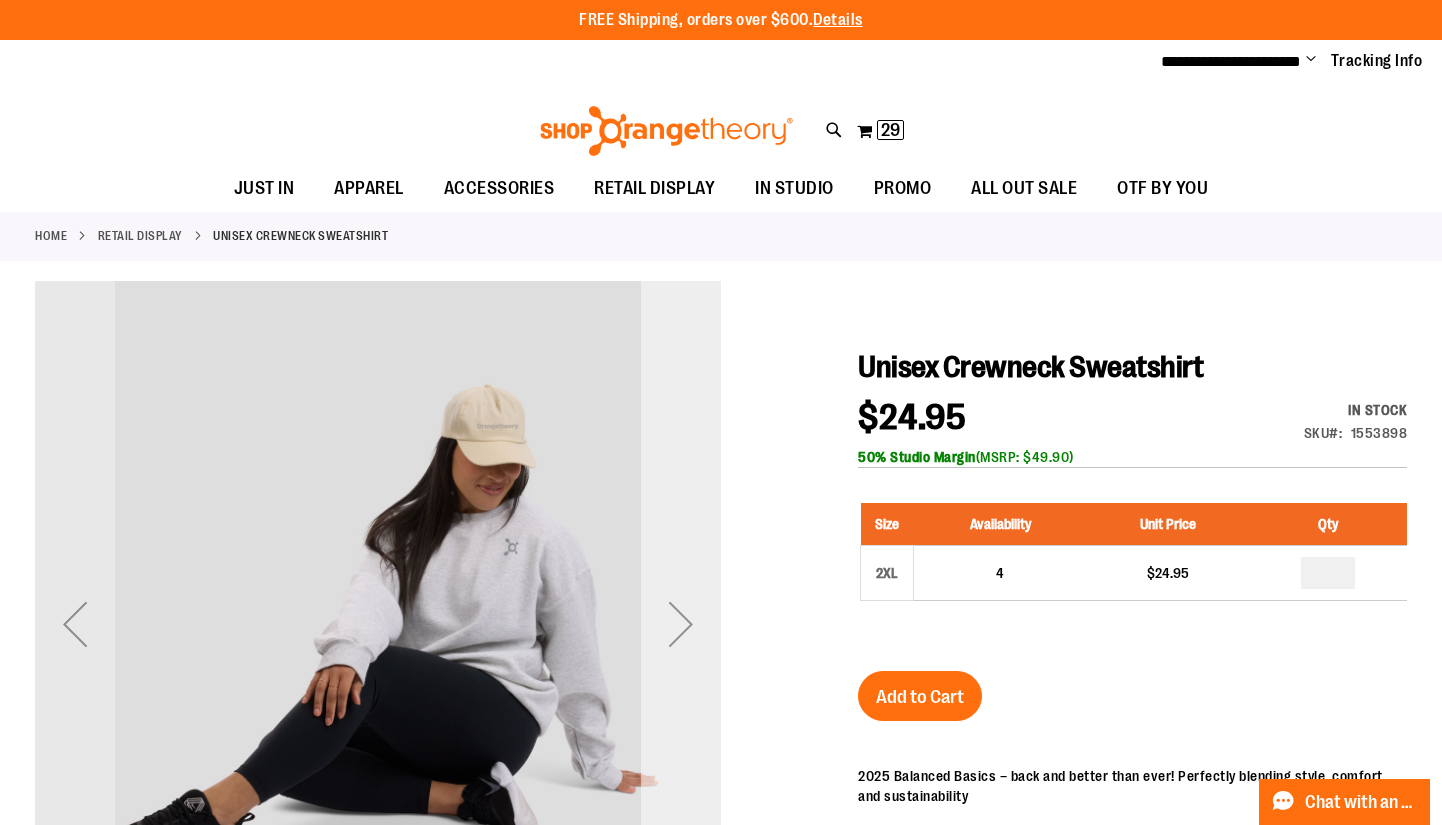 click at bounding box center [681, 624] 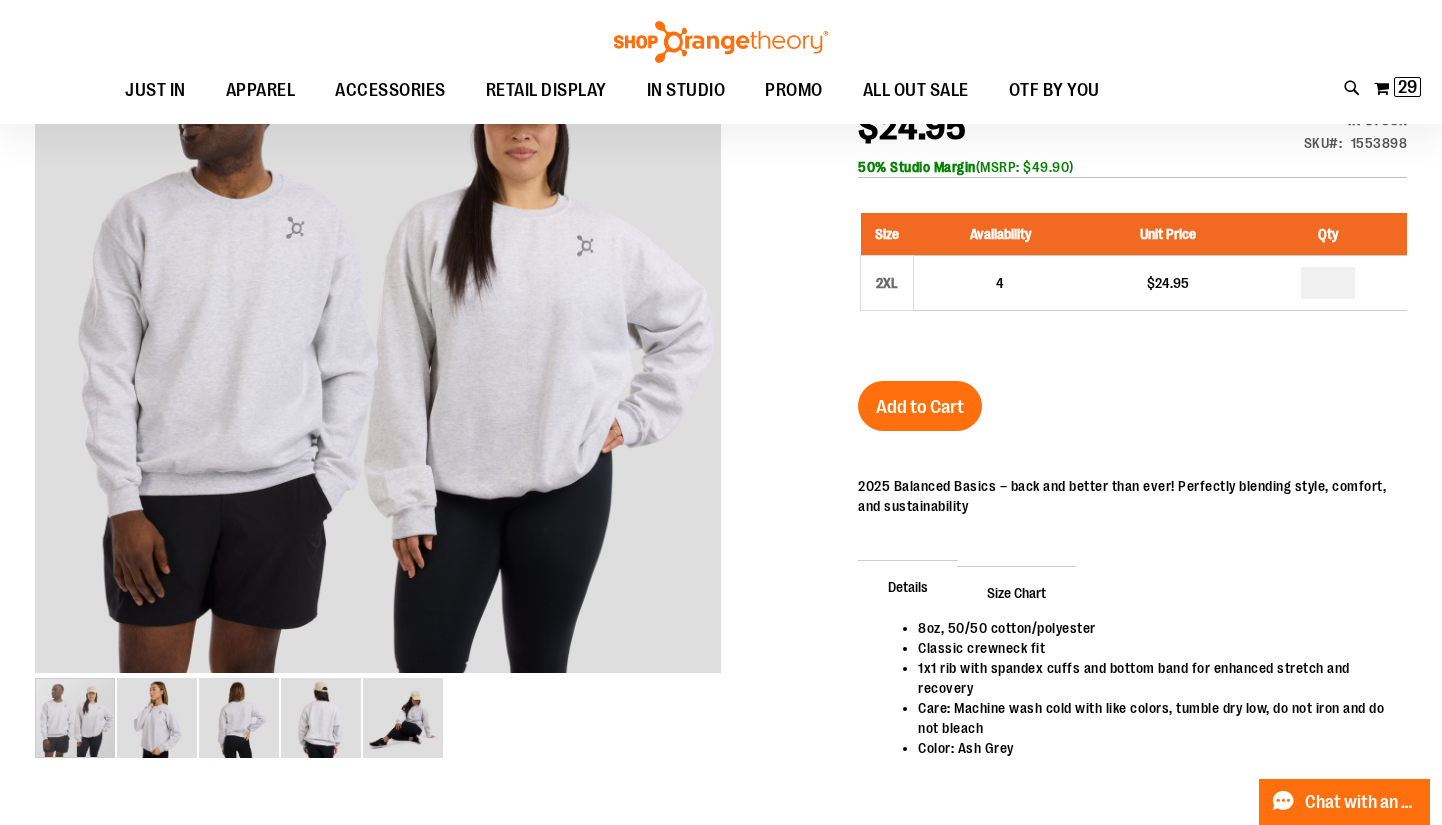 scroll, scrollTop: 31, scrollLeft: 0, axis: vertical 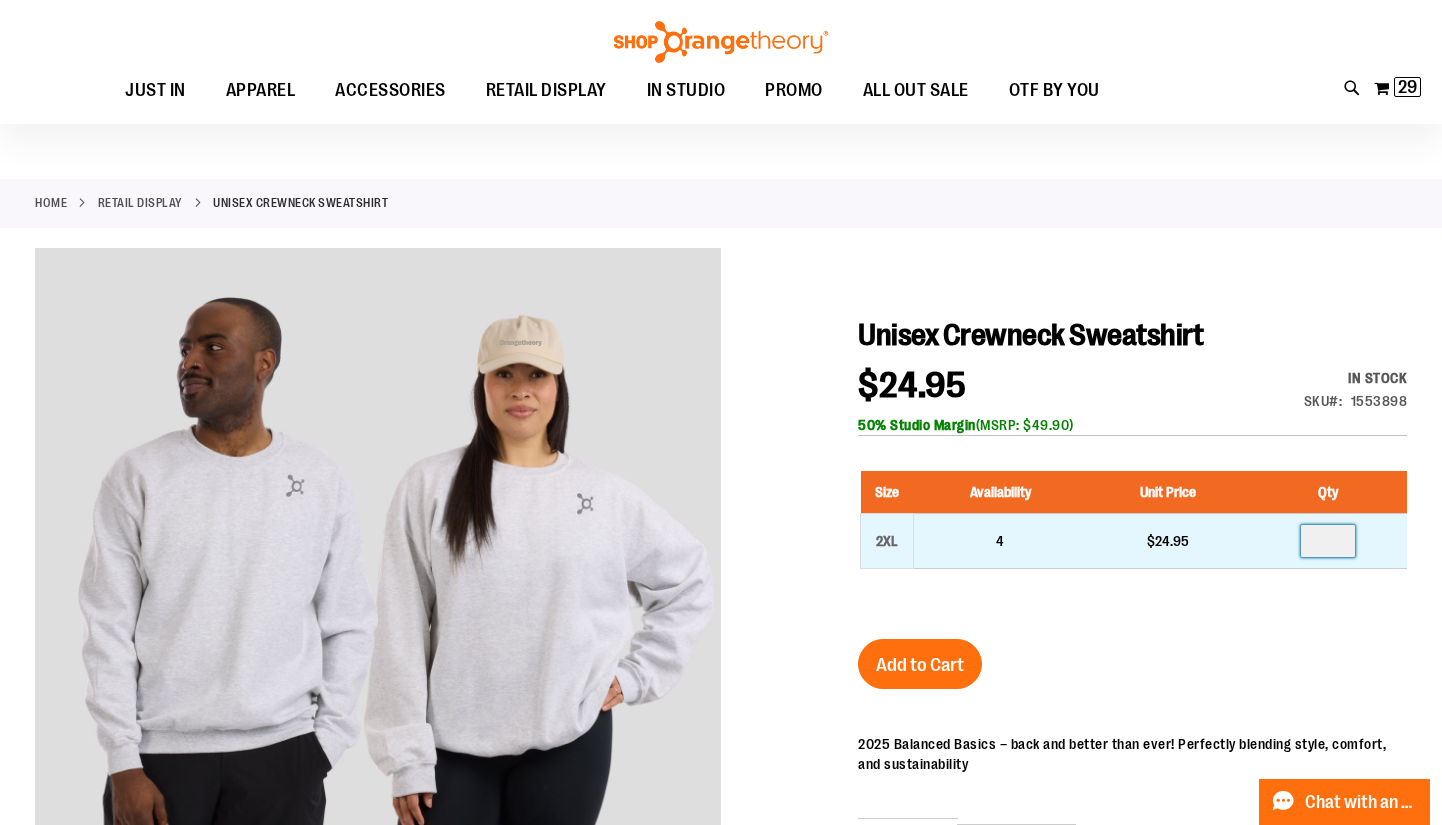 click at bounding box center (1328, 541) 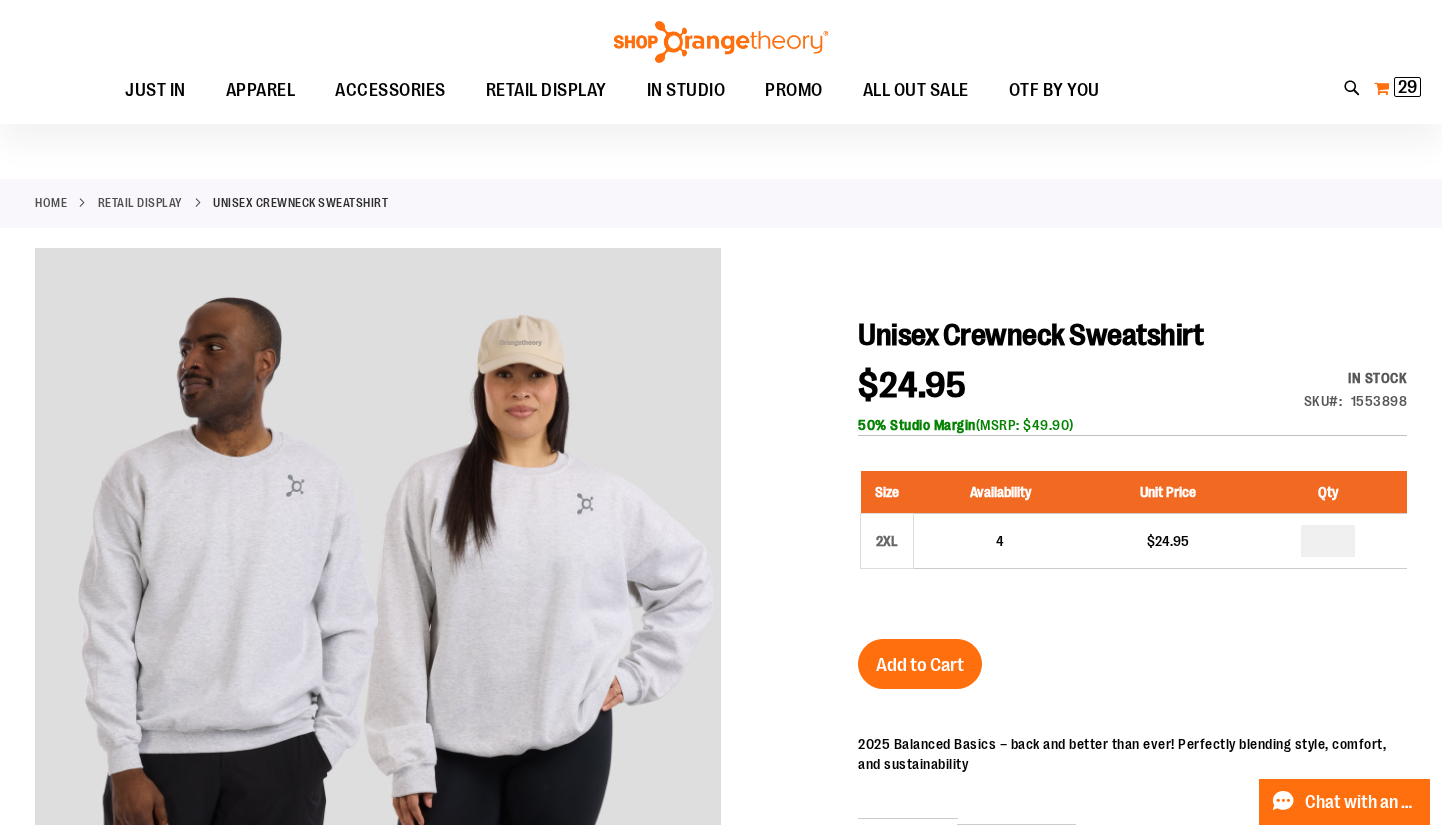 type on "*" 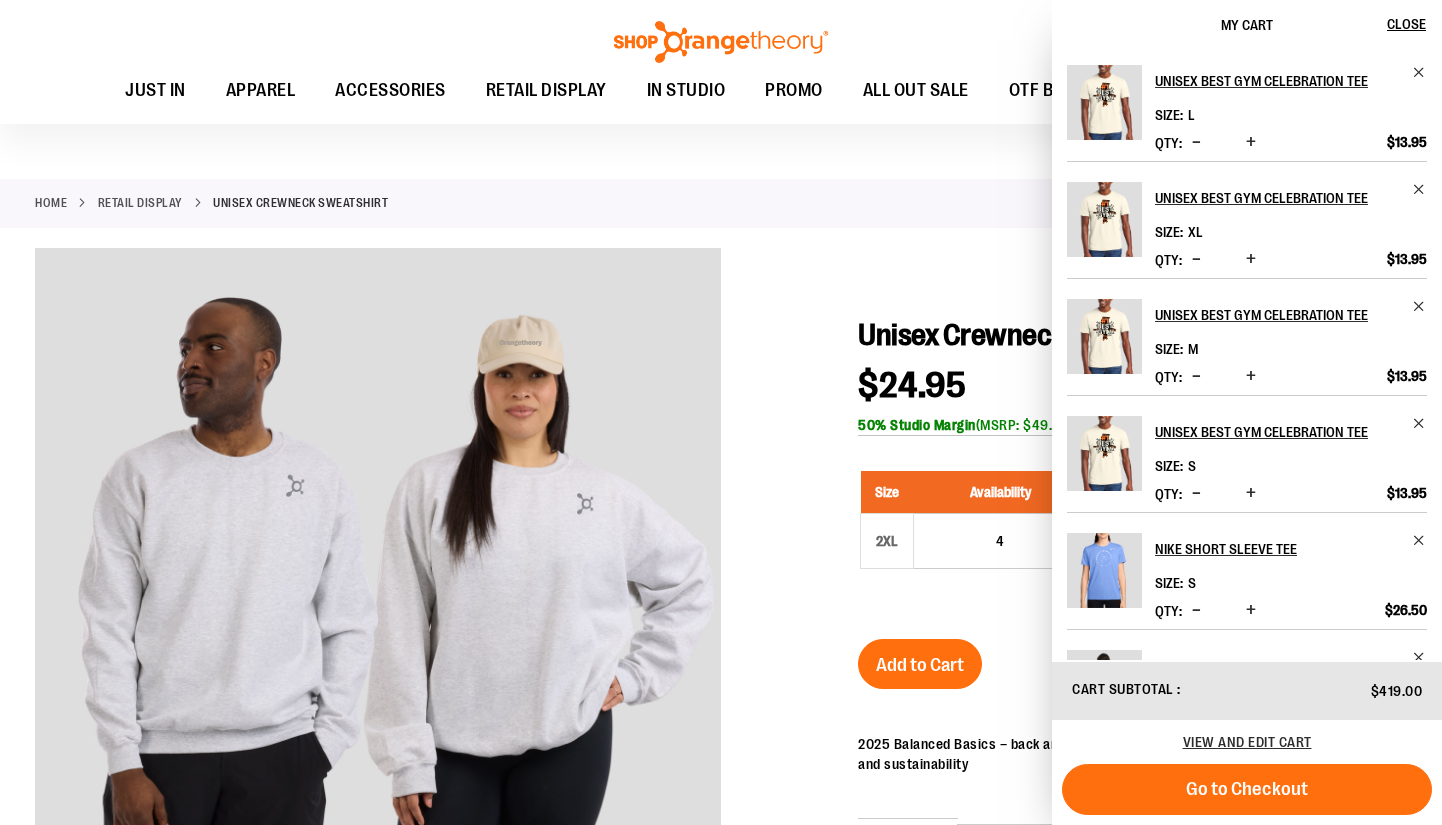 scroll, scrollTop: 464, scrollLeft: 0, axis: vertical 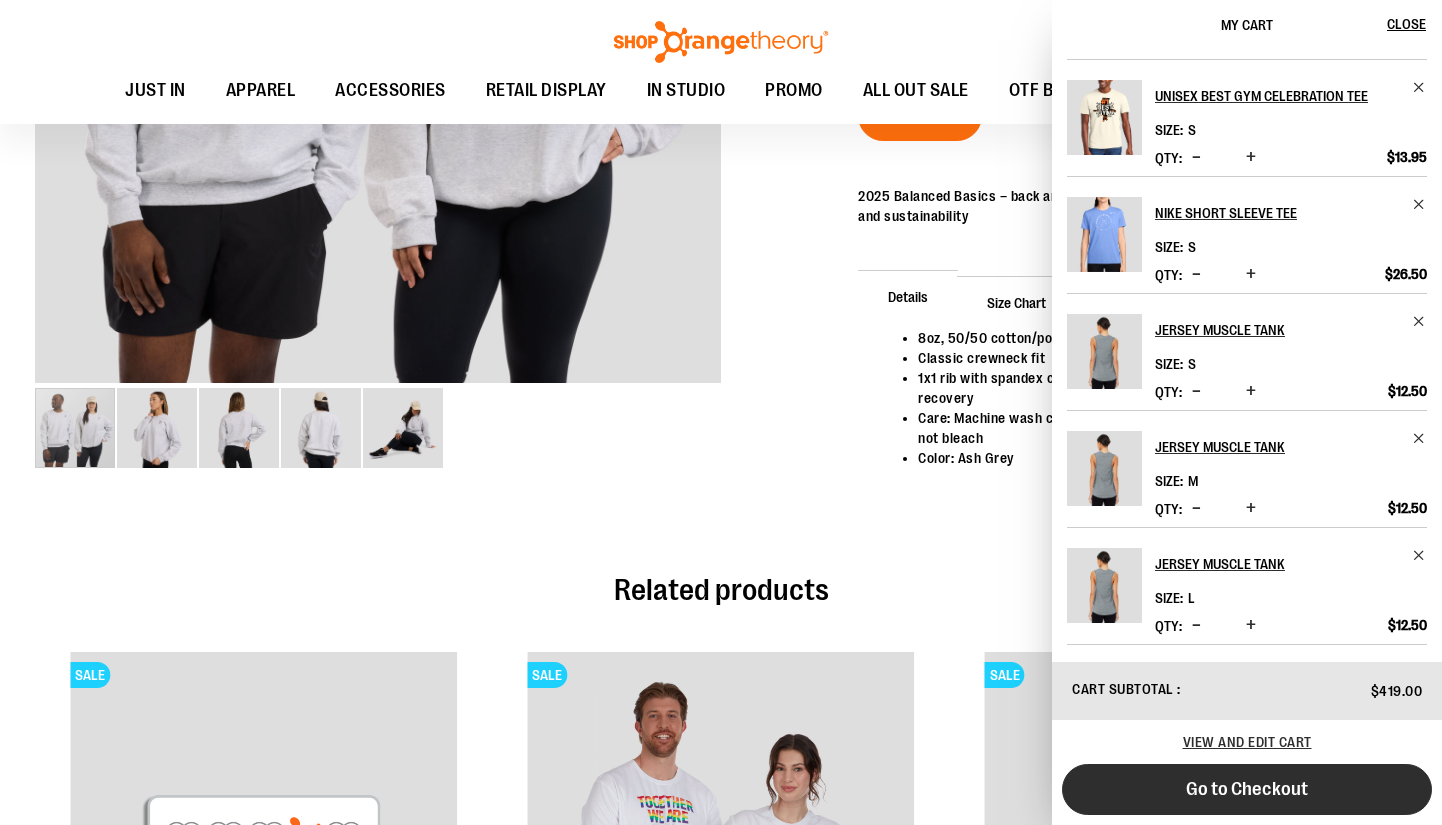 click on "Go to Checkout" at bounding box center (1247, 789) 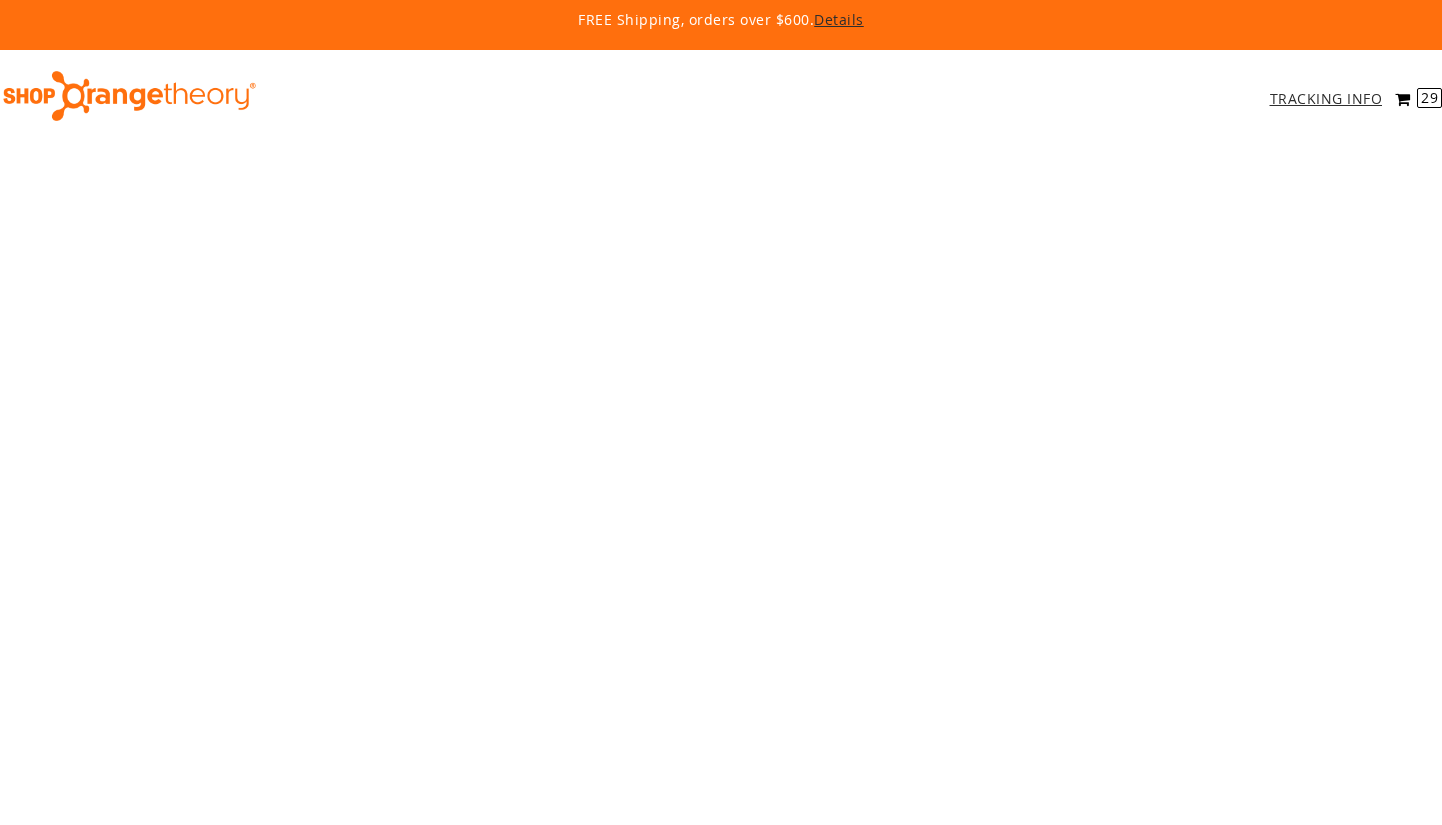 scroll, scrollTop: 0, scrollLeft: 0, axis: both 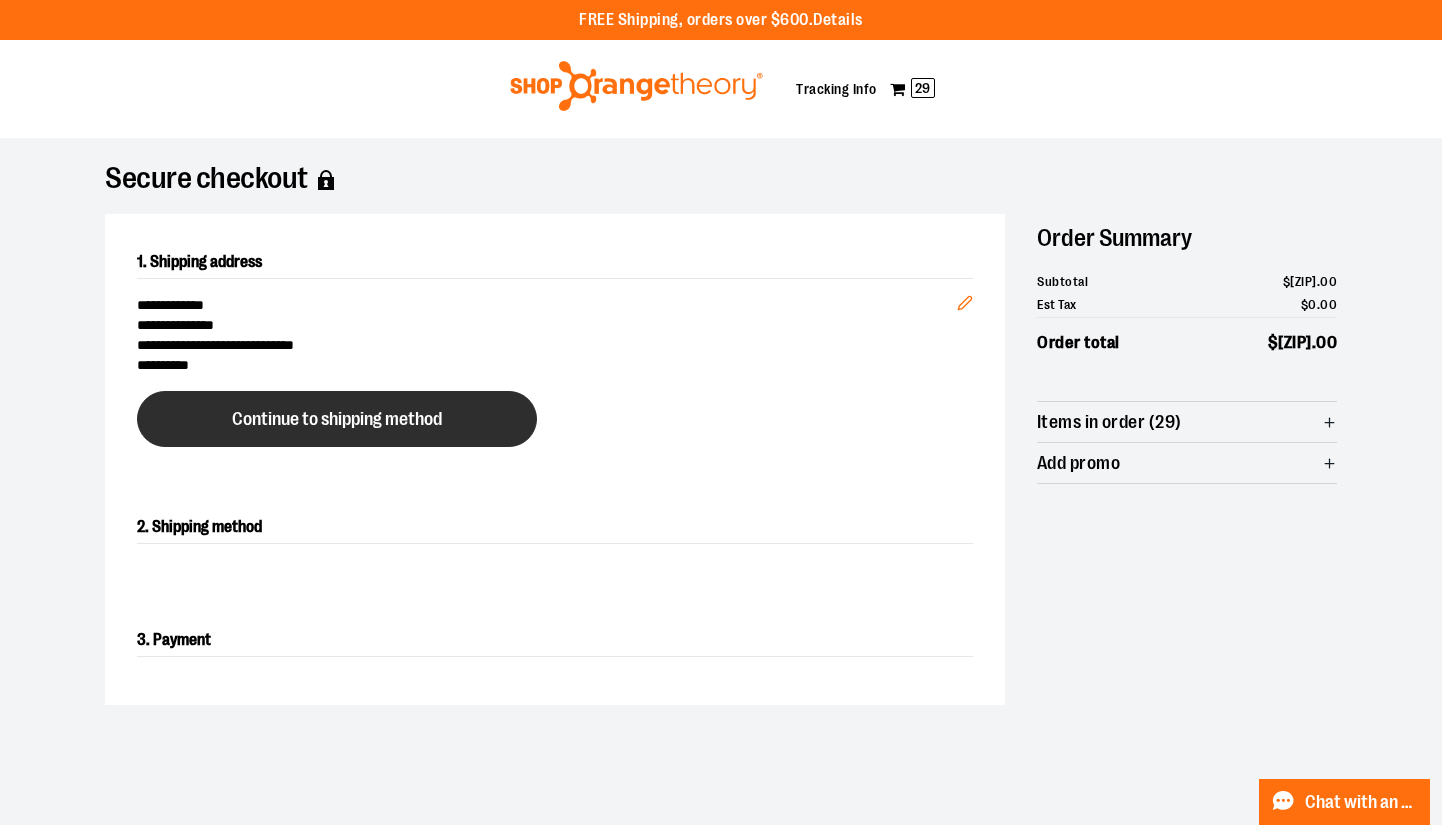 click on "Continue to shipping method" at bounding box center (337, 419) 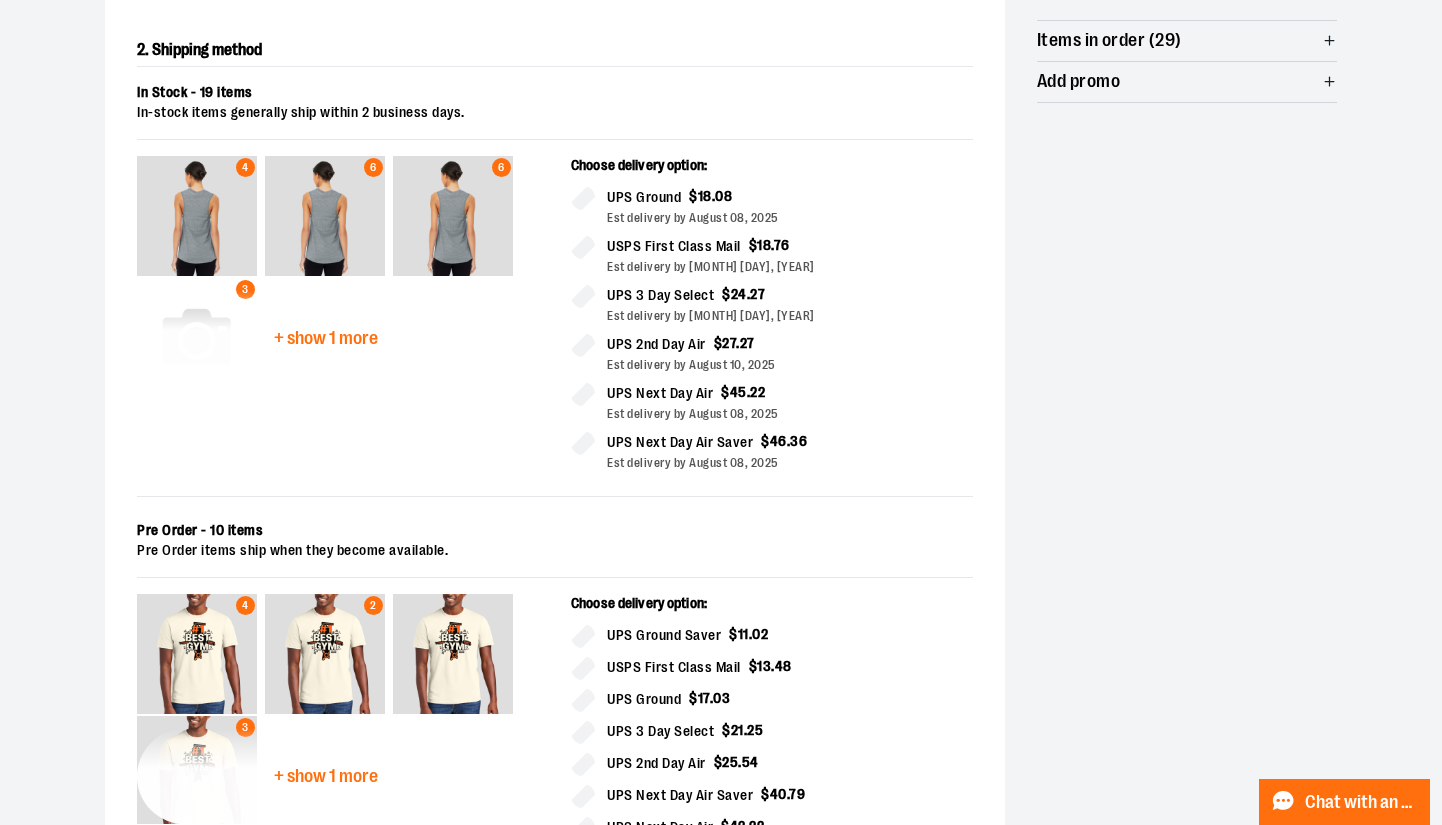 scroll, scrollTop: 406, scrollLeft: 0, axis: vertical 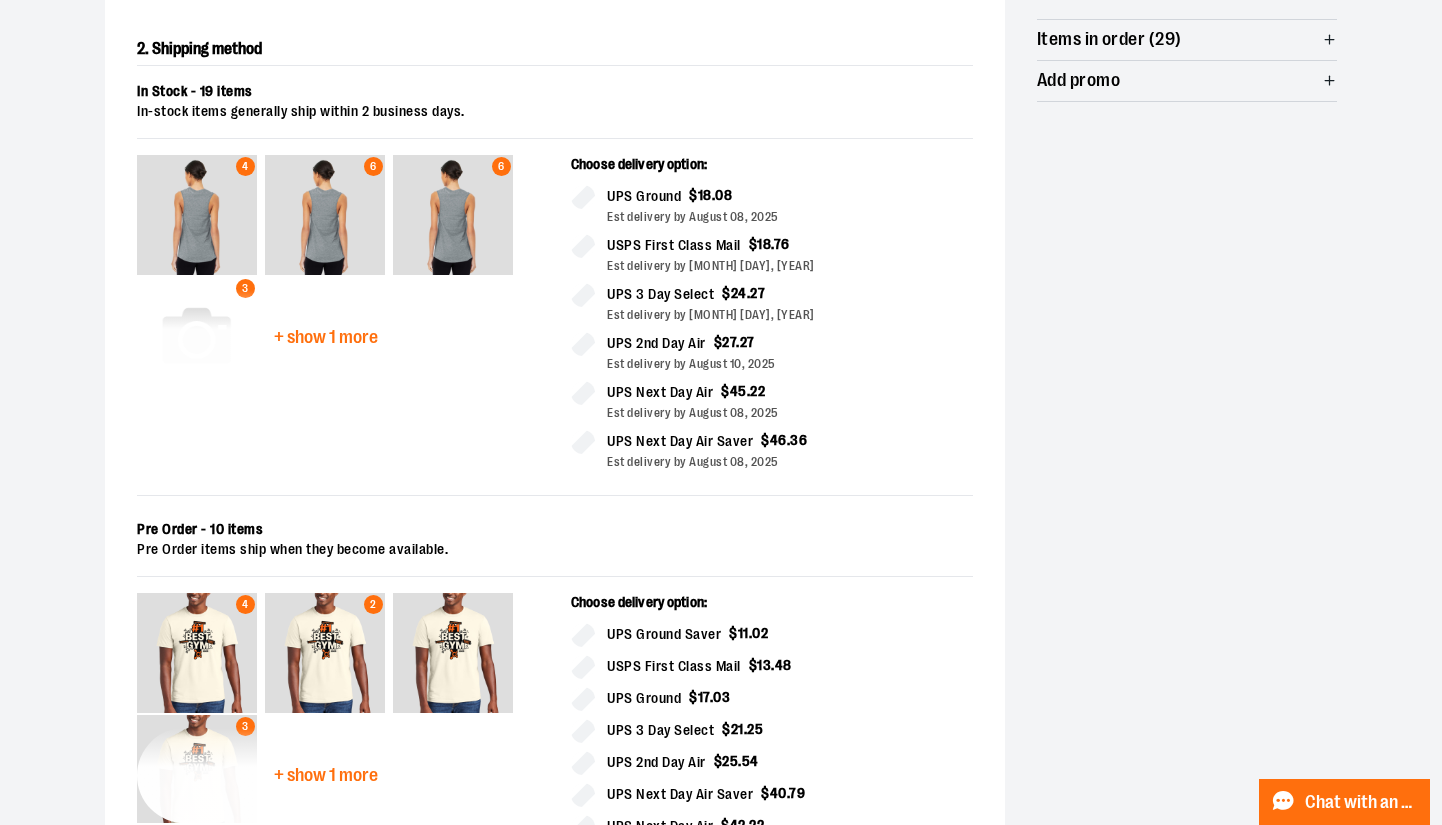 click on "+ show 1 more" at bounding box center (326, 337) 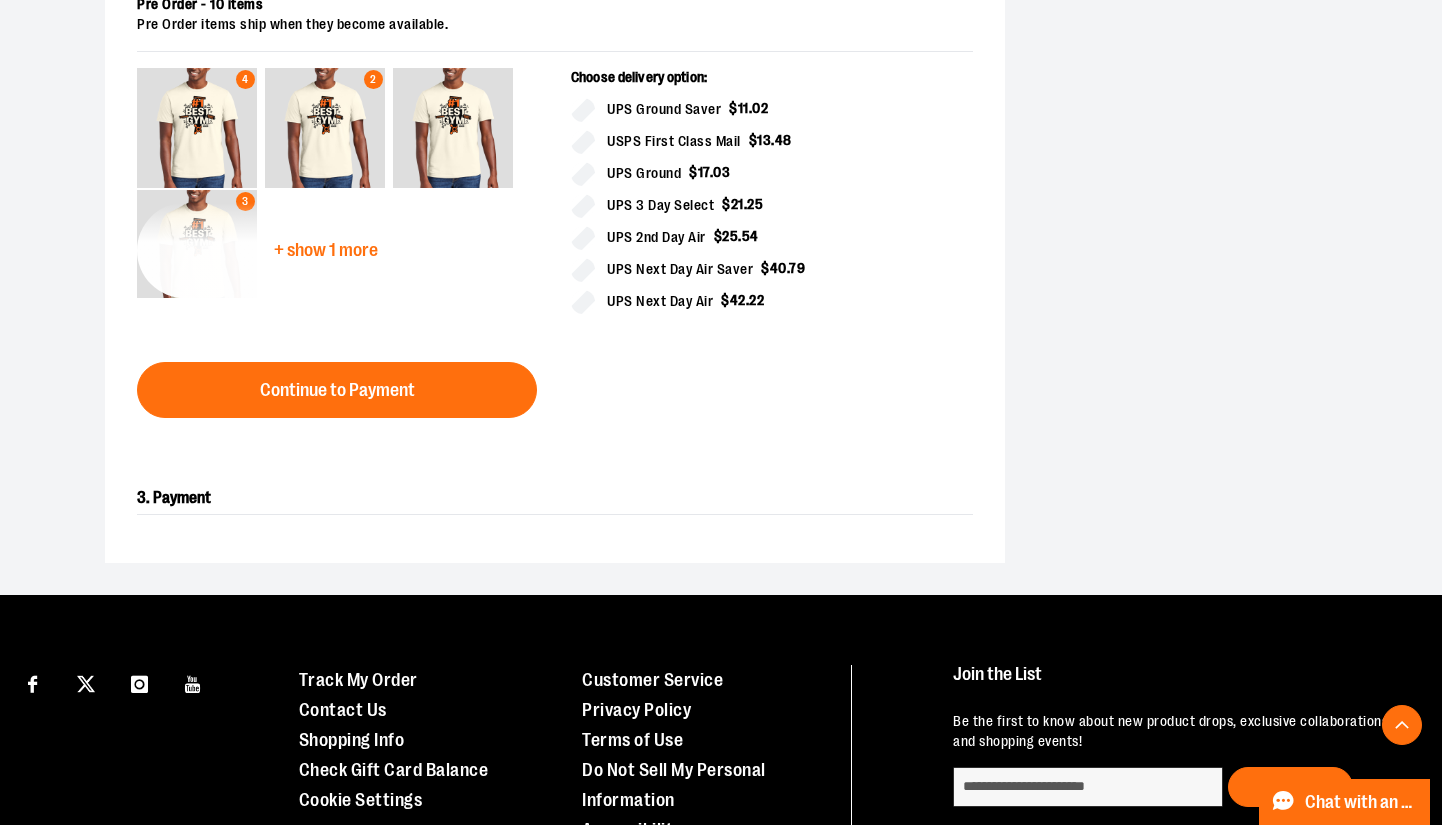 scroll, scrollTop: 382, scrollLeft: 0, axis: vertical 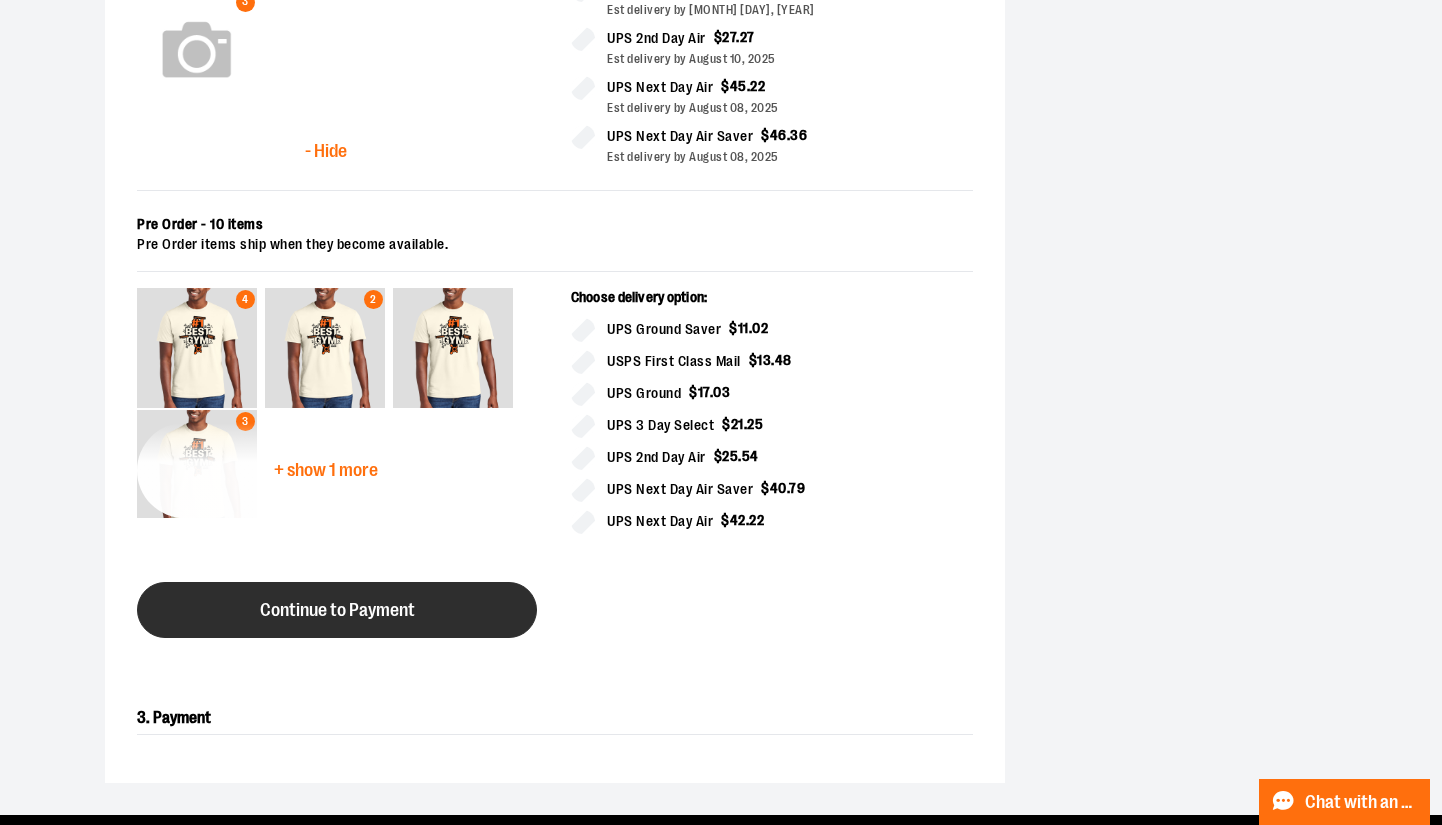 click on "Continue to Payment" at bounding box center (337, 610) 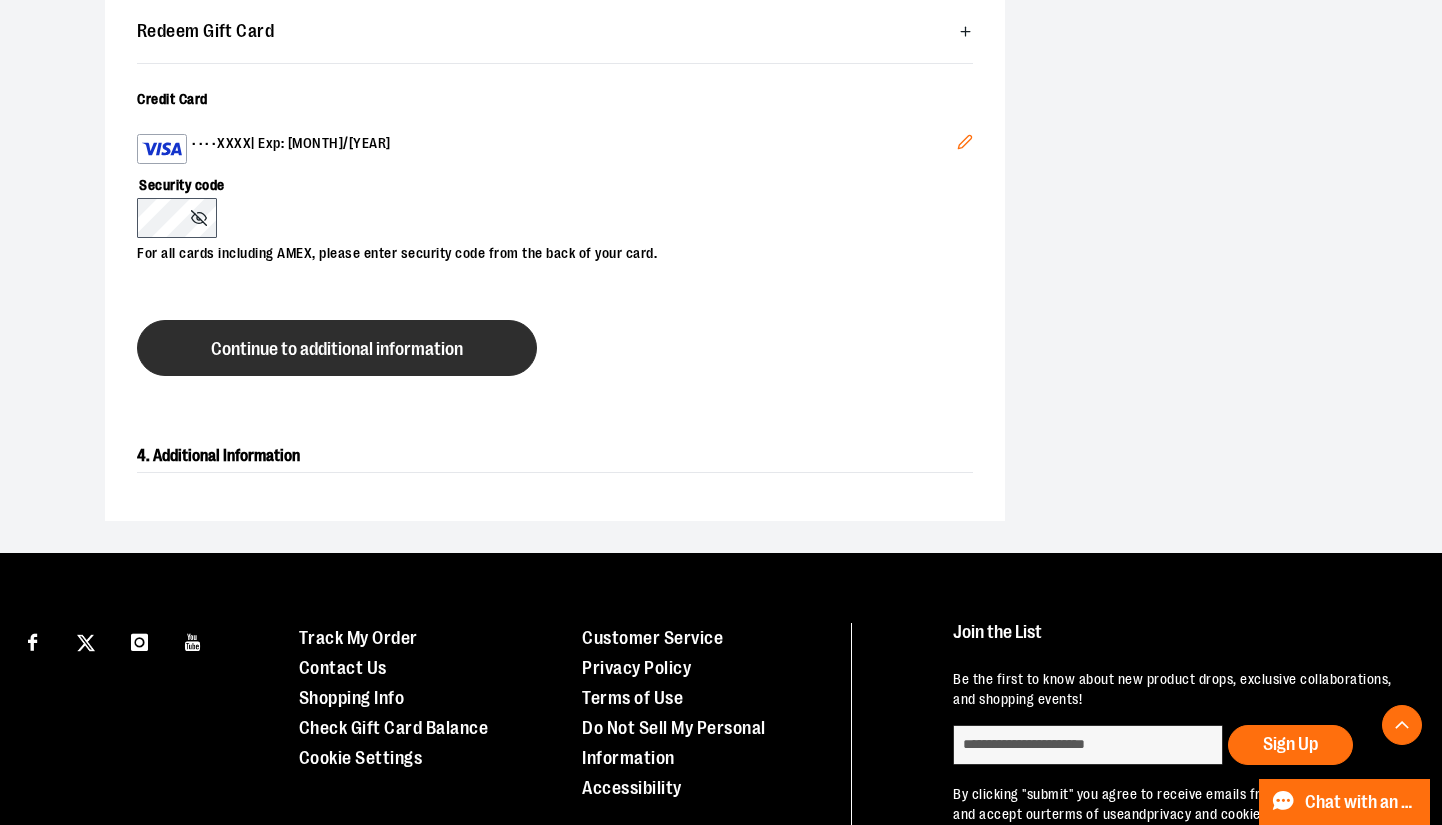 scroll, scrollTop: 471, scrollLeft: 0, axis: vertical 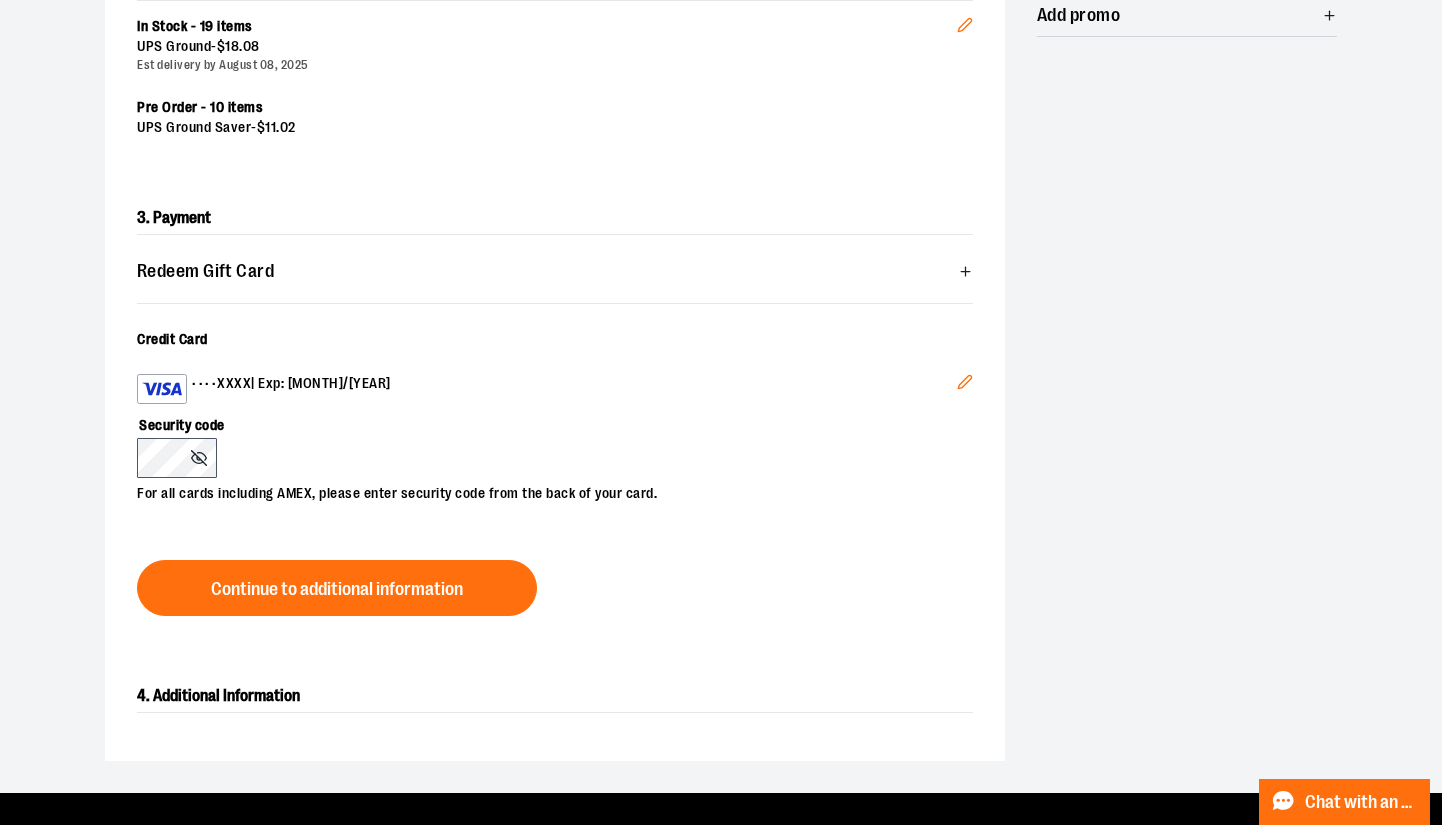 click on "Edit" at bounding box center [965, 385] 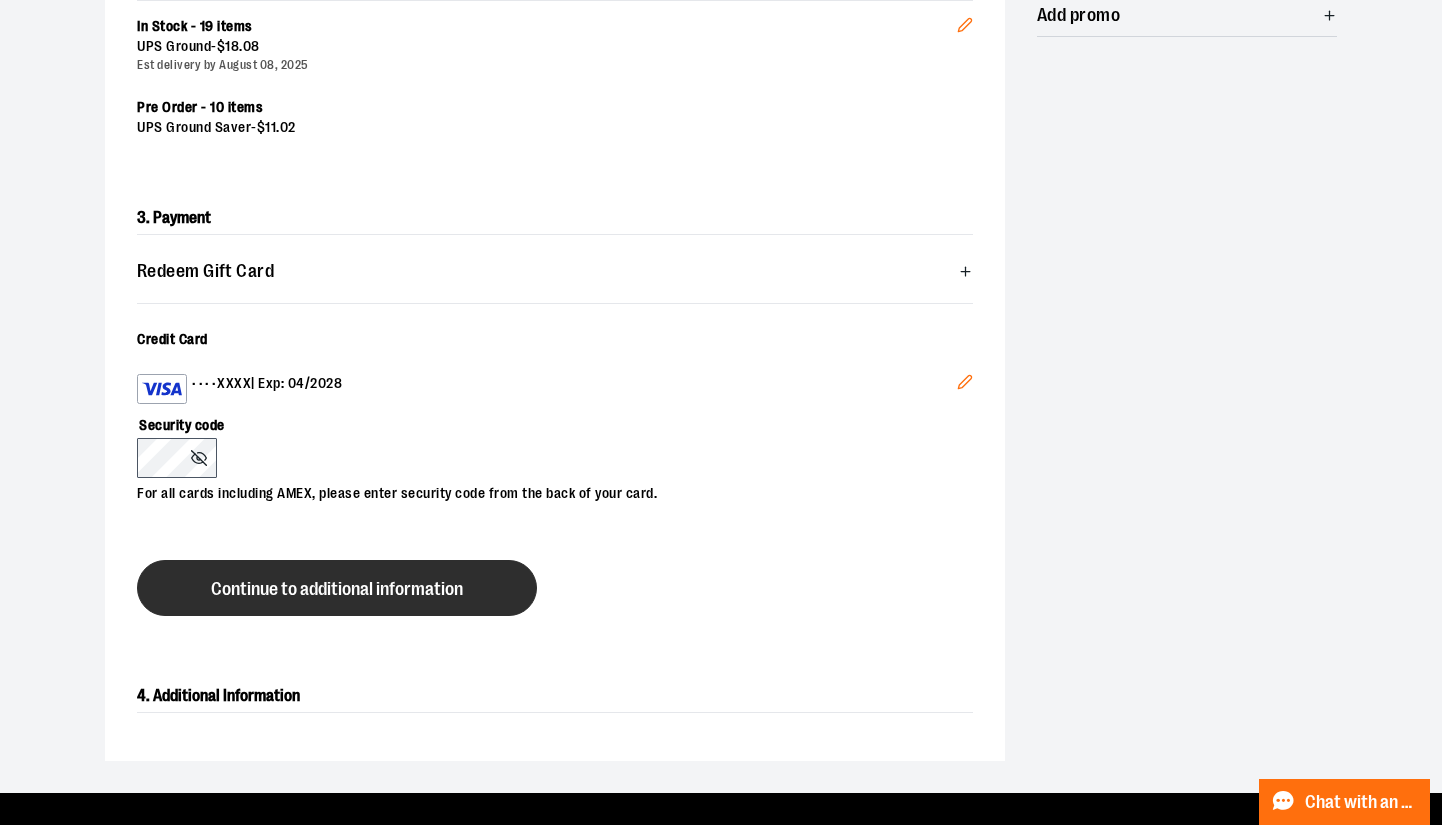 click on "Continue to additional information" at bounding box center (337, 589) 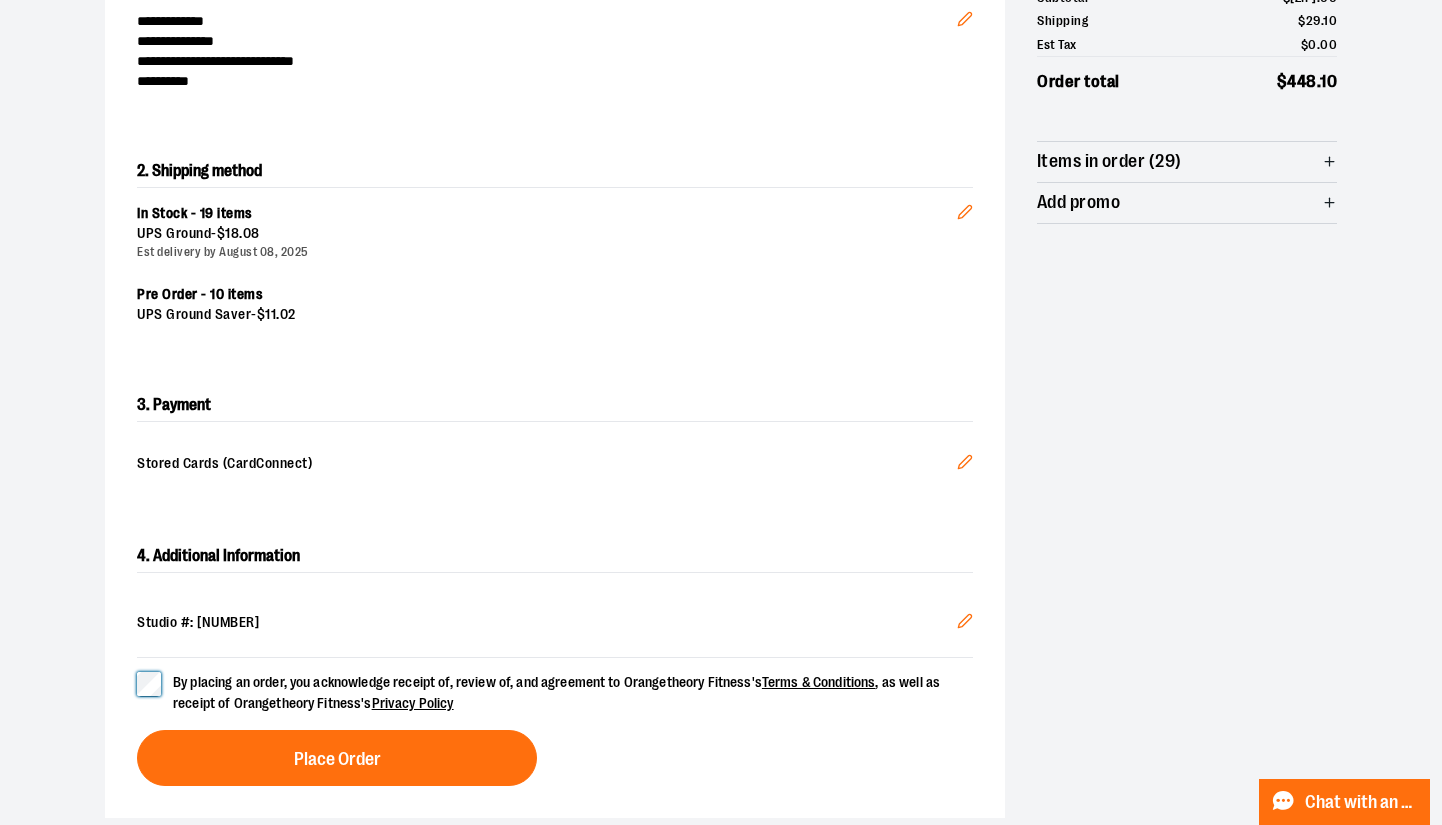 scroll, scrollTop: 720, scrollLeft: 0, axis: vertical 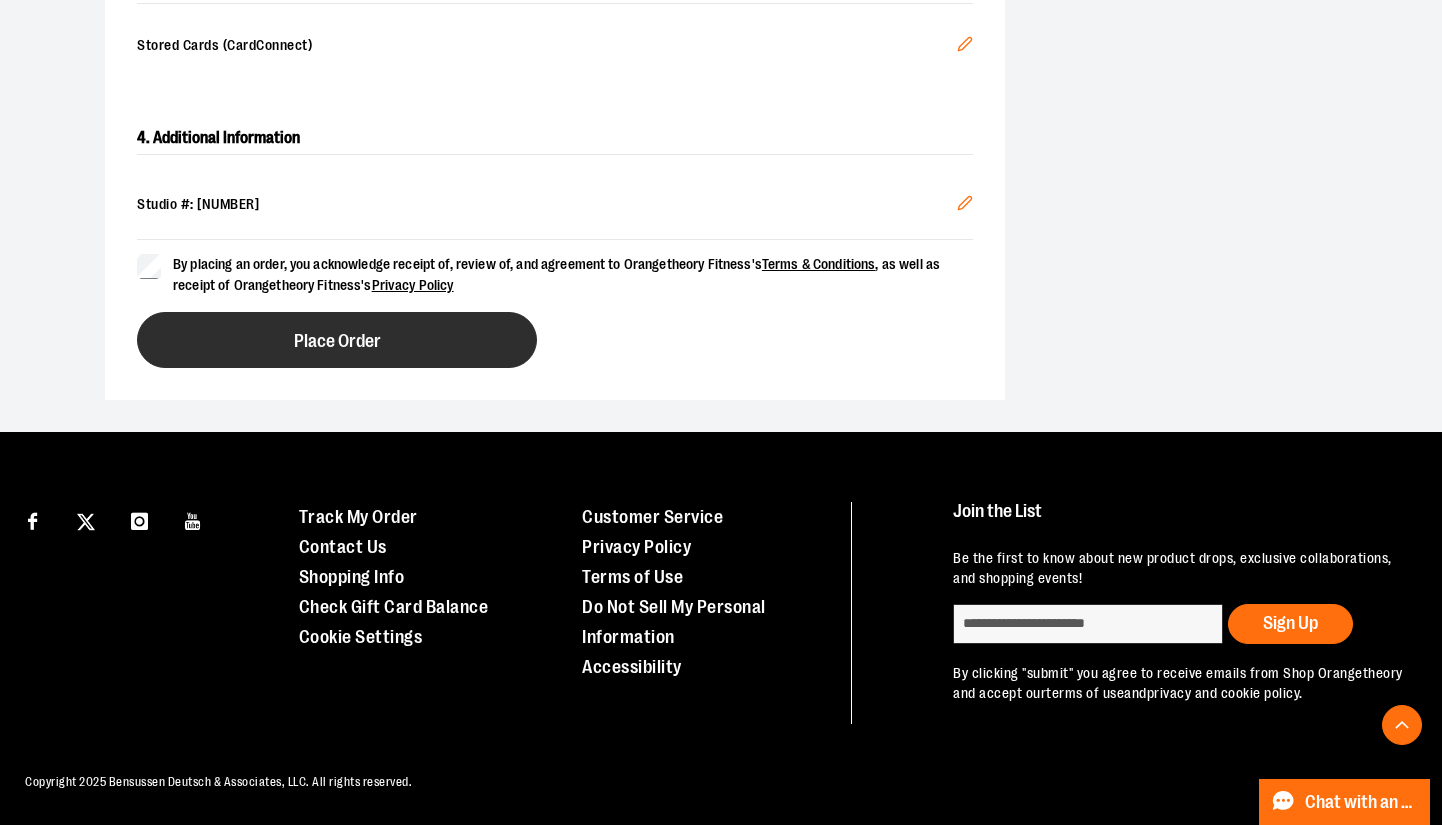 click on "Place Order" at bounding box center [337, 340] 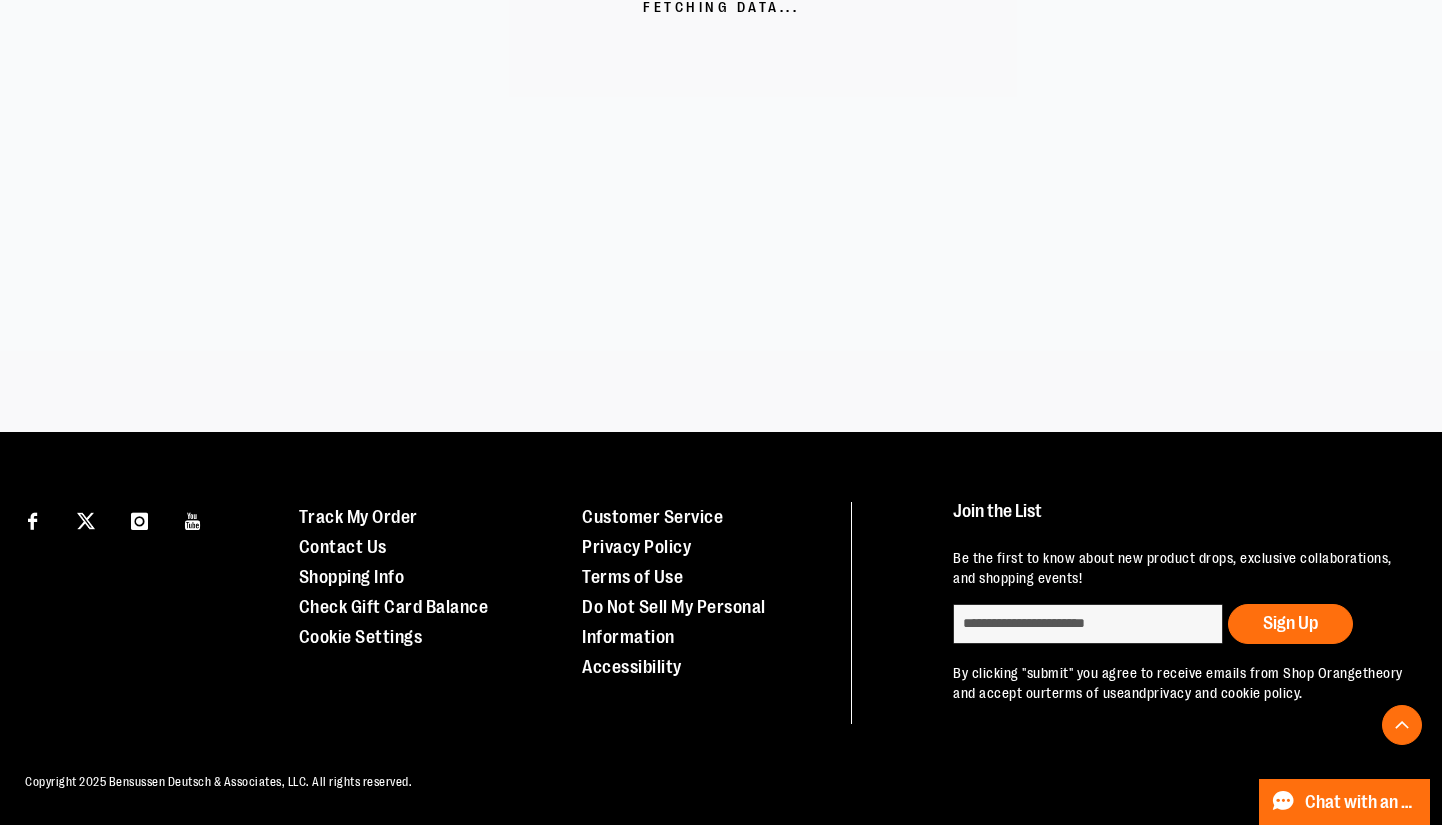 scroll, scrollTop: 685, scrollLeft: 0, axis: vertical 